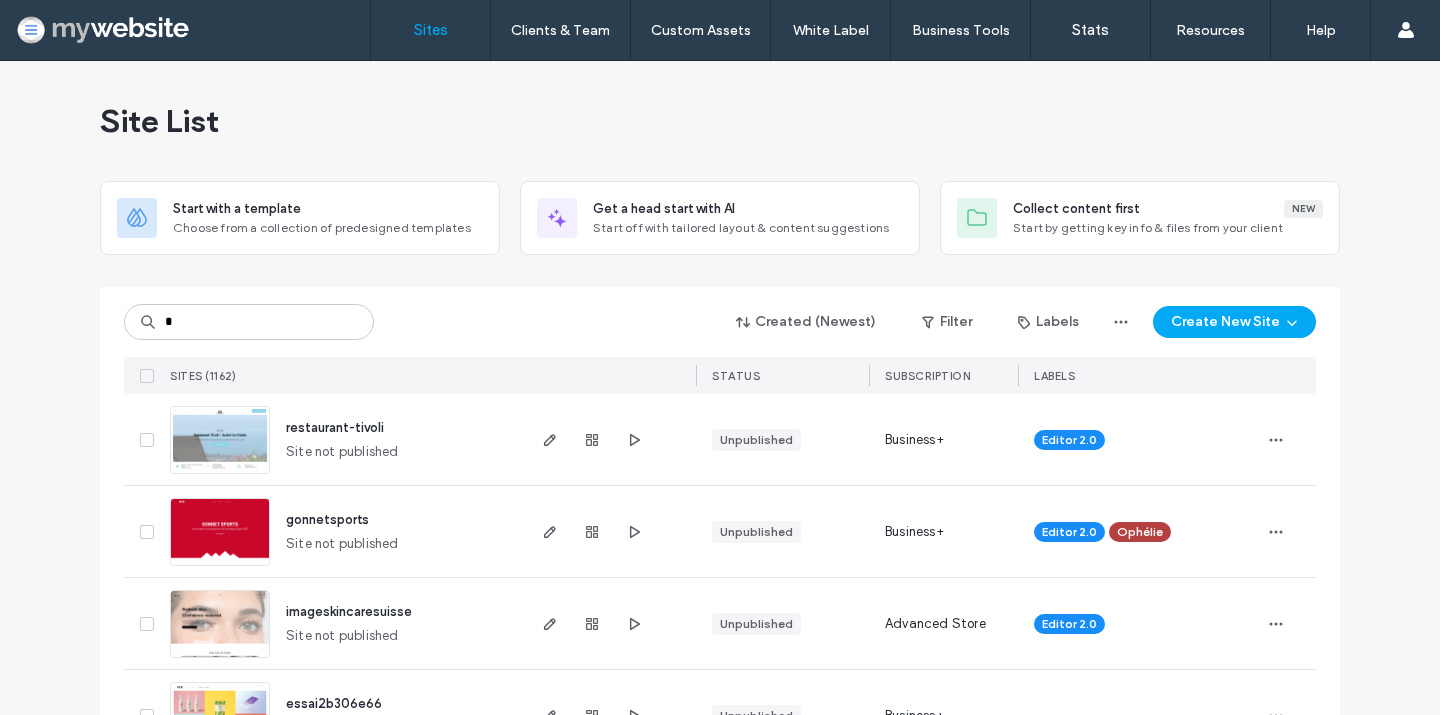 scroll, scrollTop: 0, scrollLeft: 0, axis: both 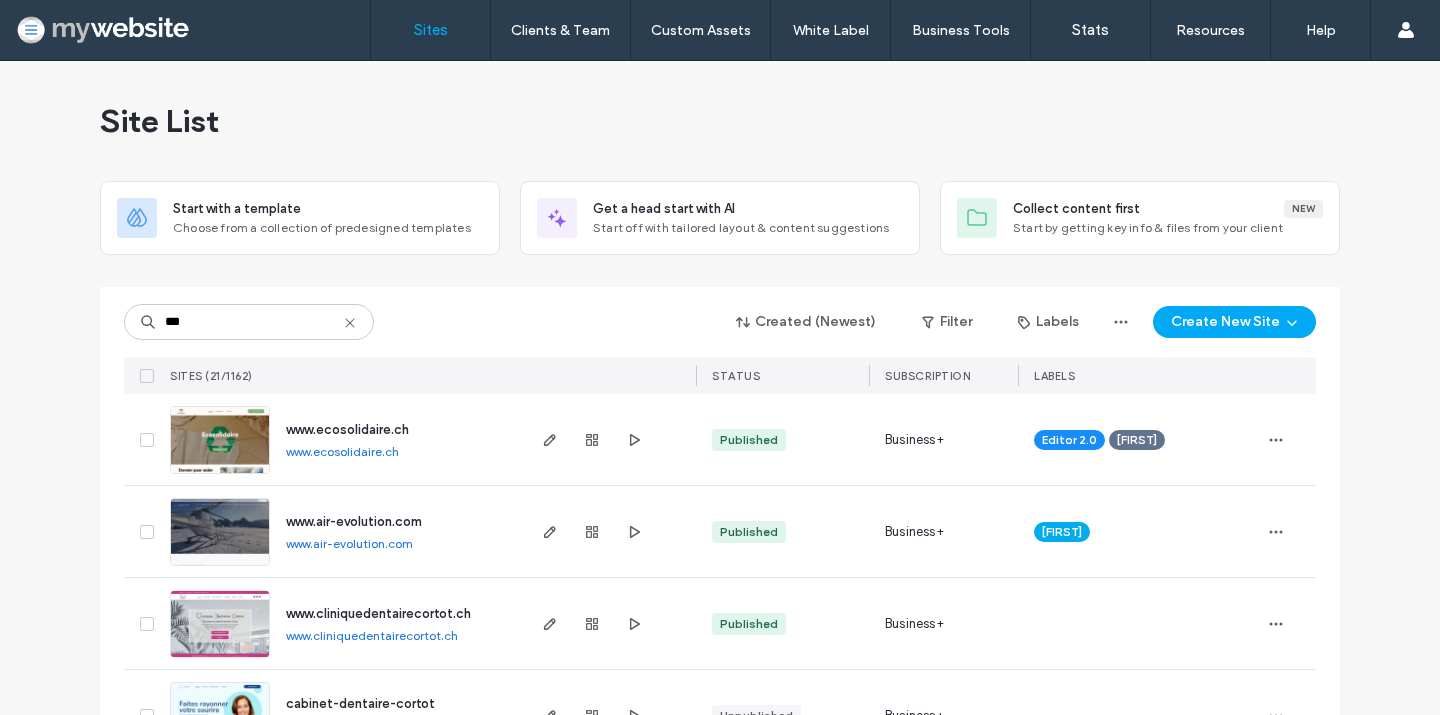 type on "***" 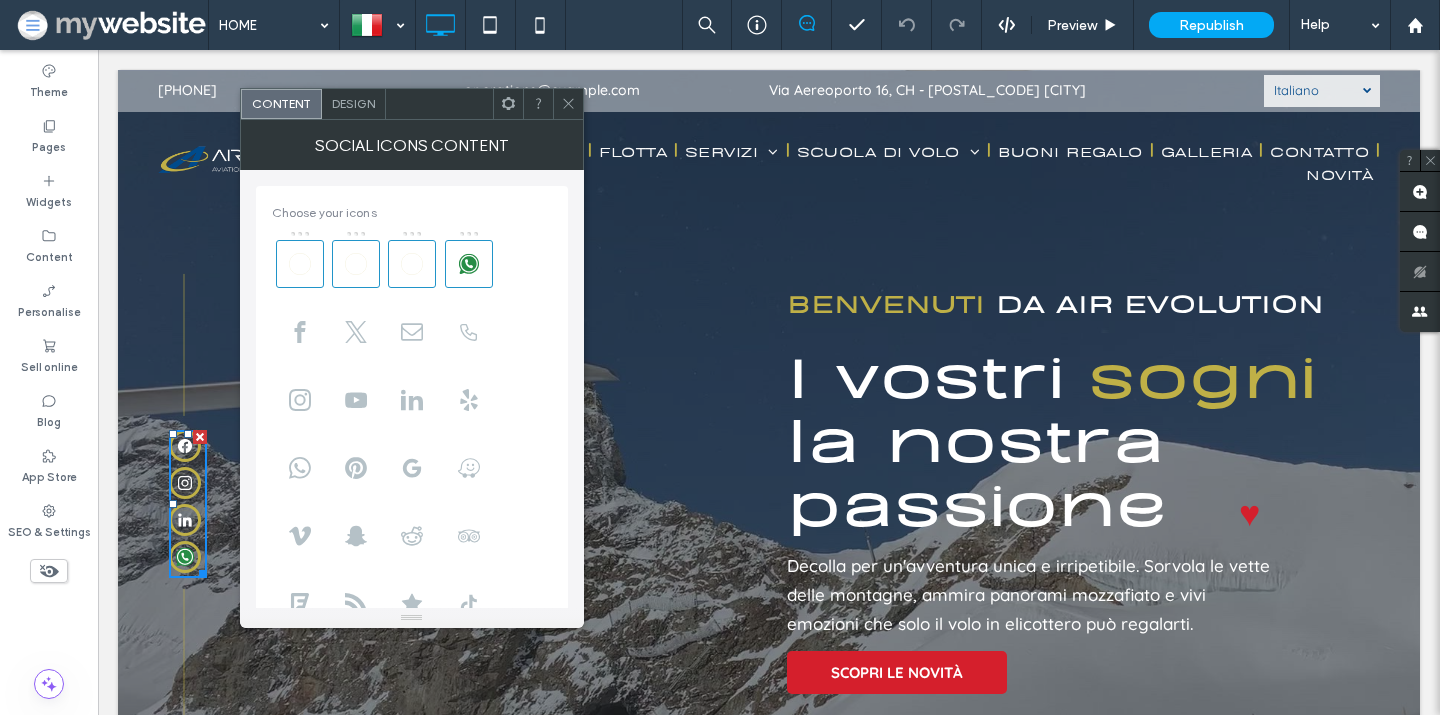 scroll, scrollTop: 26, scrollLeft: 0, axis: vertical 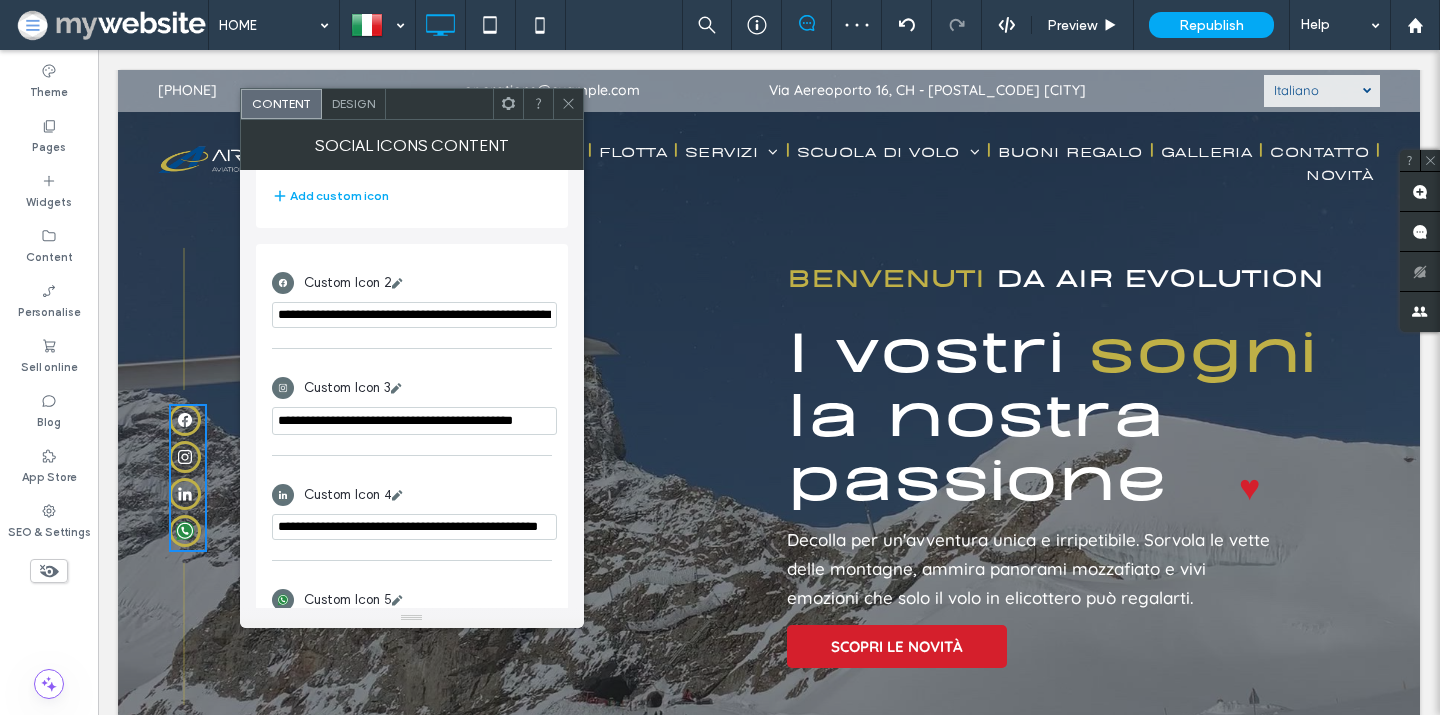 drag, startPoint x: 494, startPoint y: 470, endPoint x: 616, endPoint y: 417, distance: 133.01503 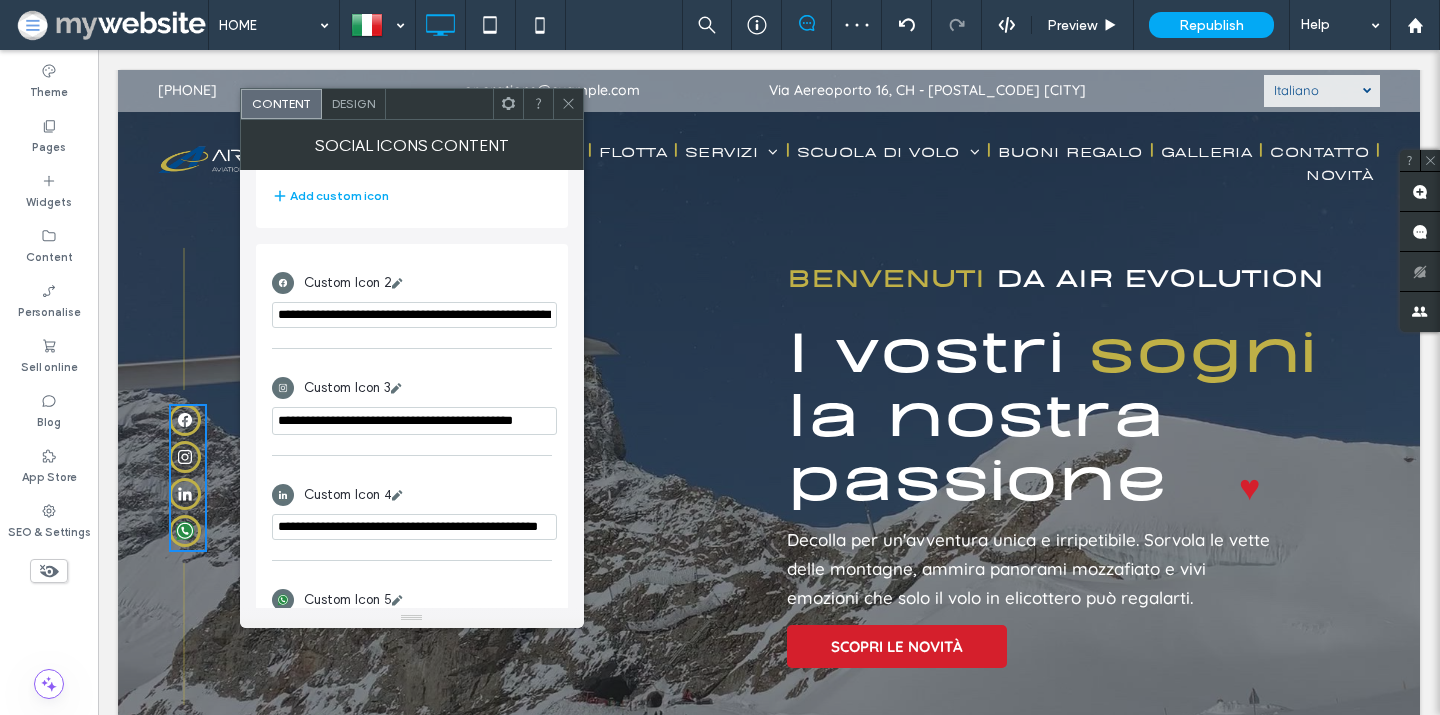 click on "**********" at bounding box center (414, 421) 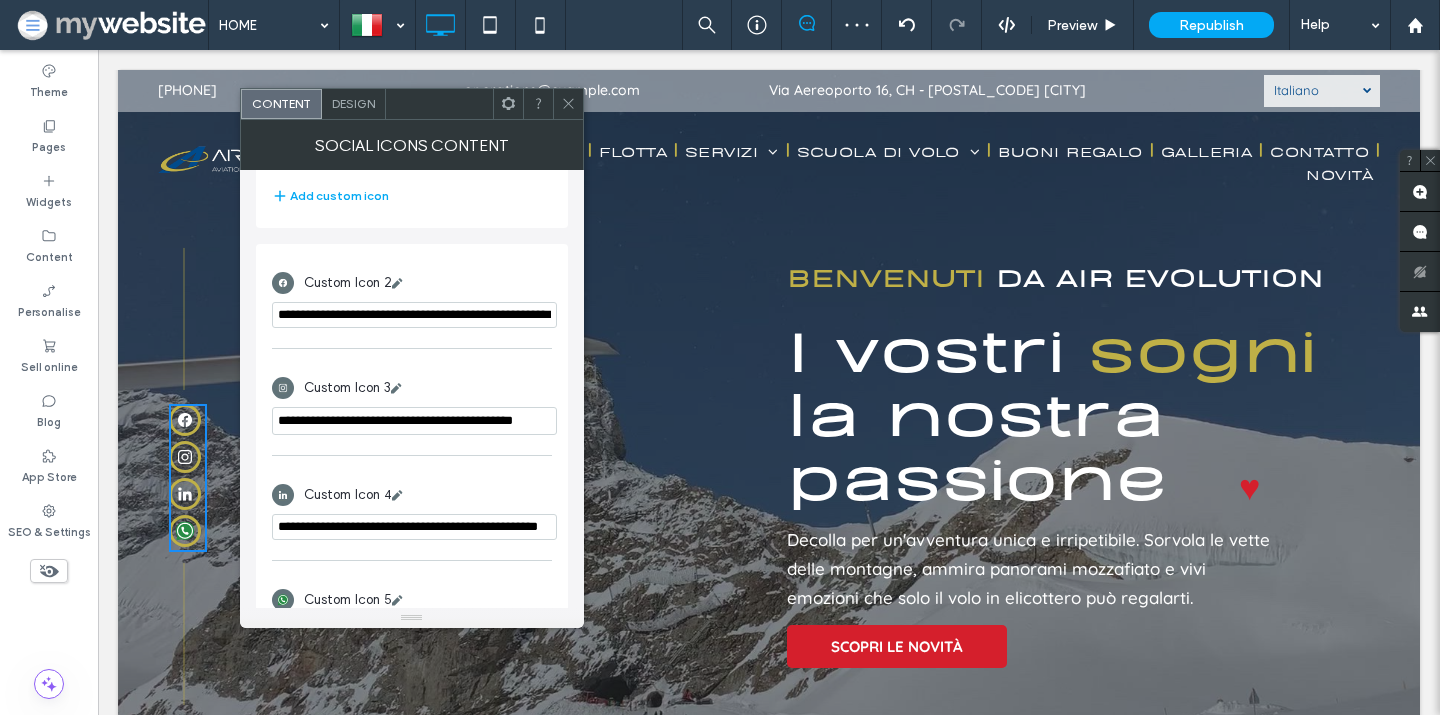 click on "**********" at bounding box center (414, 421) 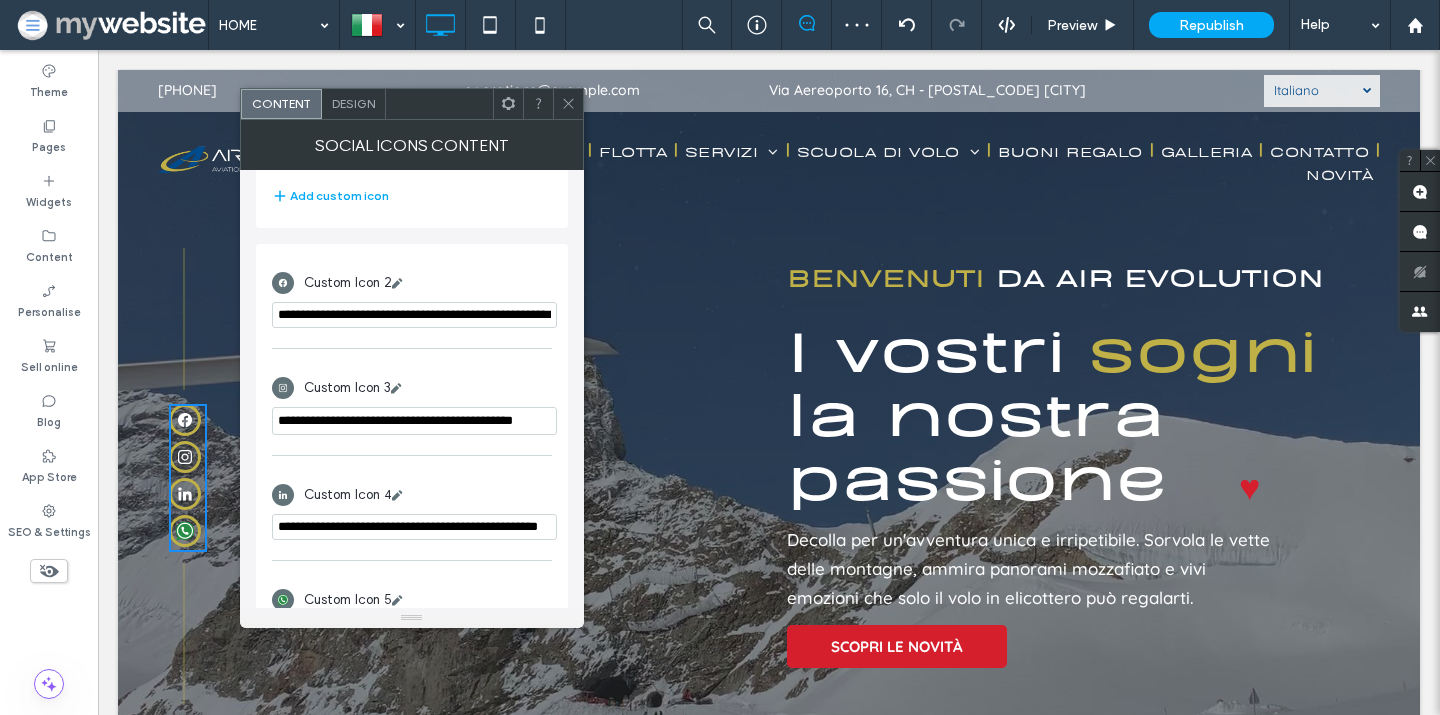 click on "**********" at bounding box center (414, 421) 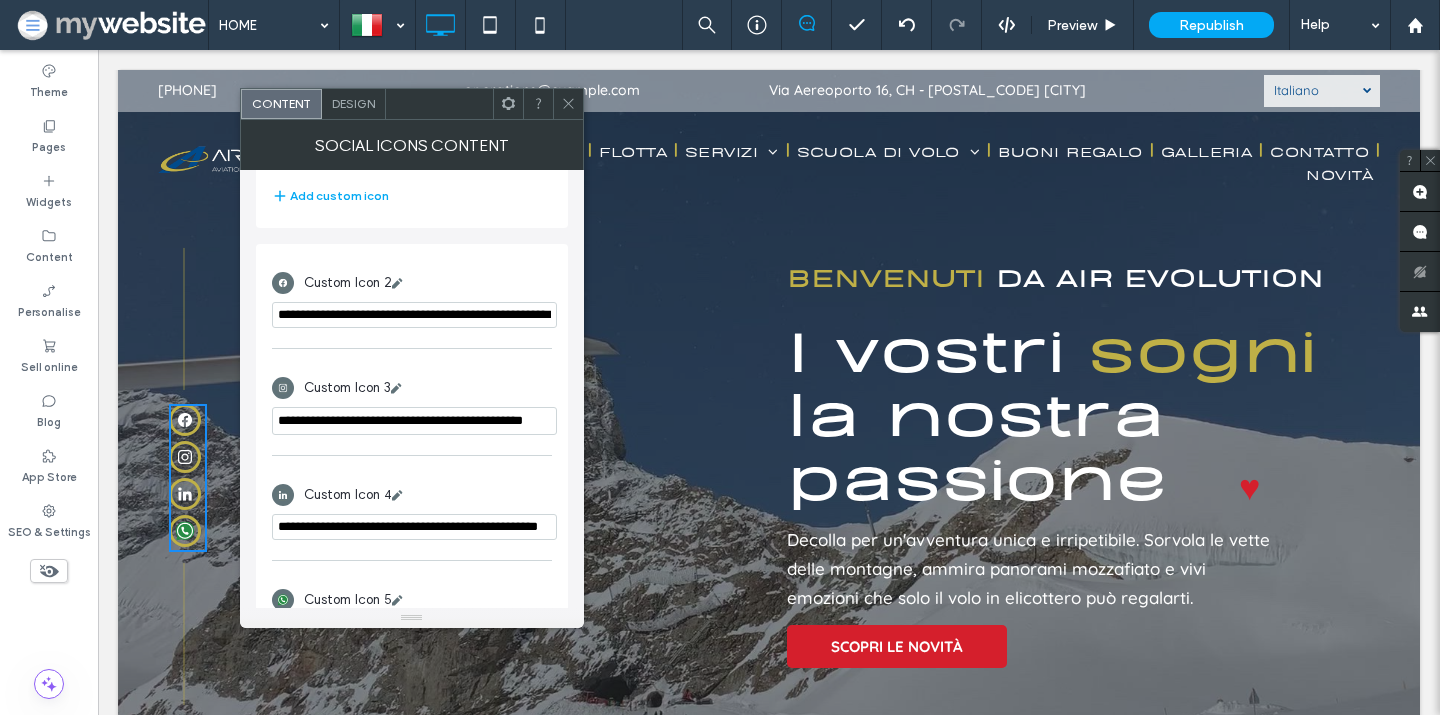 scroll, scrollTop: 0, scrollLeft: 32, axis: horizontal 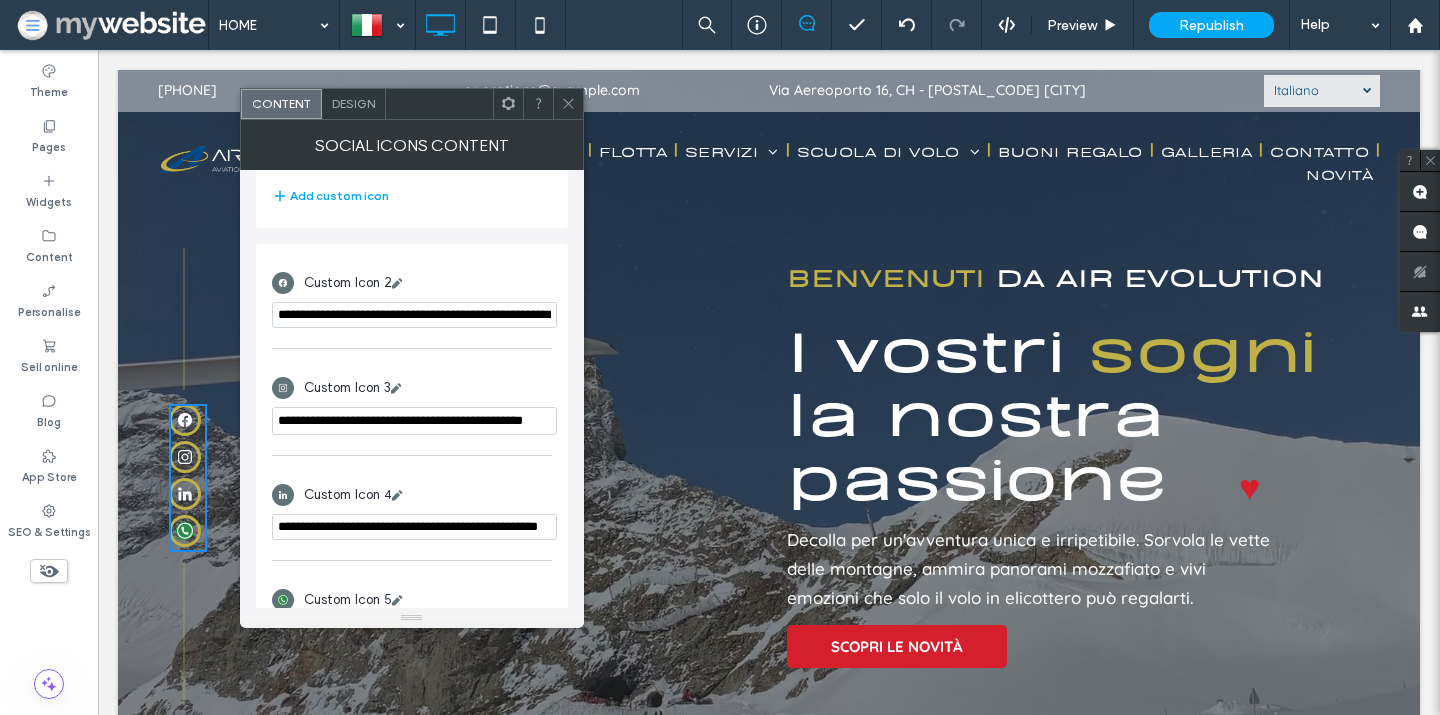 type on "**********" 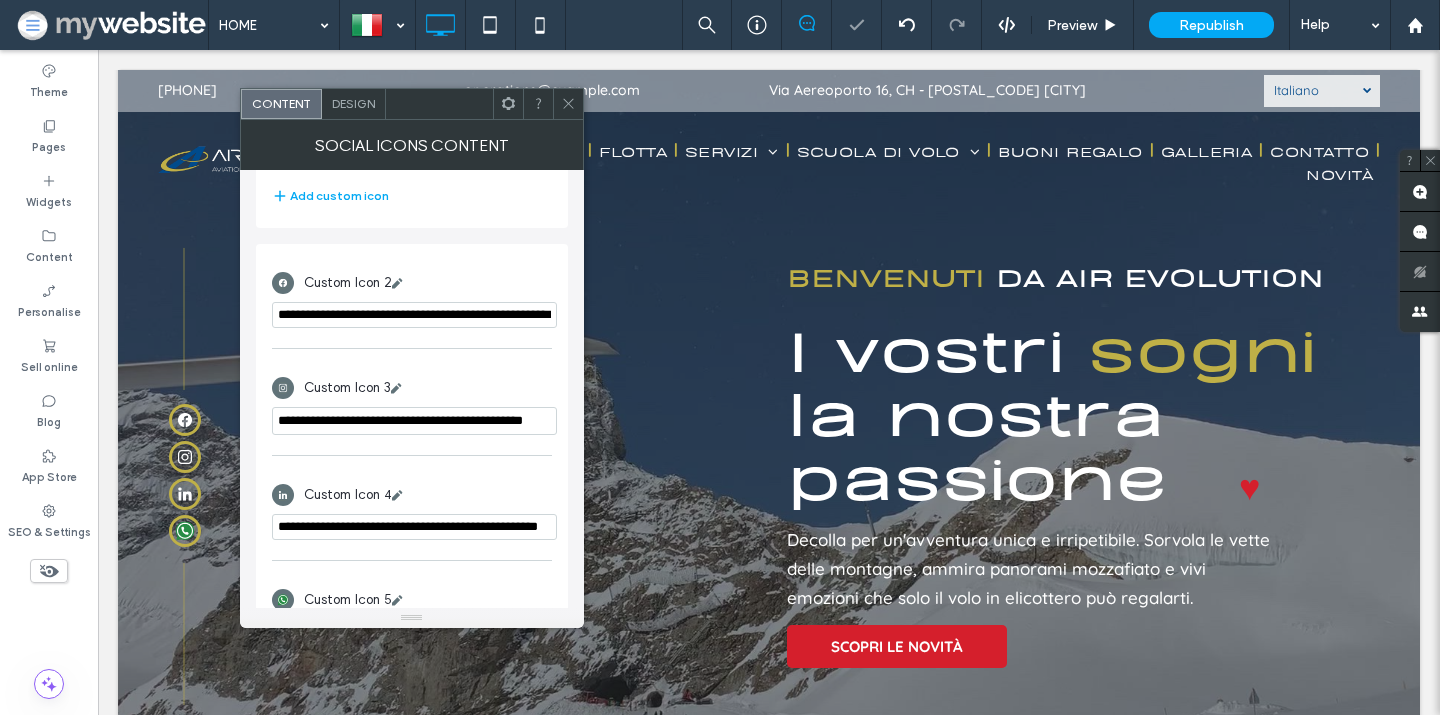 click at bounding box center (568, 104) 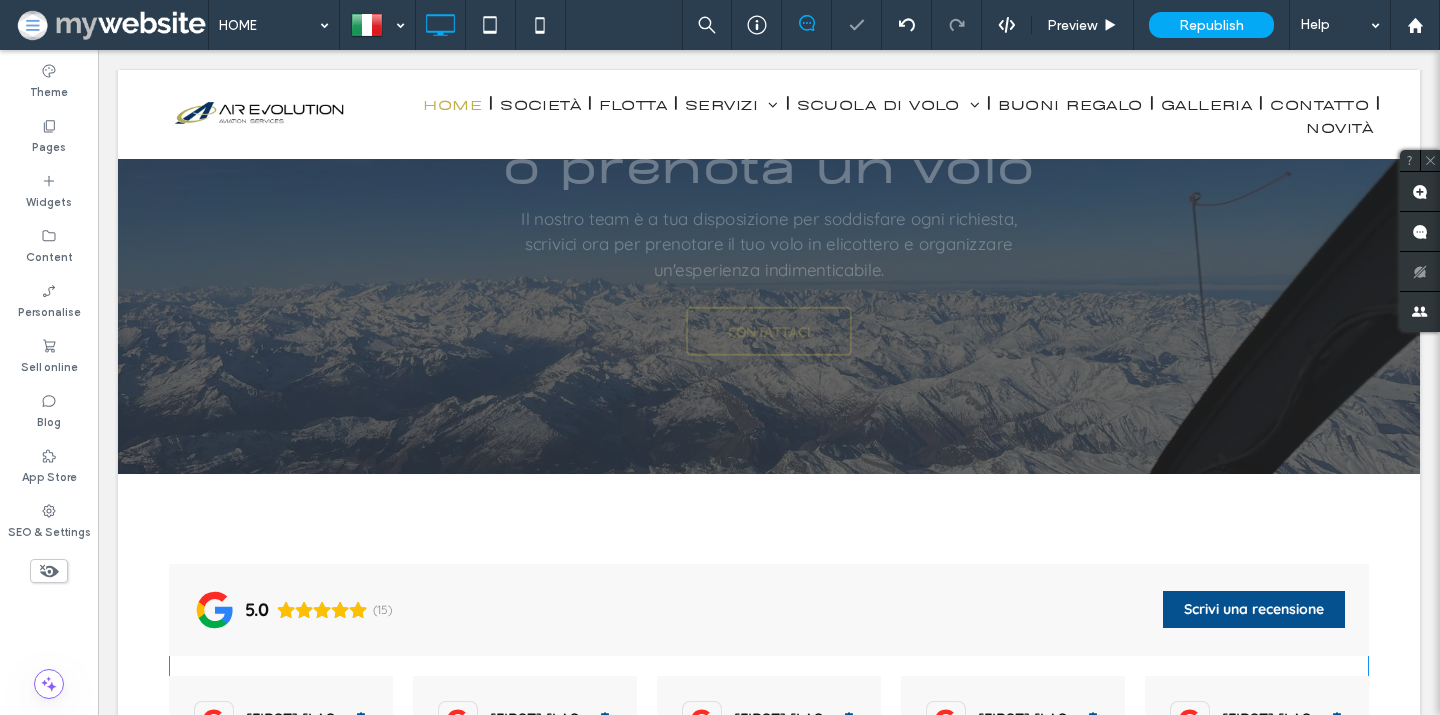 scroll, scrollTop: 6806, scrollLeft: 0, axis: vertical 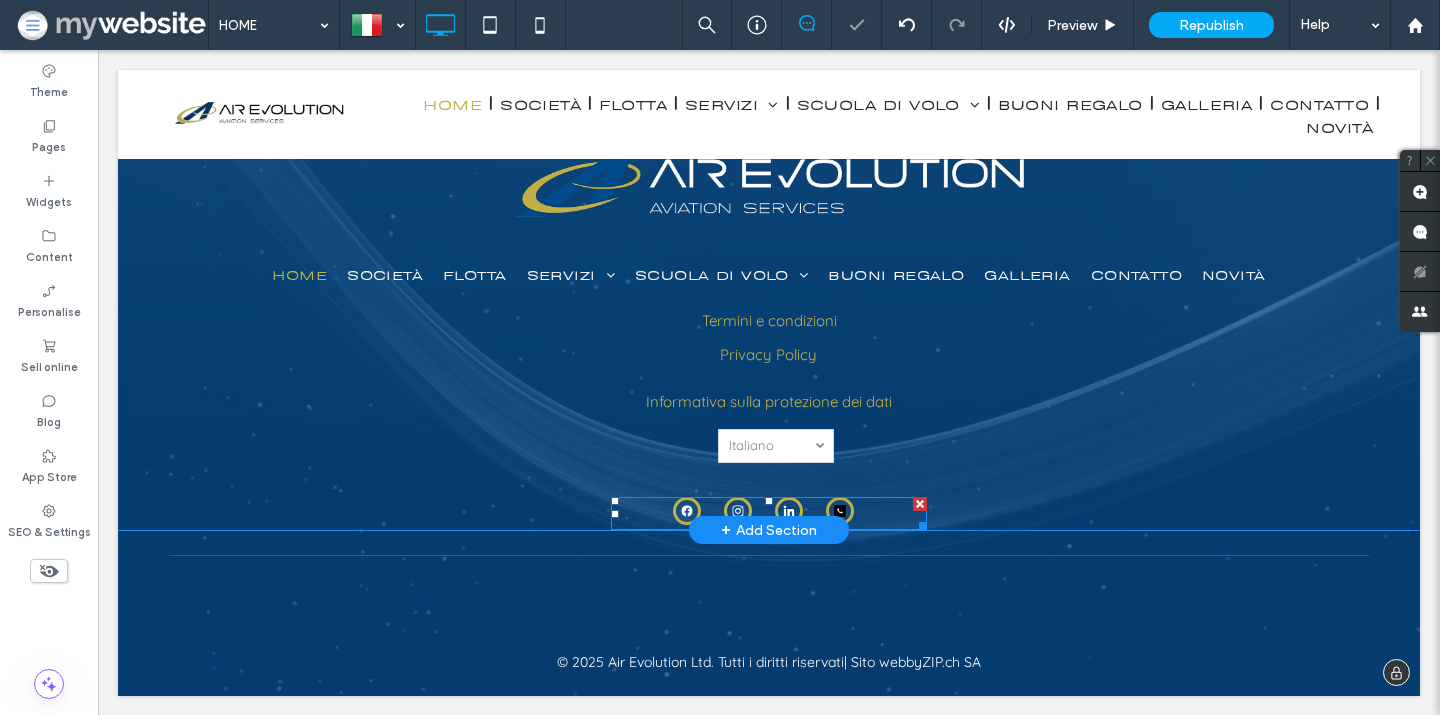 click at bounding box center [769, 513] 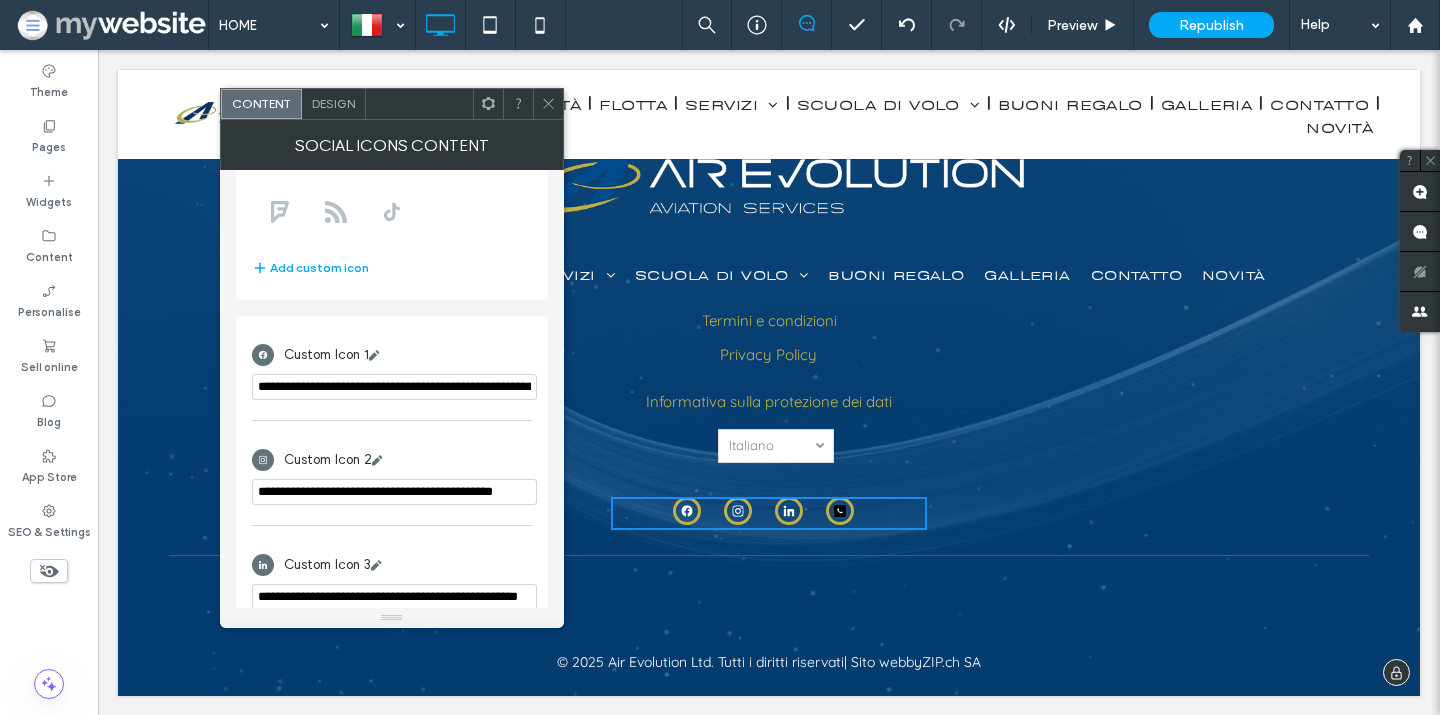 scroll, scrollTop: 405, scrollLeft: 0, axis: vertical 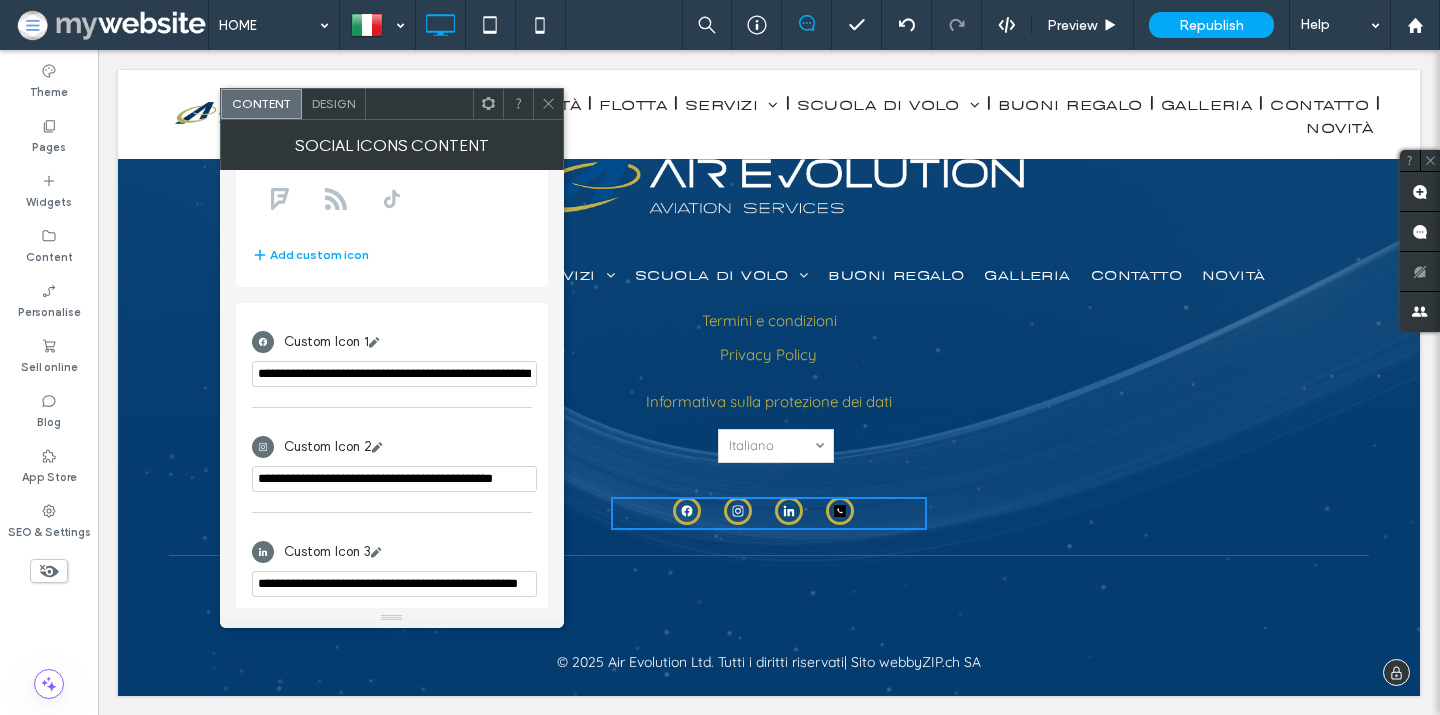 click on "**********" at bounding box center (394, 479) 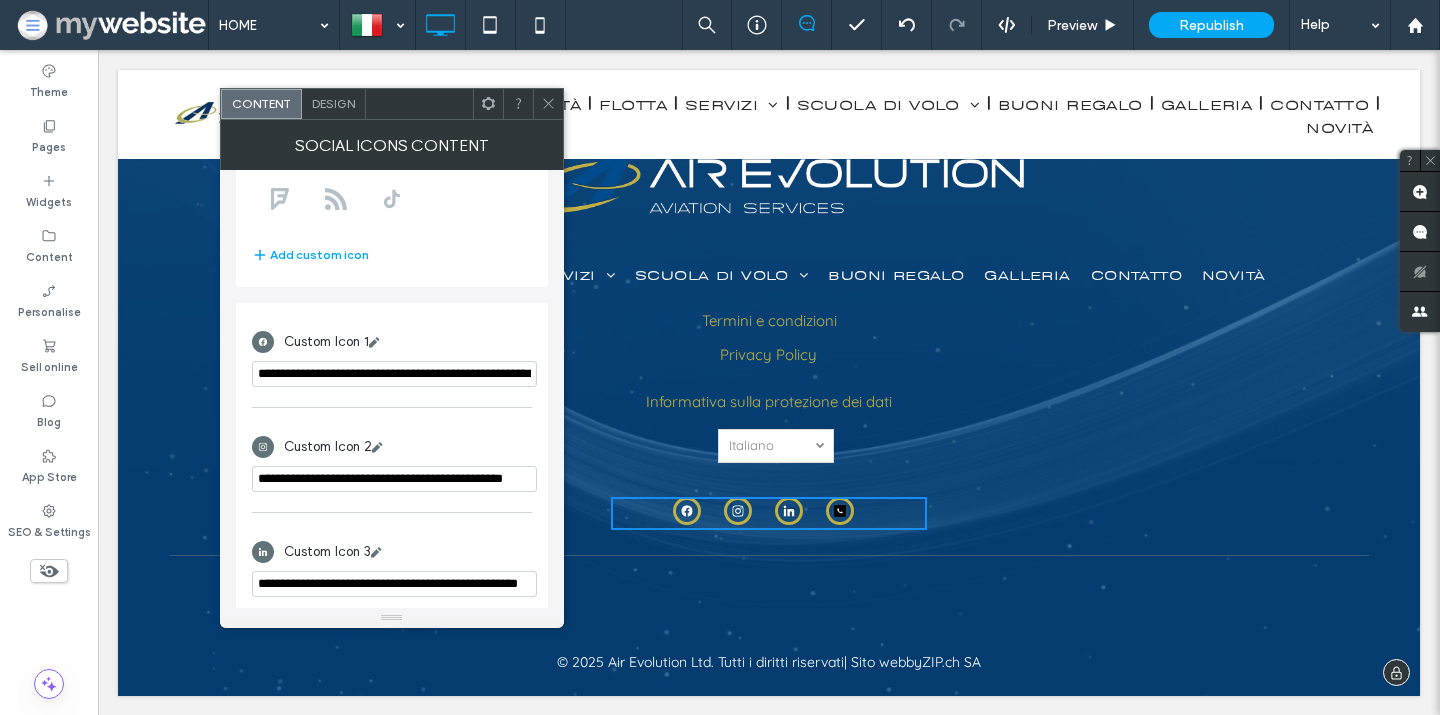 scroll, scrollTop: 0, scrollLeft: 32, axis: horizontal 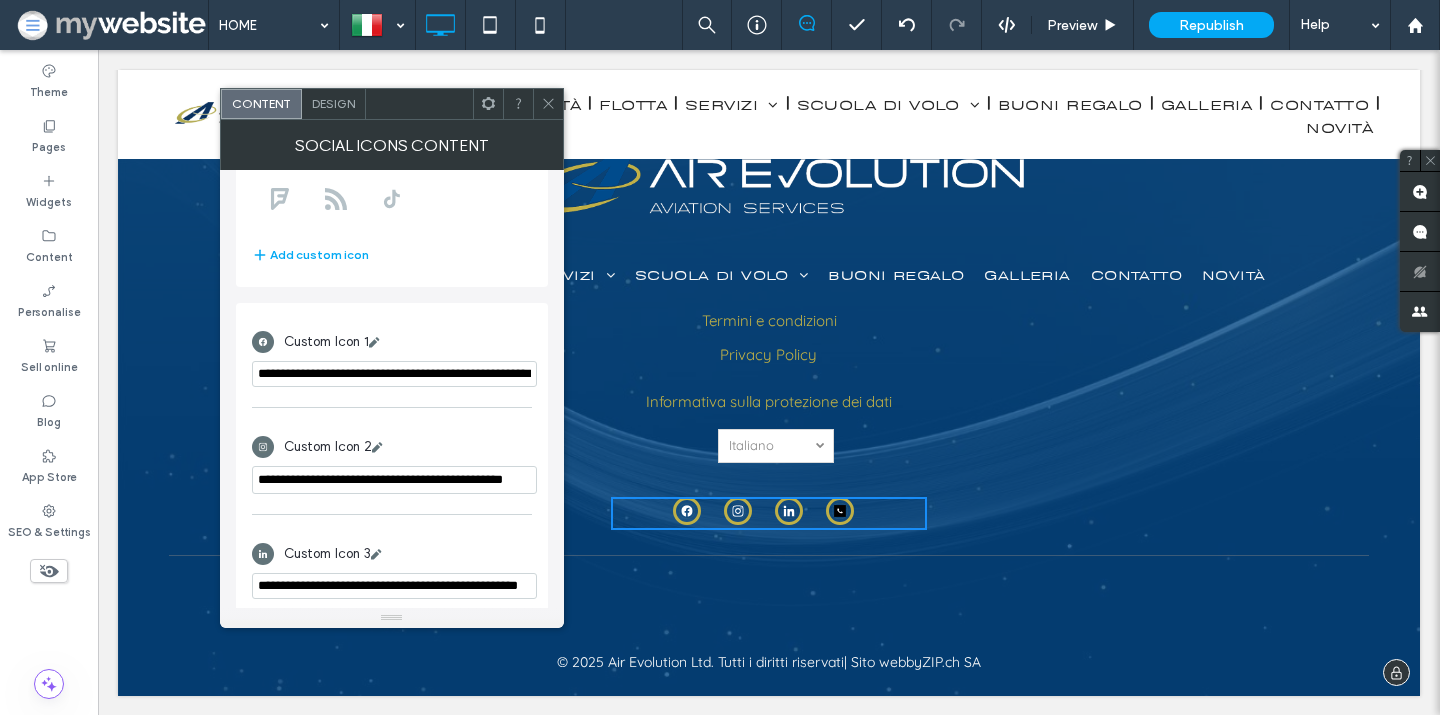 type on "**********" 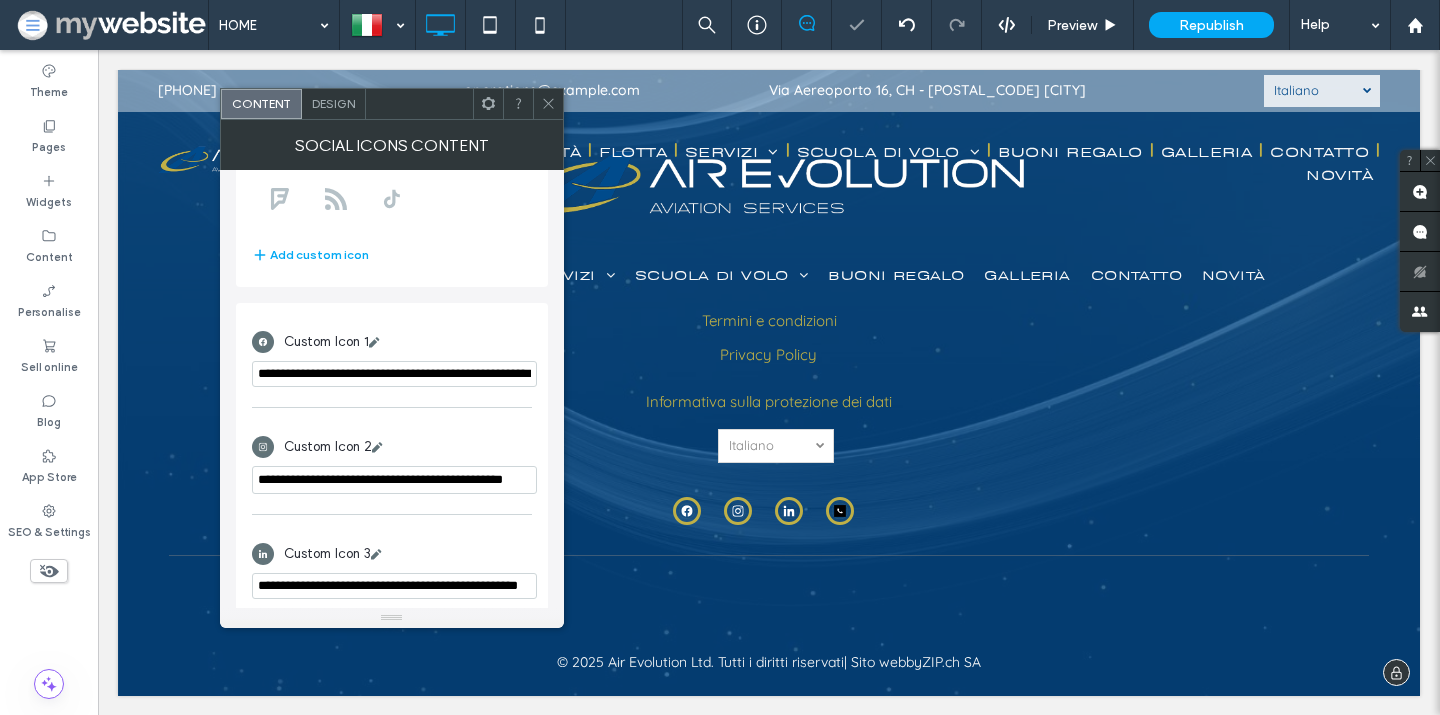 click at bounding box center (548, 104) 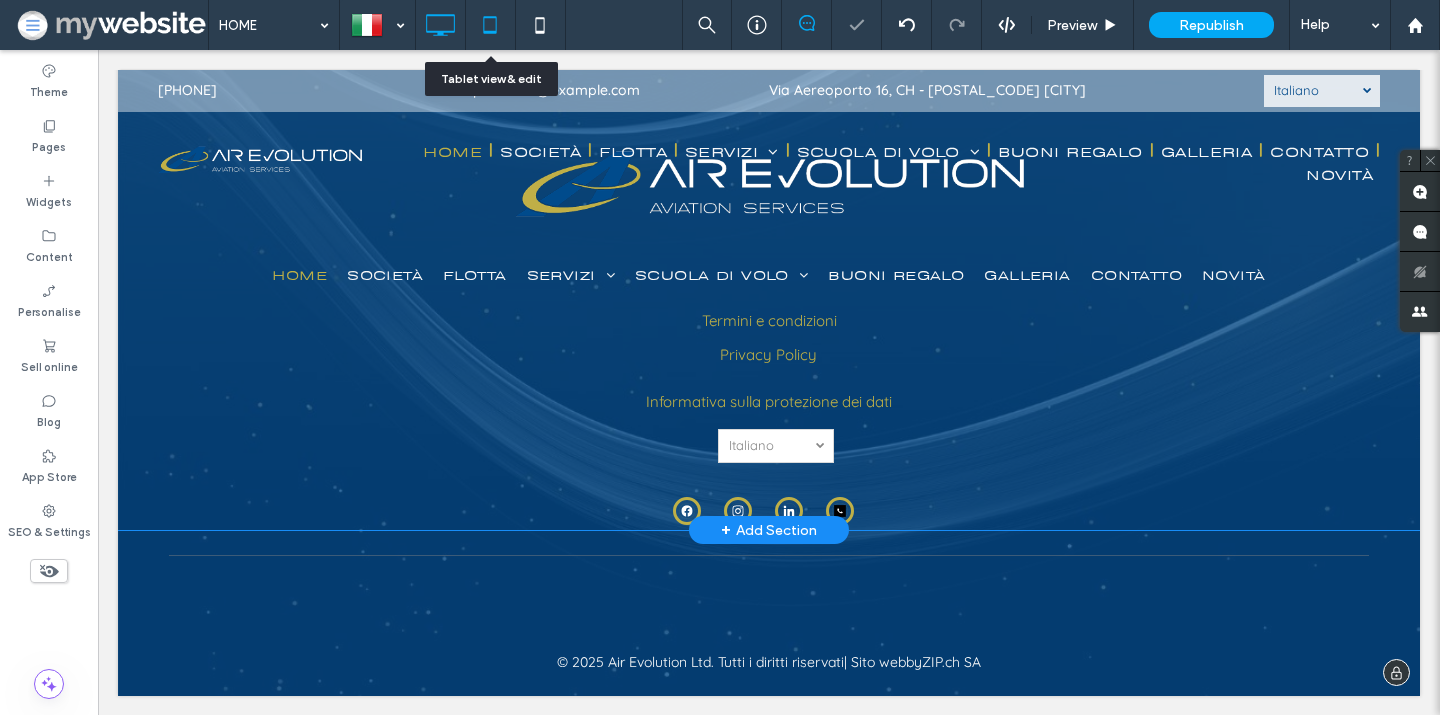 click 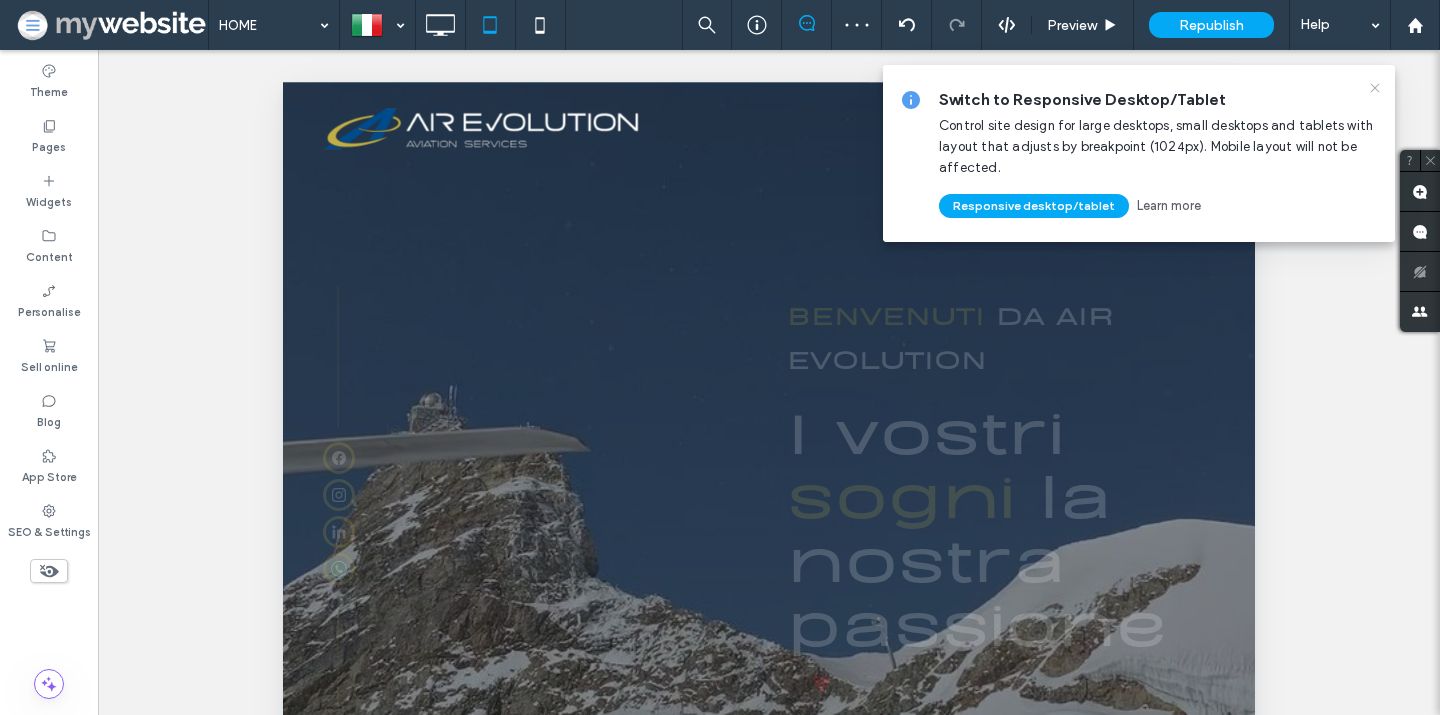 scroll, scrollTop: 0, scrollLeft: 0, axis: both 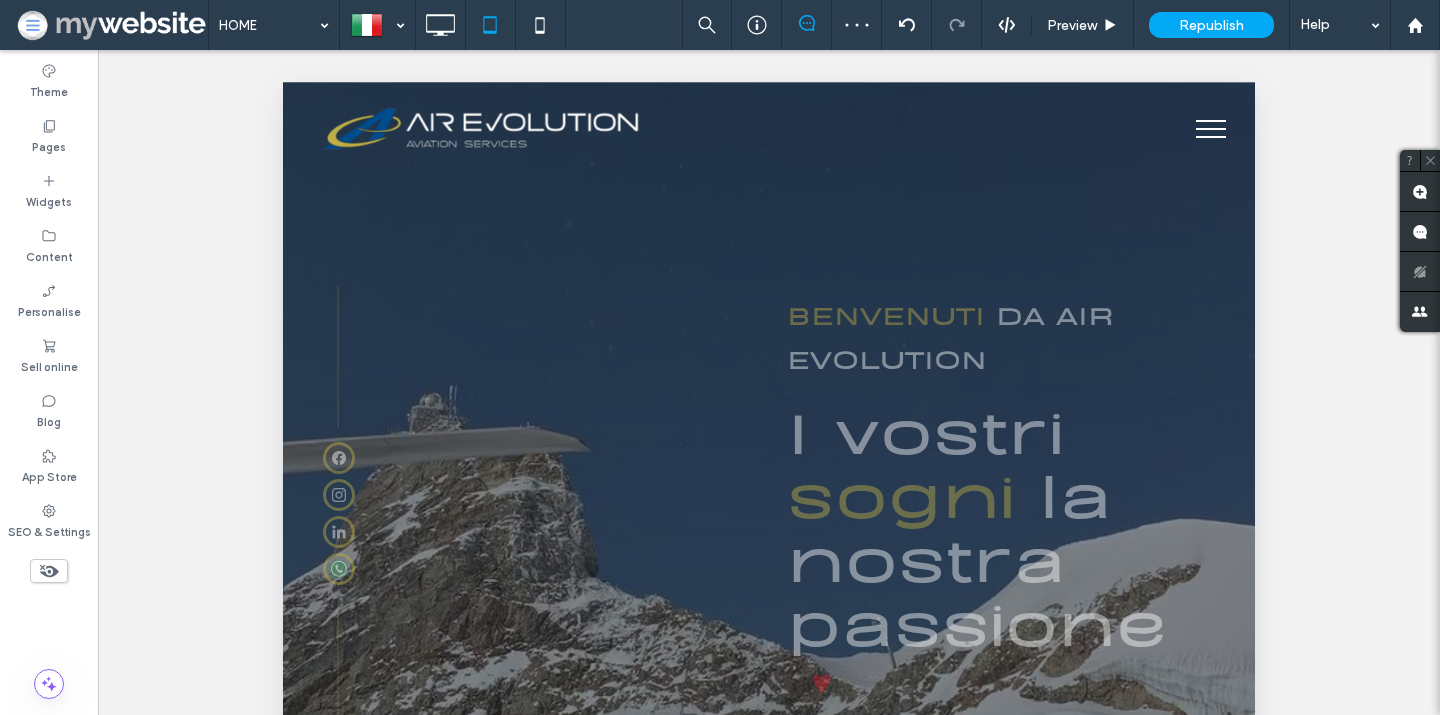 click at bounding box center (1211, 129) 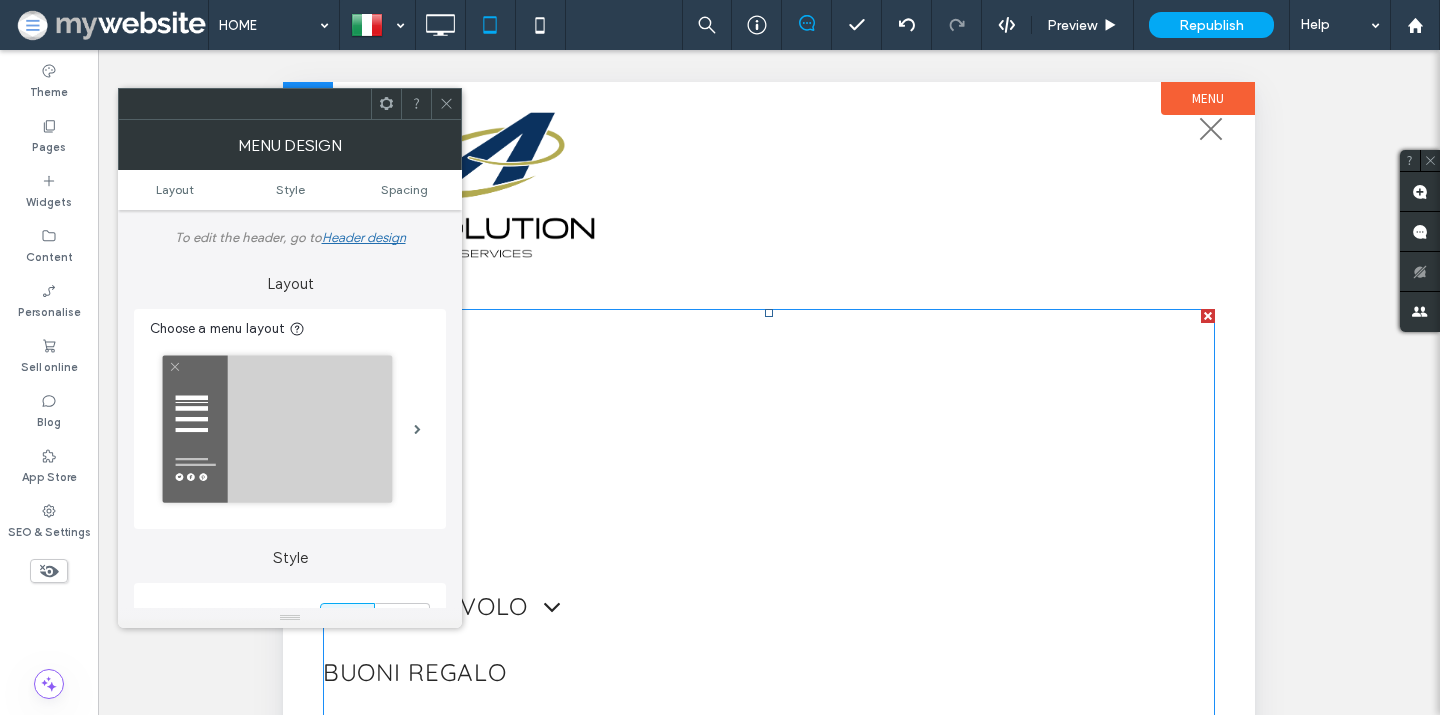 scroll, scrollTop: 372, scrollLeft: 0, axis: vertical 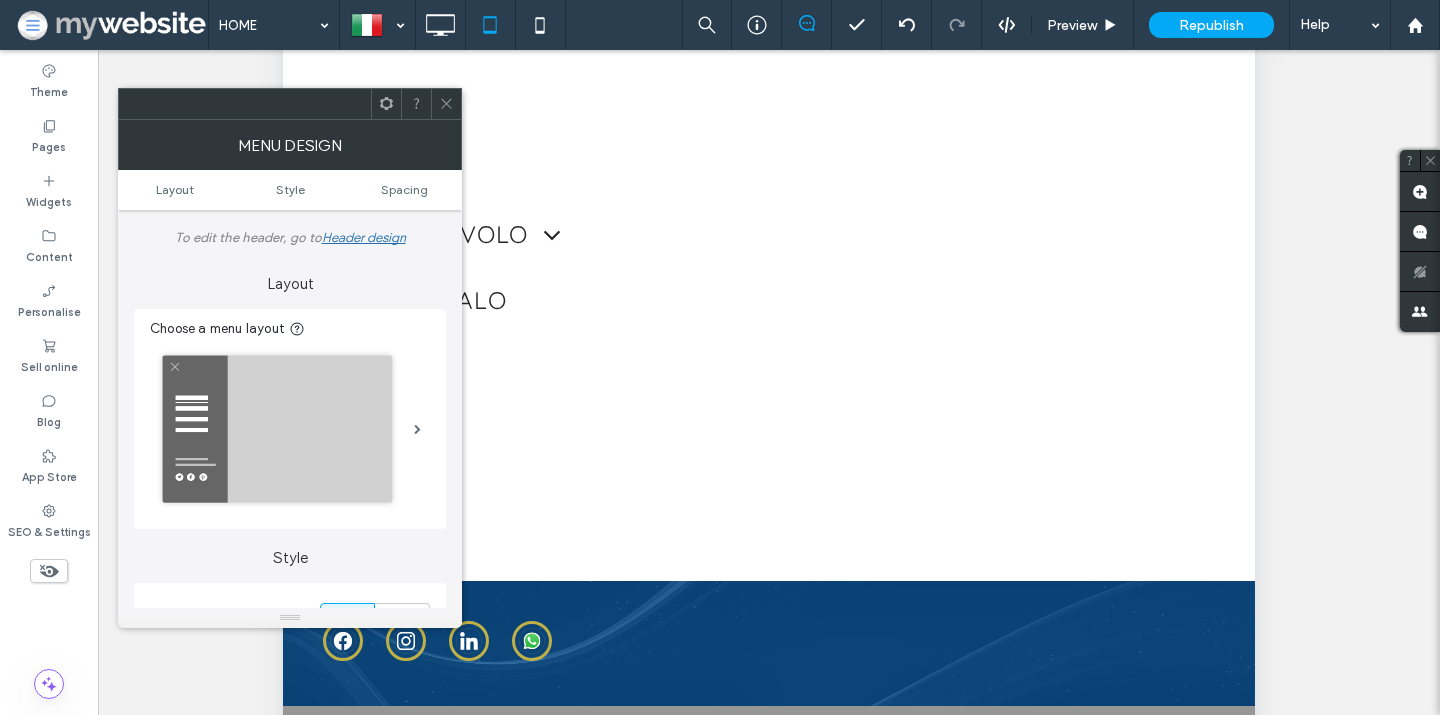 click 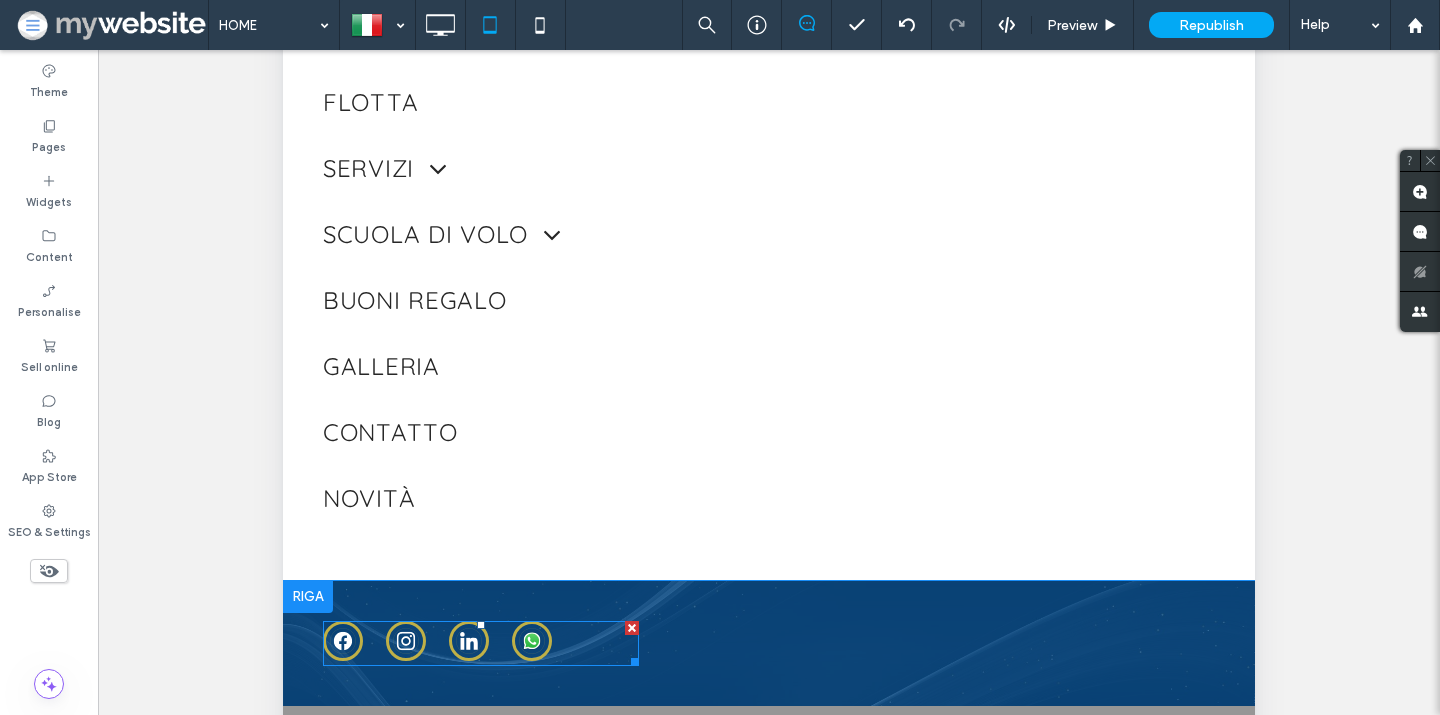 click 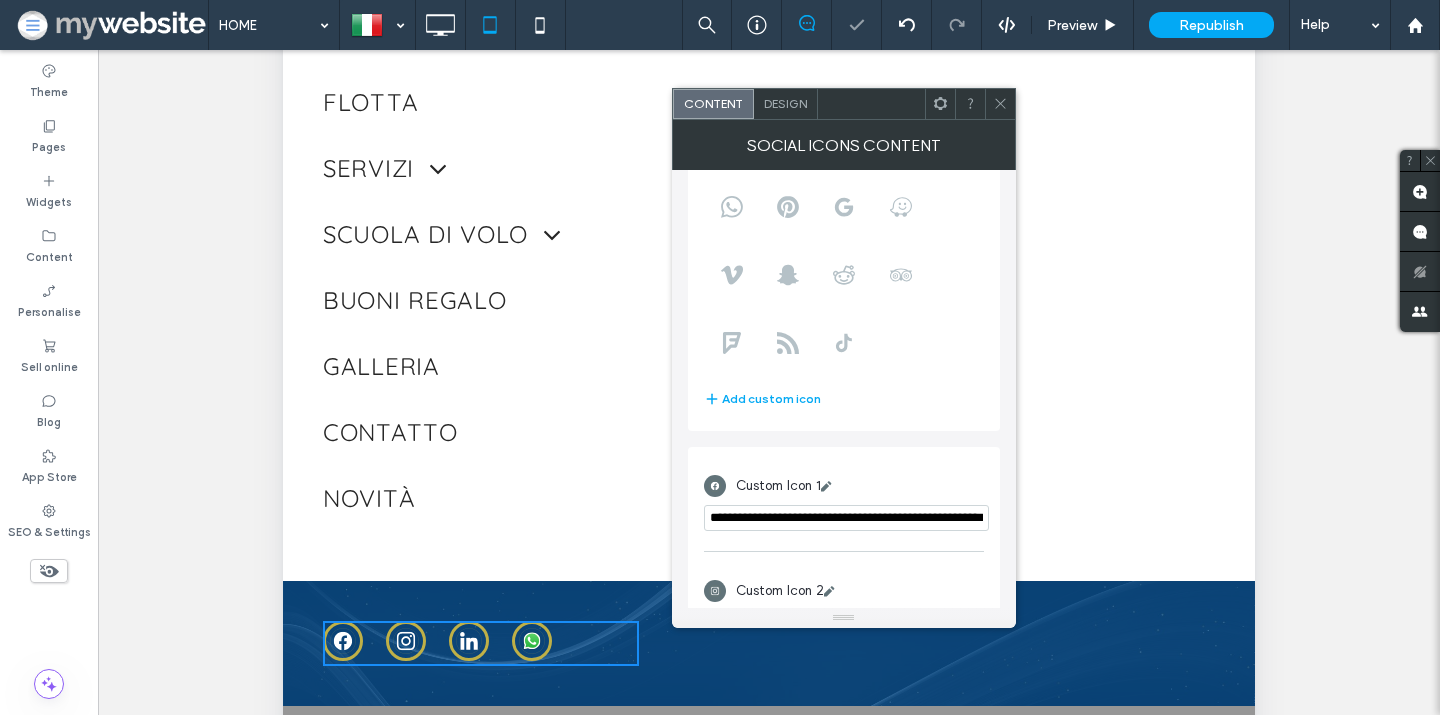scroll, scrollTop: 408, scrollLeft: 0, axis: vertical 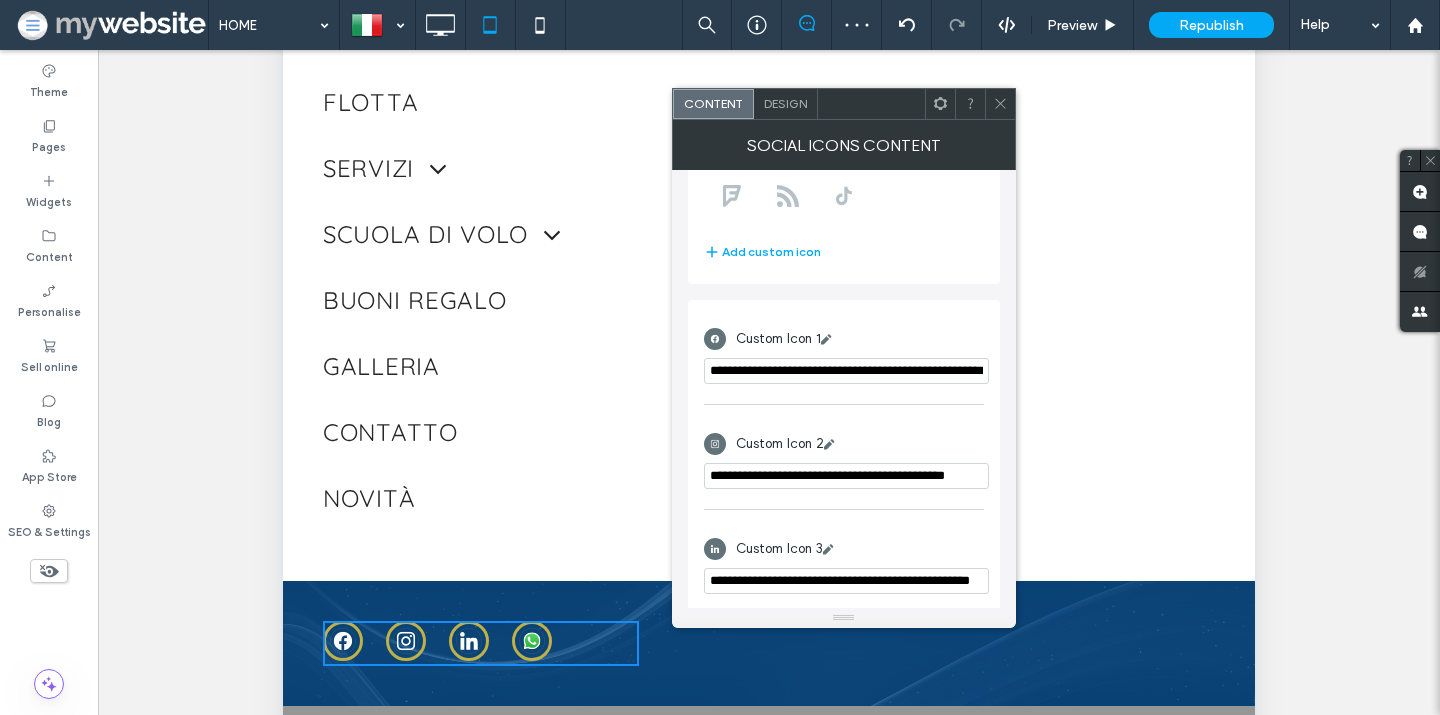 click on "**********" at bounding box center (846, 476) 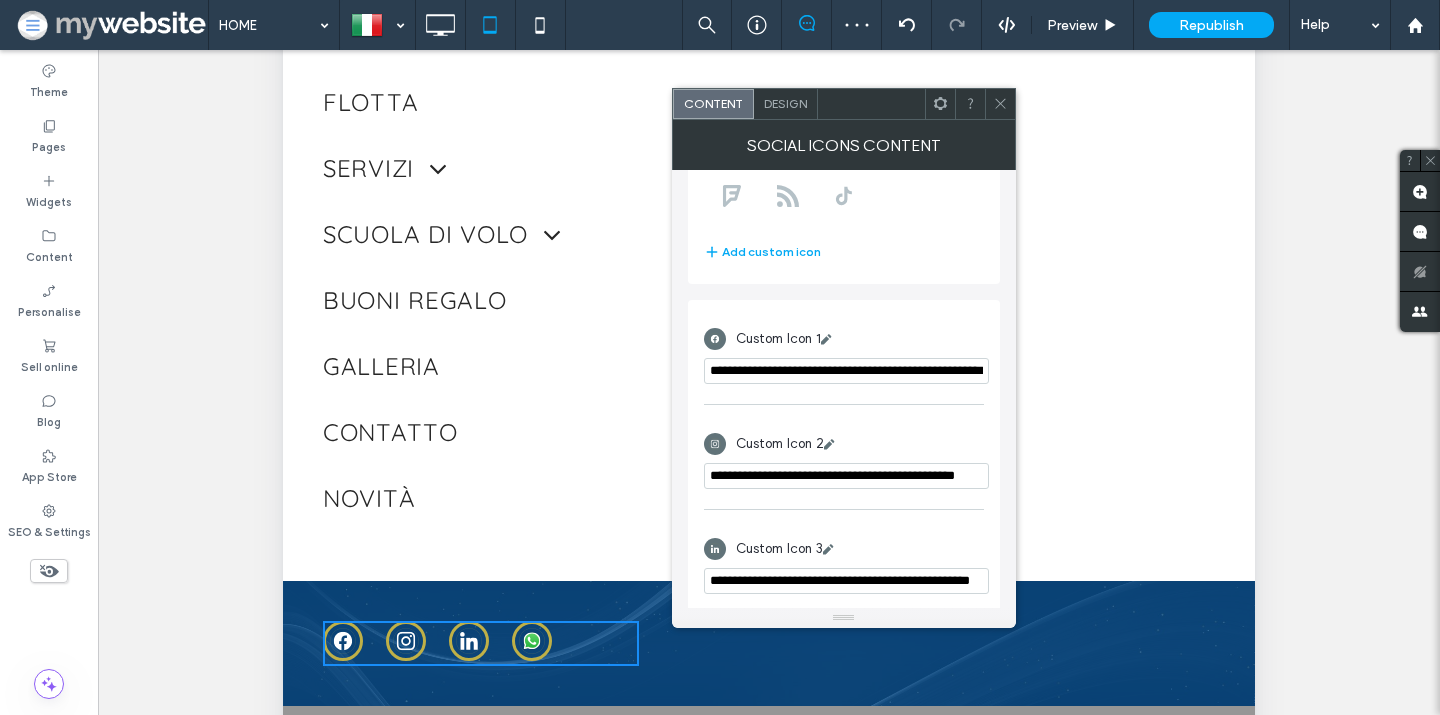 scroll, scrollTop: 0, scrollLeft: 32, axis: horizontal 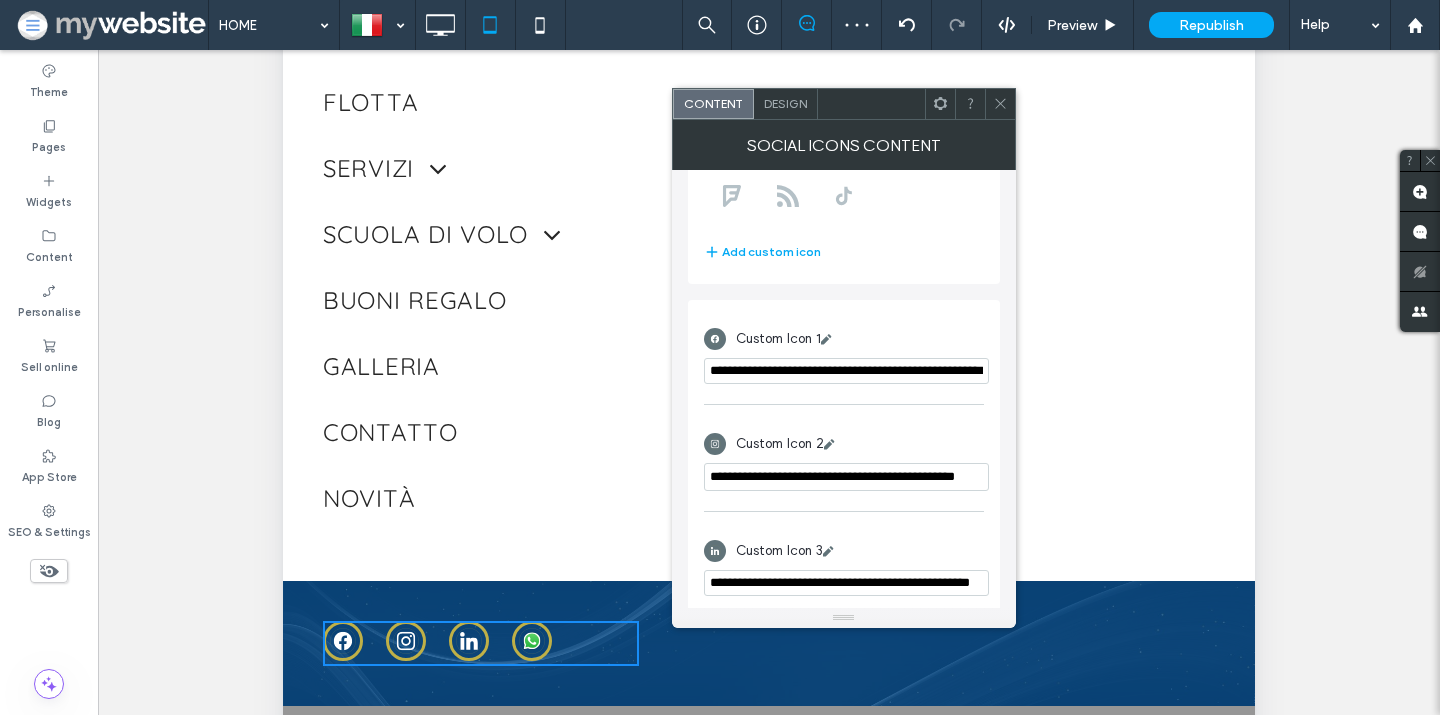 type on "**********" 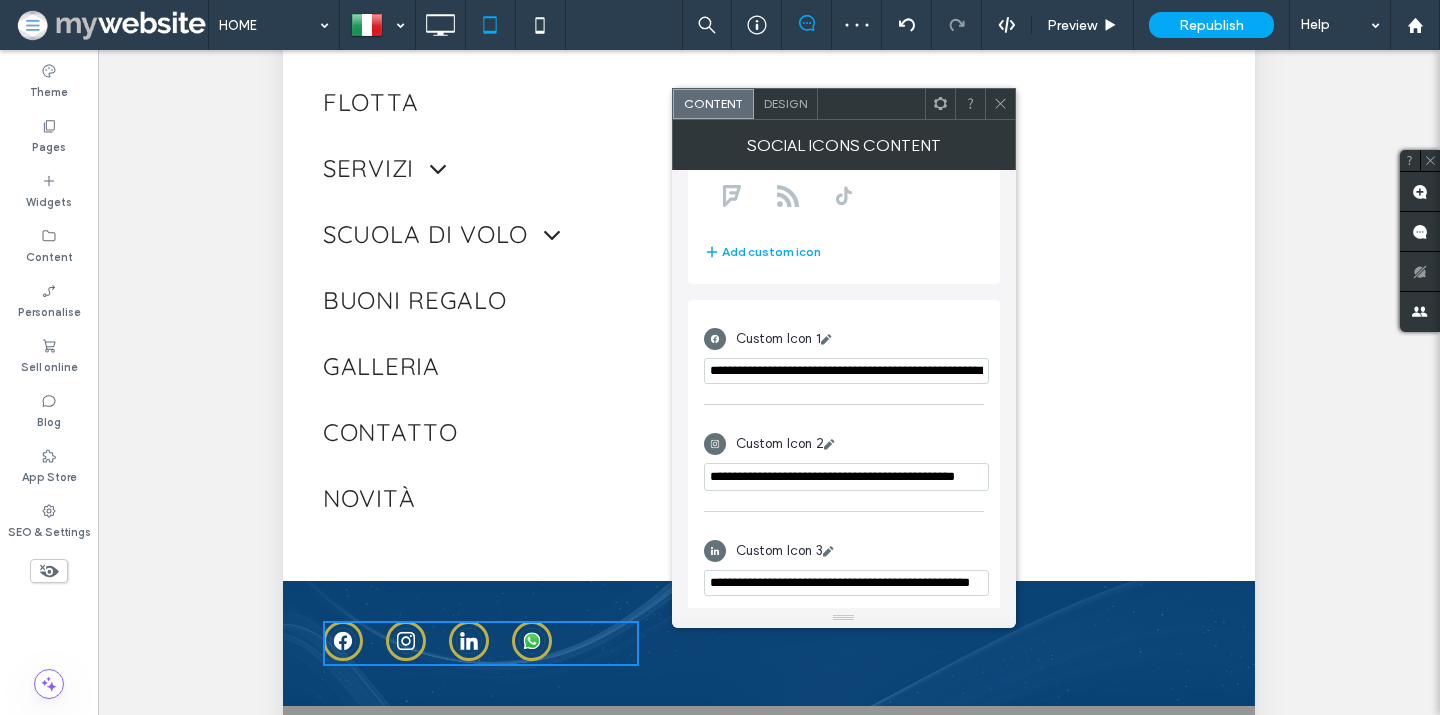 click 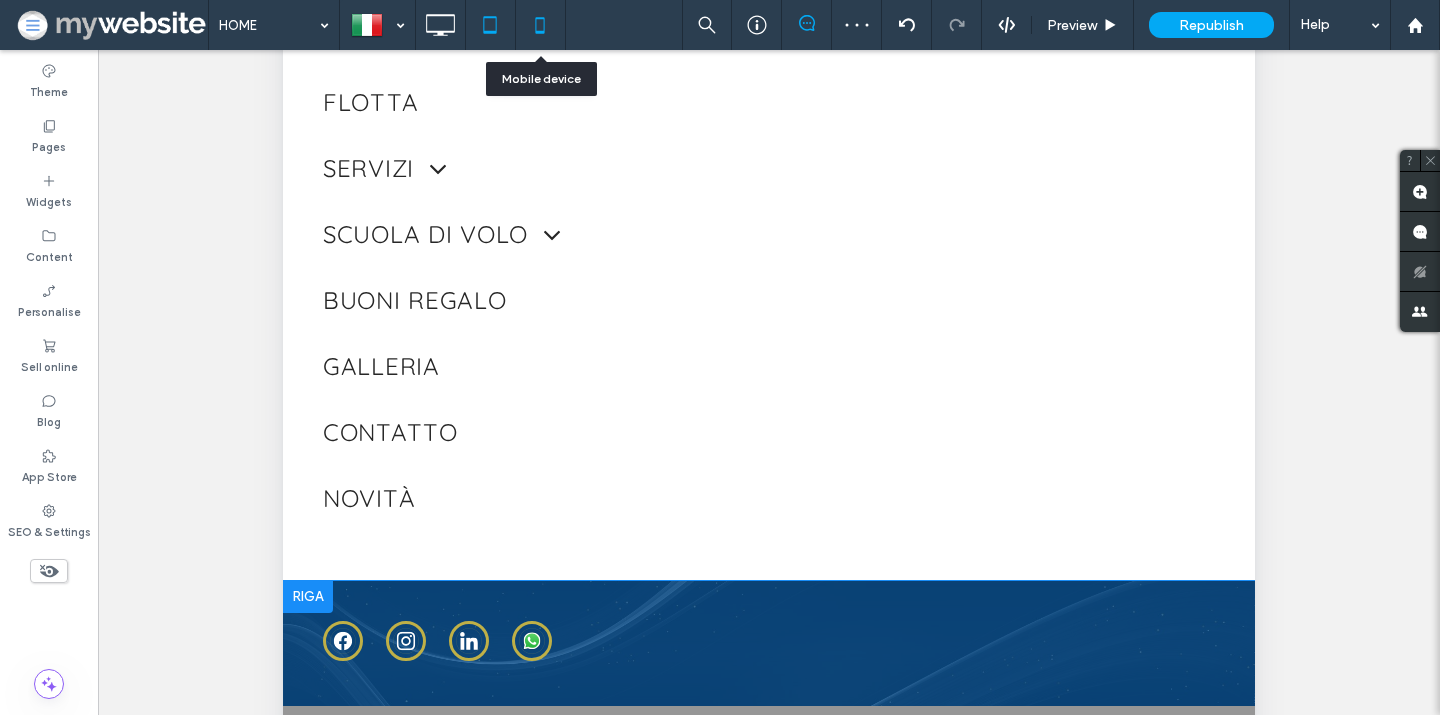 click 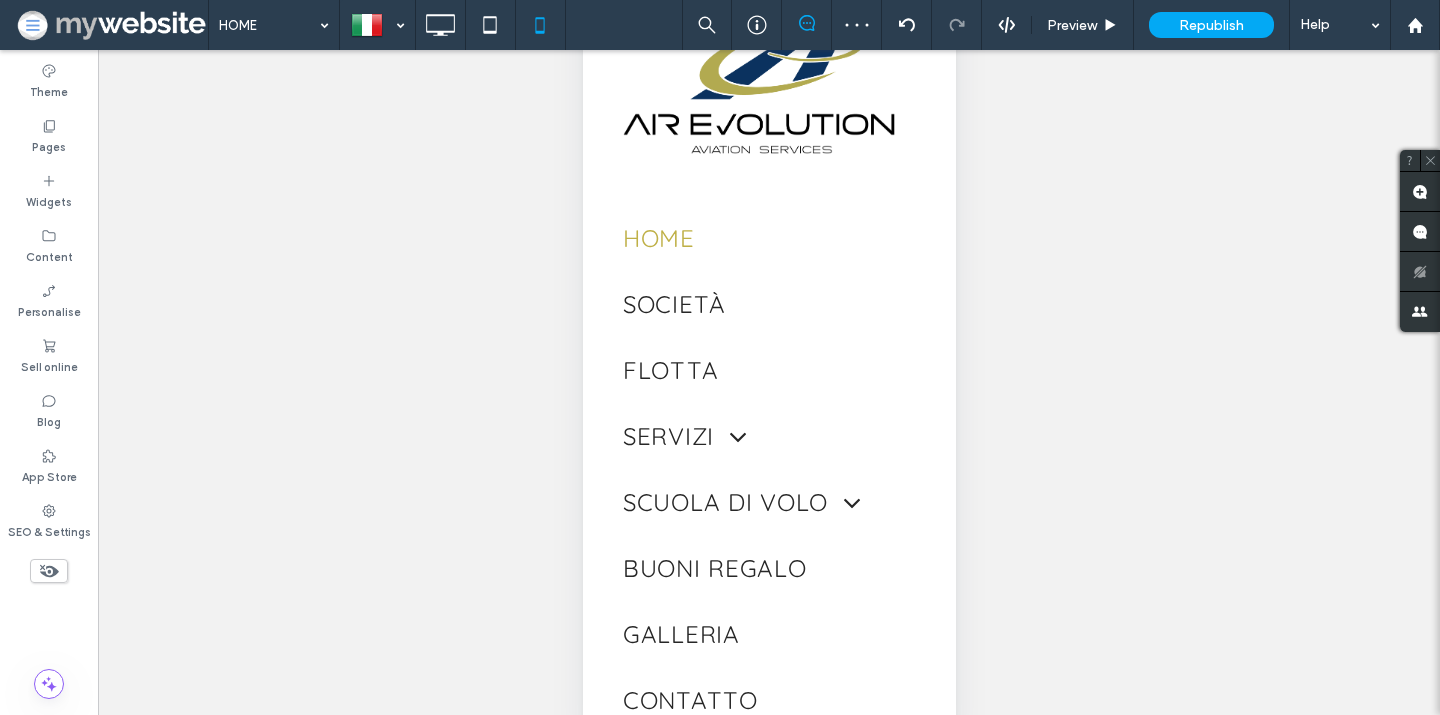 scroll, scrollTop: 112, scrollLeft: 0, axis: vertical 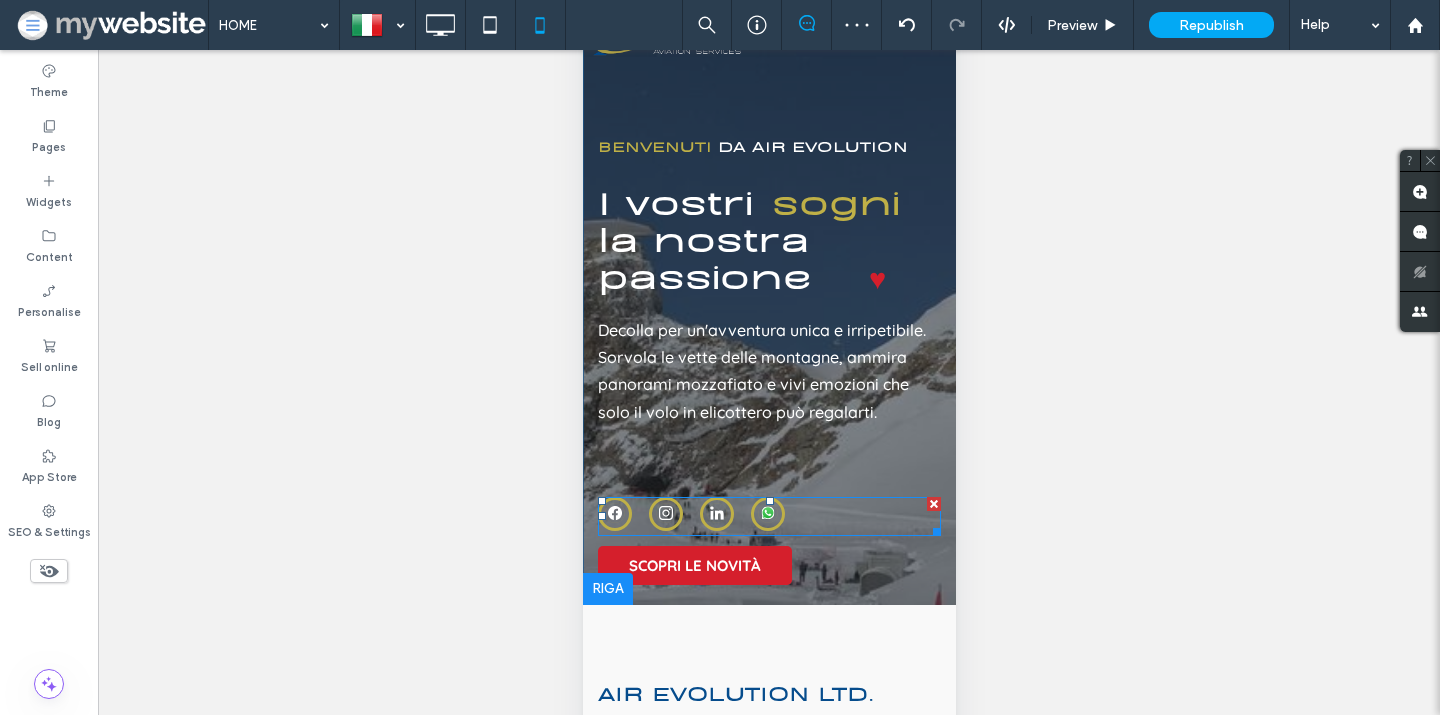 click at bounding box center [690, 516] 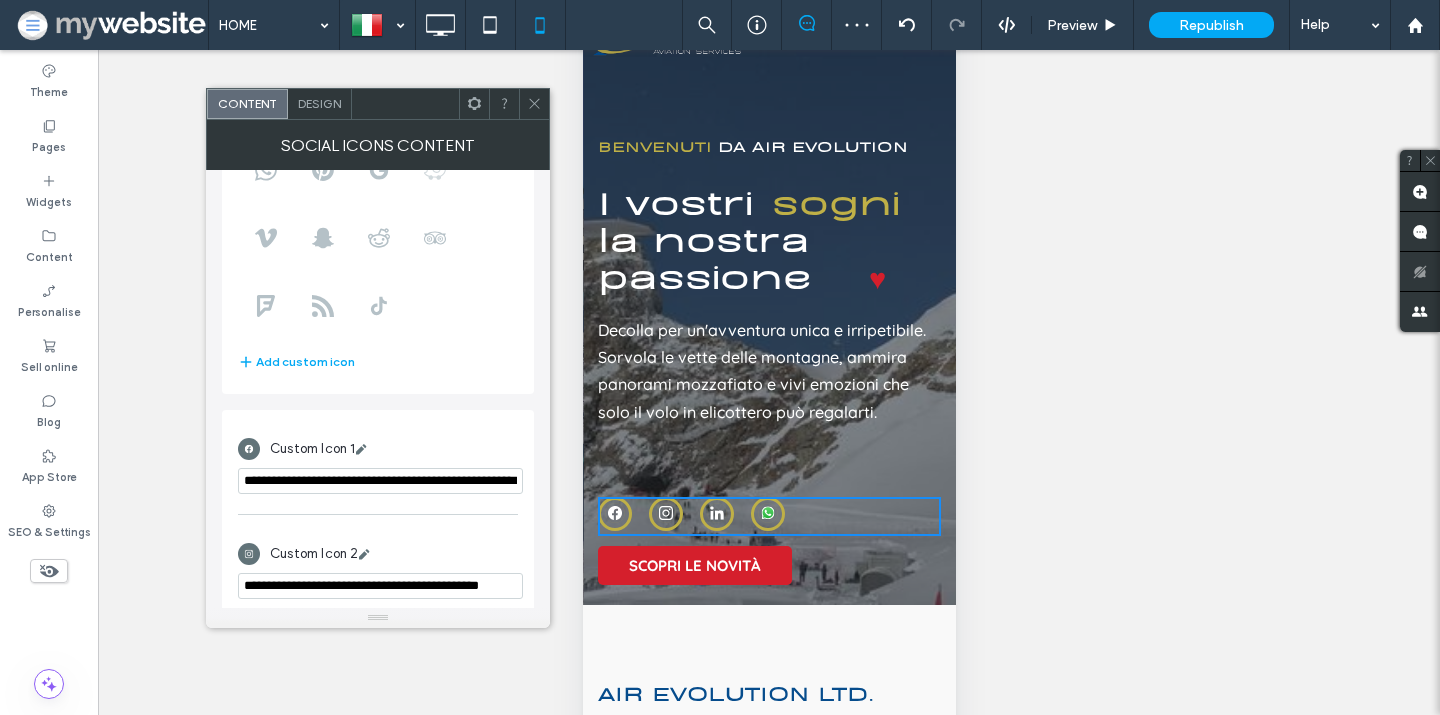 scroll, scrollTop: 343, scrollLeft: 0, axis: vertical 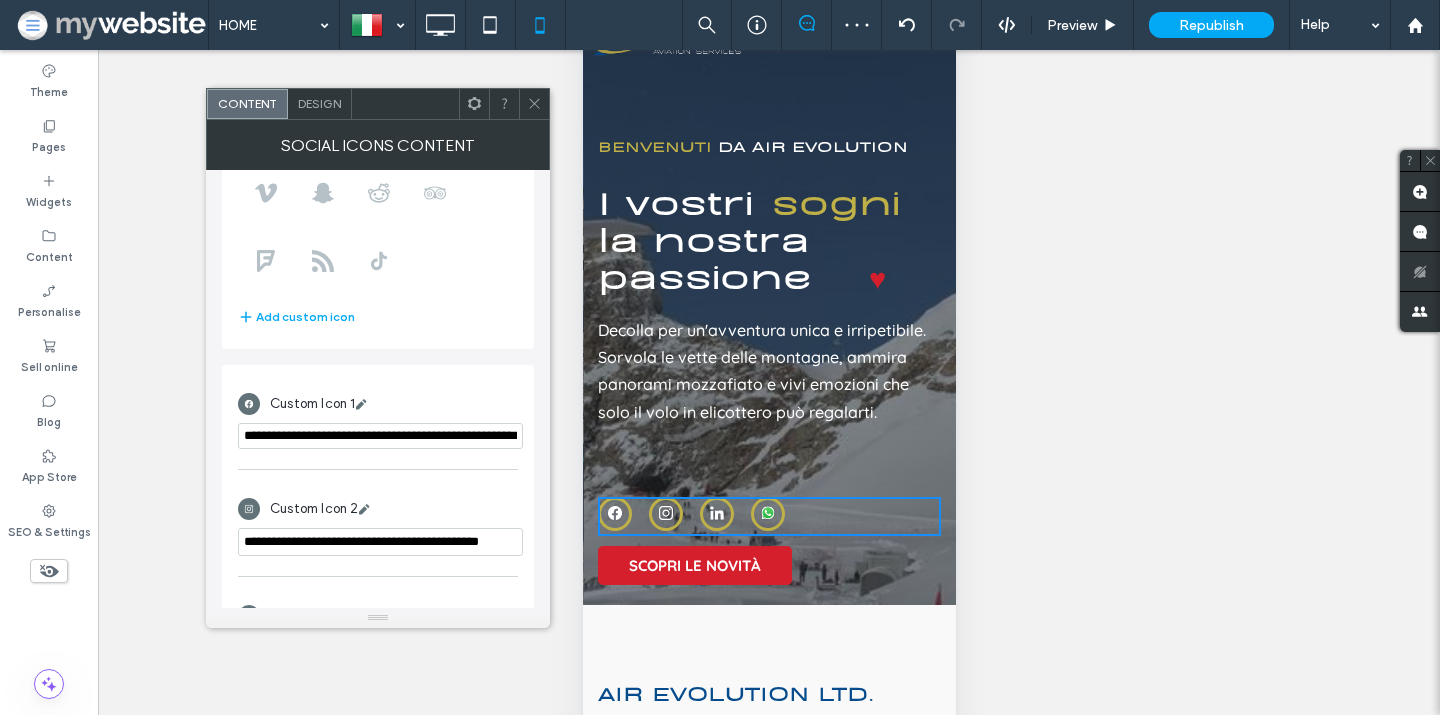 drag, startPoint x: 400, startPoint y: 539, endPoint x: 560, endPoint y: 538, distance: 160.00313 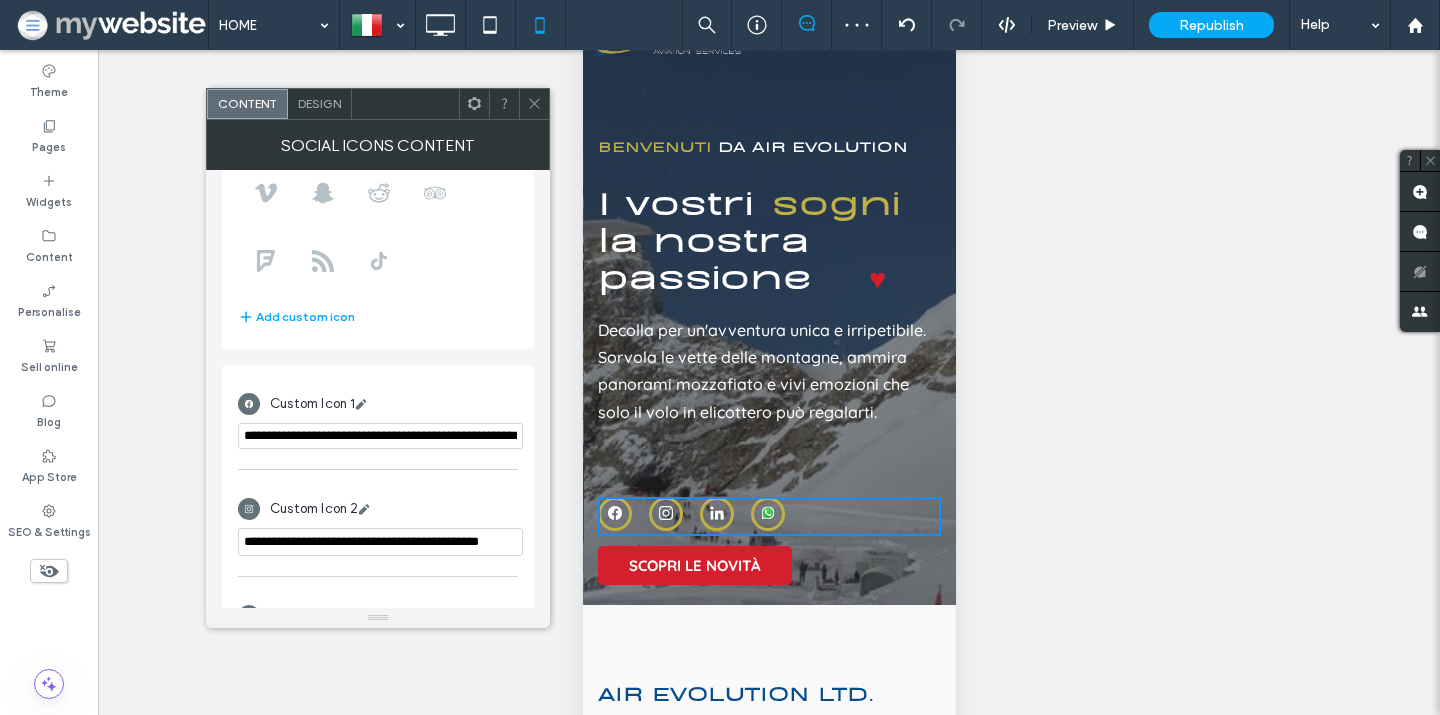 click on ".wqwq-1{fill:#231f20;}
.cls-1q, .cls-2q { fill-rule: evenodd; }
.cls-2q { fill: #6e8188; }
True_local
Agendize
HealthEngine
x_close_popup
from_your_site
multi_language
zoom-out
zoom-in
z_vimeo
z_yelp
z_picassa
w_vCita
youtube
yelp
x2
x
x_x
x_alignright
x_handwritten
wrench
wordpress
windowsvv
win8
whats_app
wallet
warning-sign
w_youtube
w_youtube_channel
w_yelp
w_video
w_twitter
w_title
w_tabs
w_social_icons
w_spacer
w_share
w_rss_feed
w_recent-posts
w_push
w_paypal
w_photo_gallery" at bounding box center [720, 357] 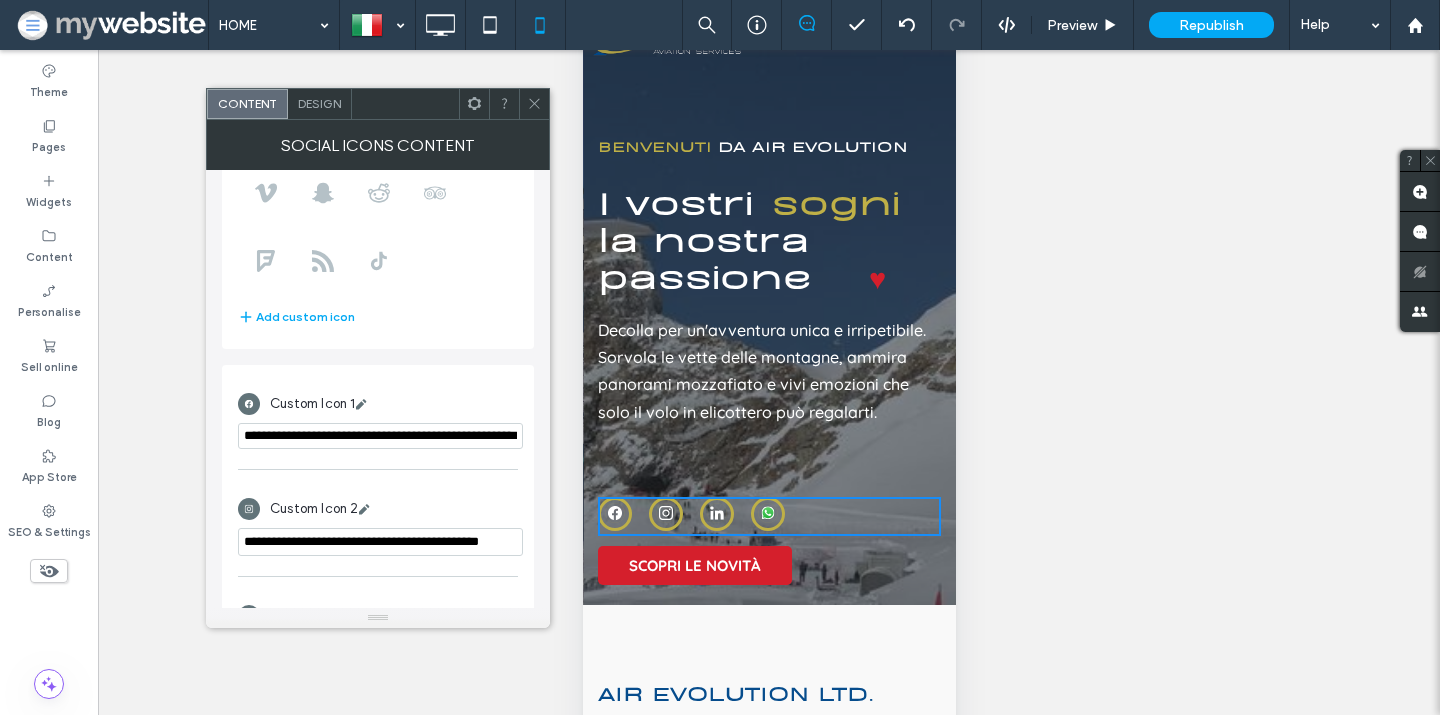 click on "**********" at bounding box center (380, 542) 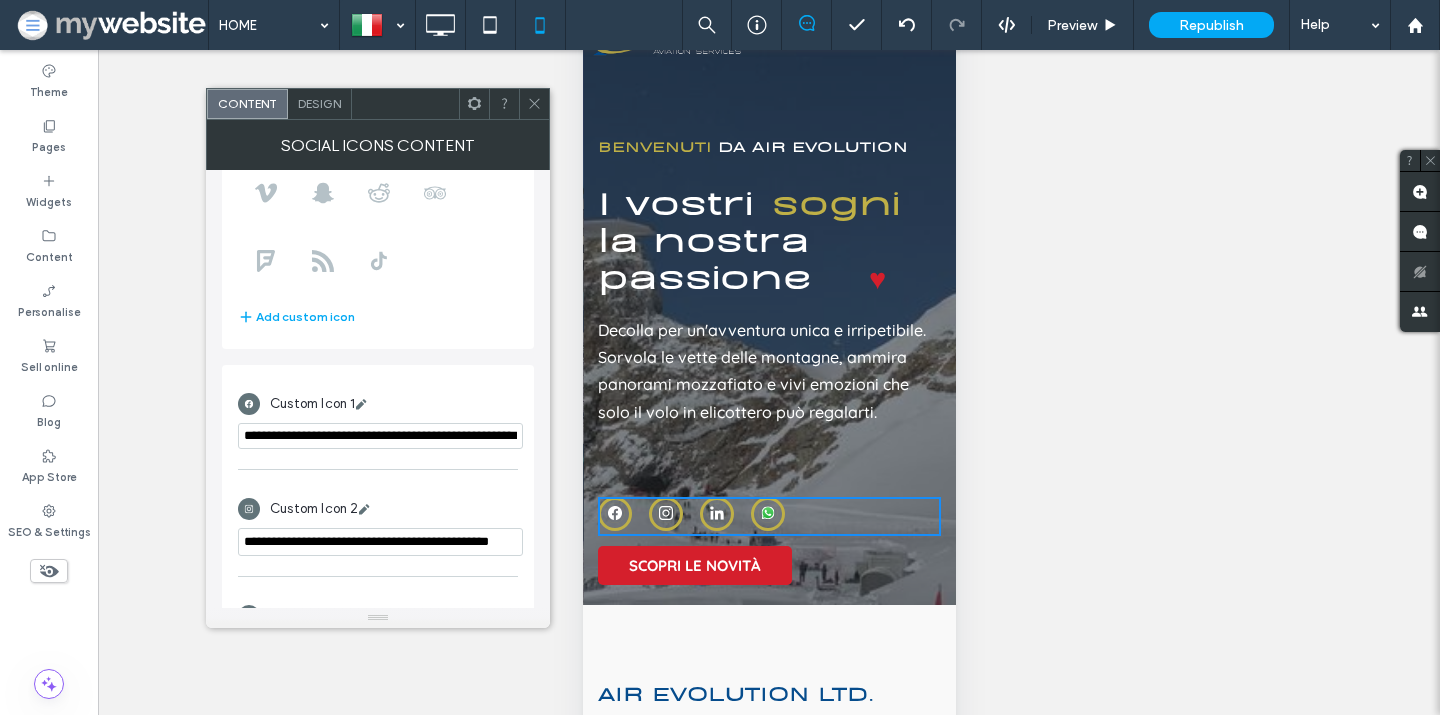 scroll, scrollTop: 0, scrollLeft: 32, axis: horizontal 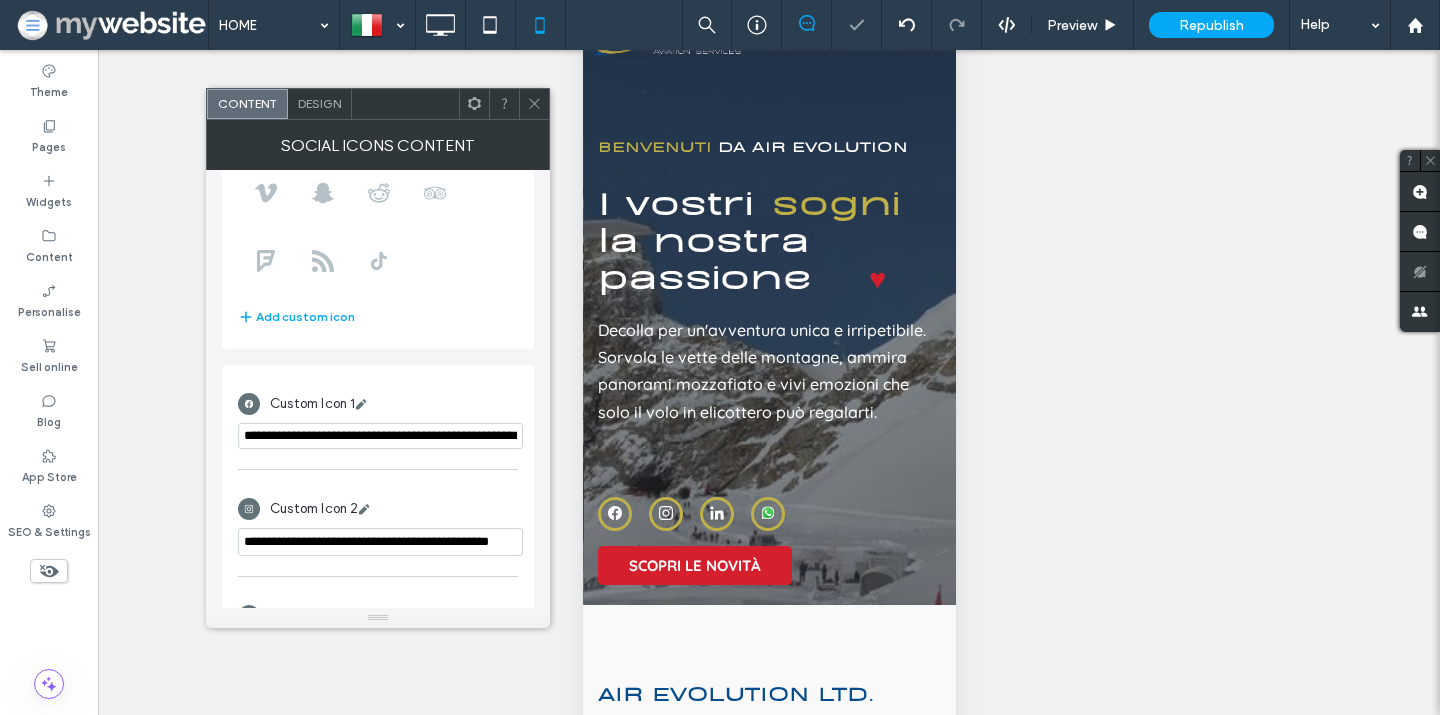 click 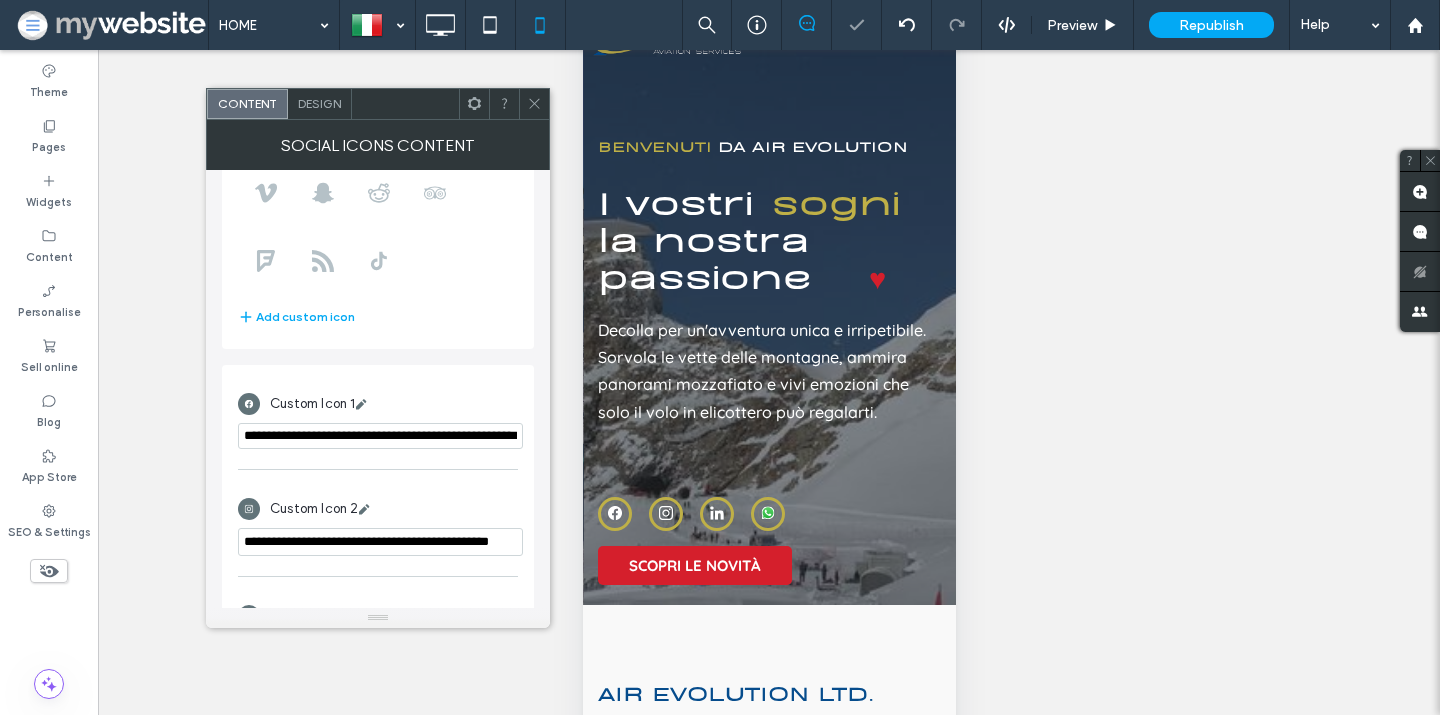 scroll, scrollTop: 0, scrollLeft: 0, axis: both 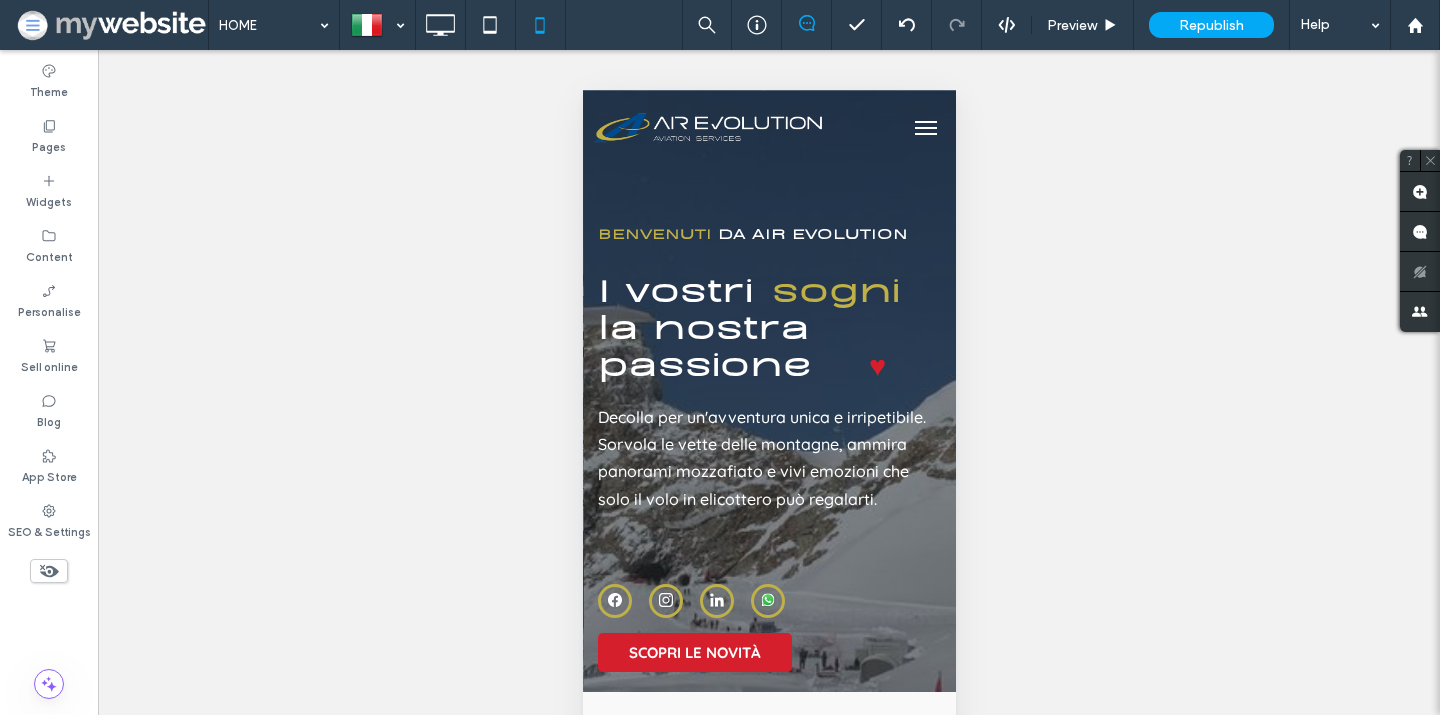 click at bounding box center [925, 128] 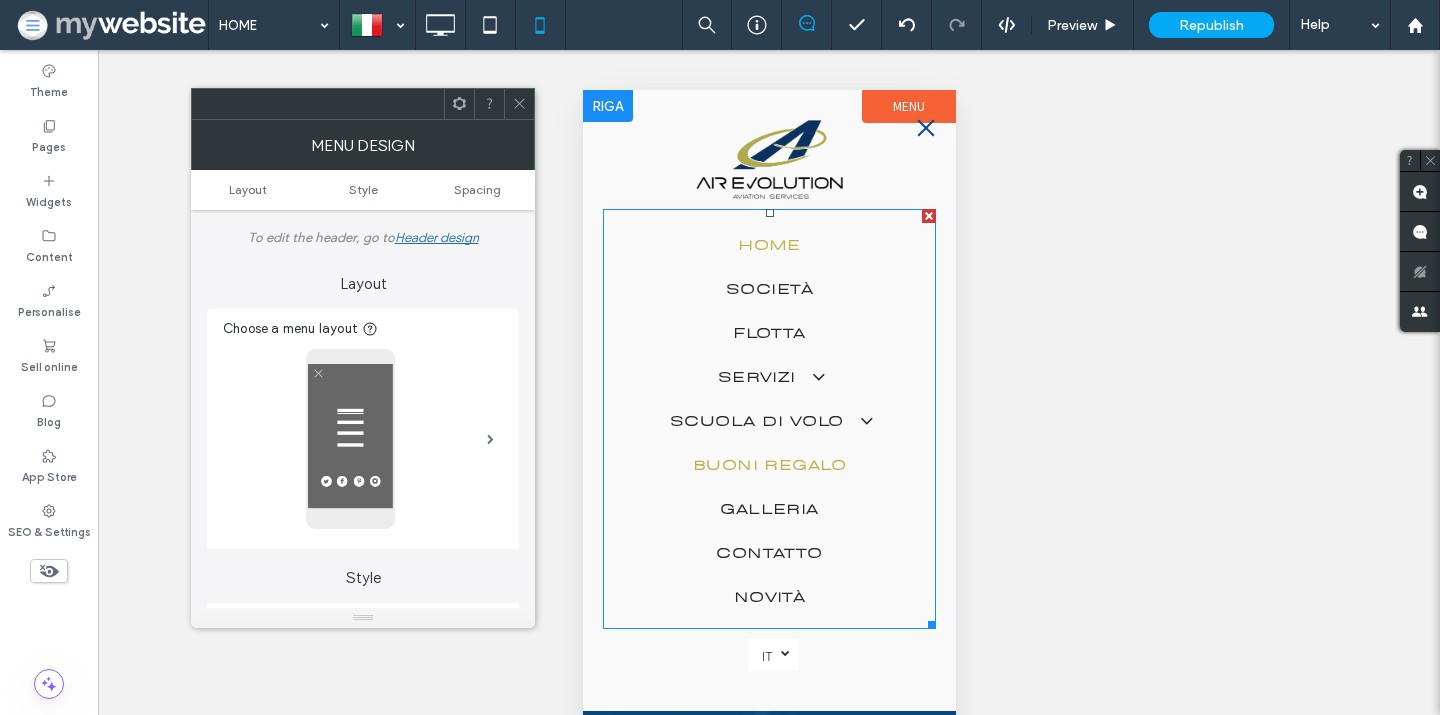 scroll, scrollTop: 0, scrollLeft: 0, axis: both 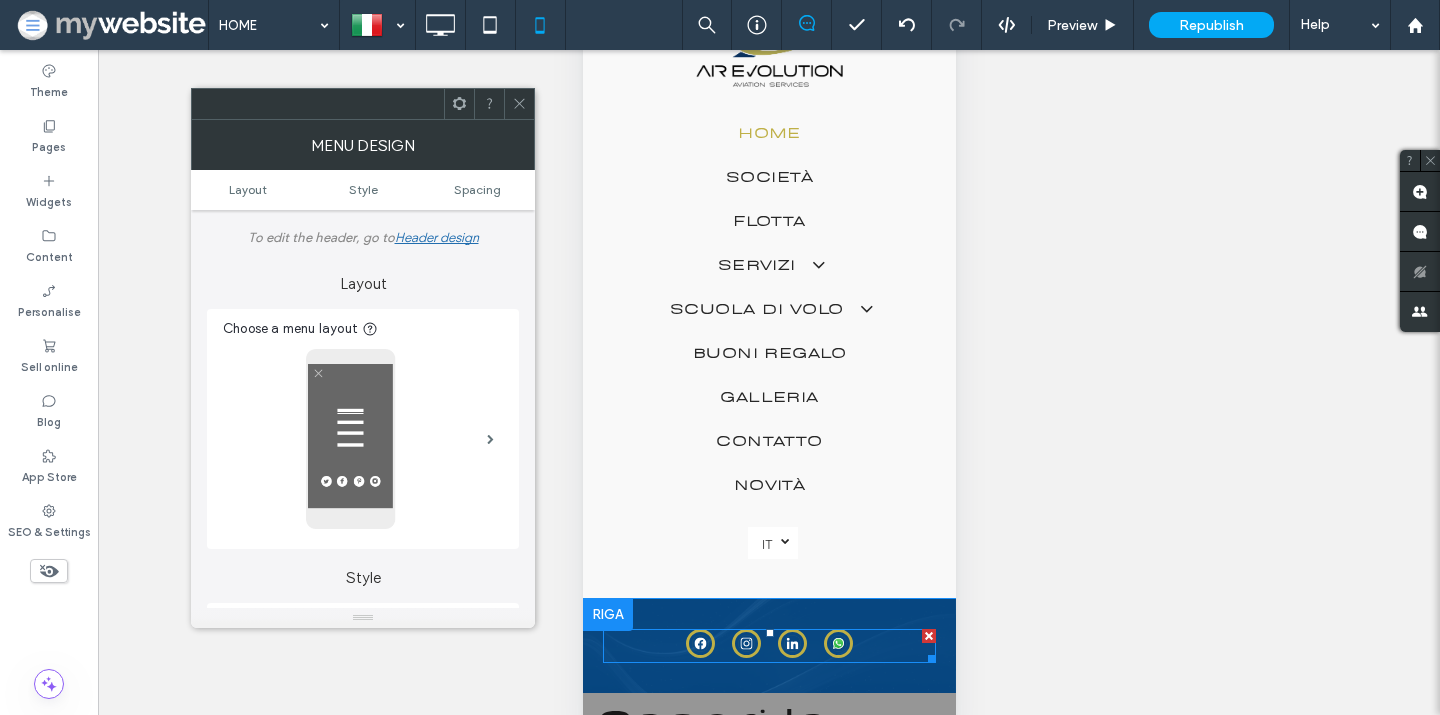 click at bounding box center (768, 646) 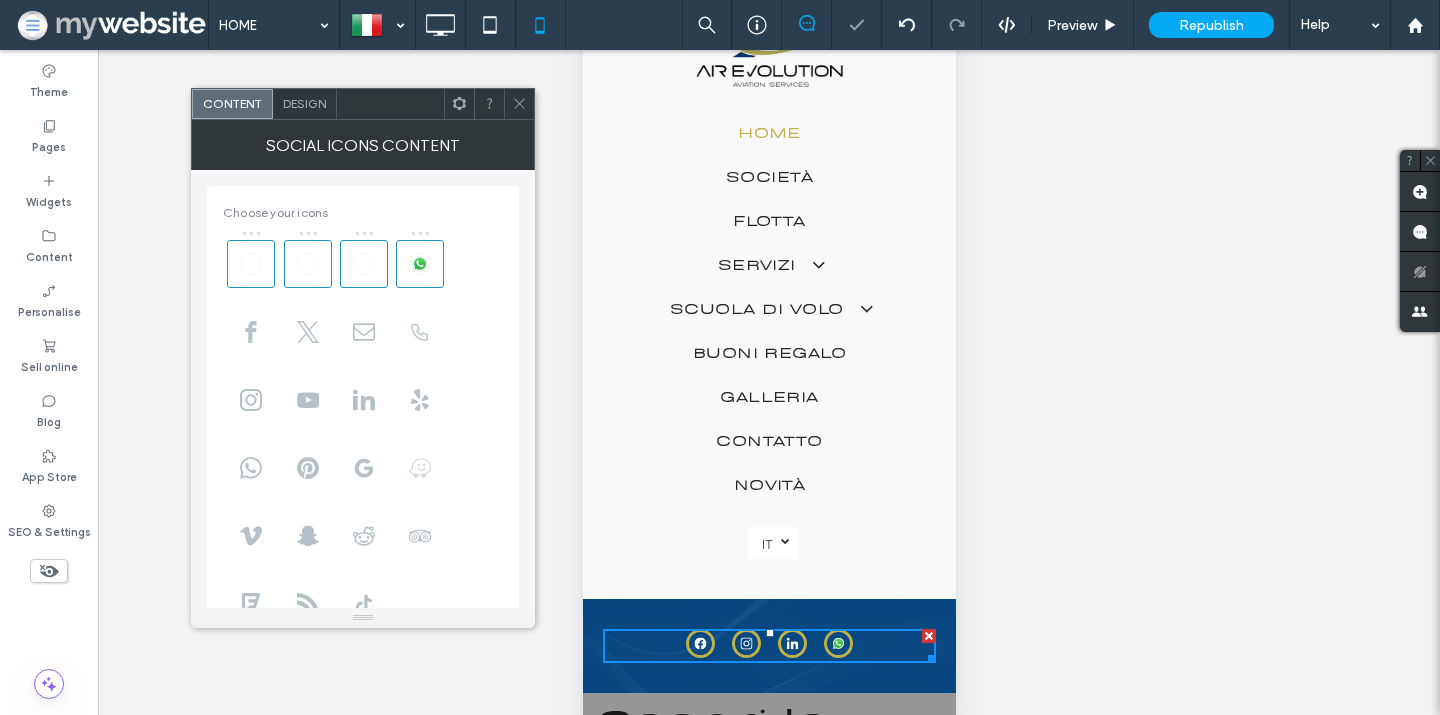 scroll, scrollTop: 417, scrollLeft: 0, axis: vertical 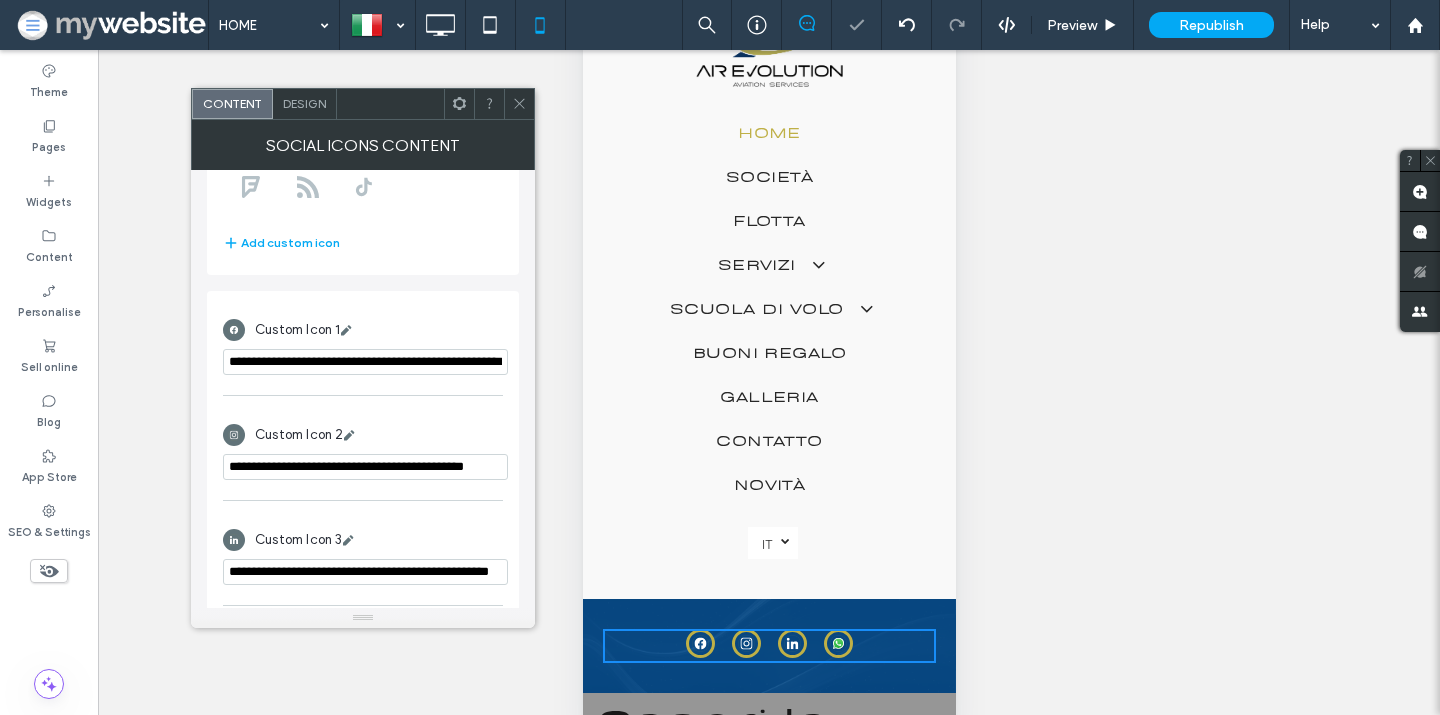 click on "**********" at bounding box center [365, 467] 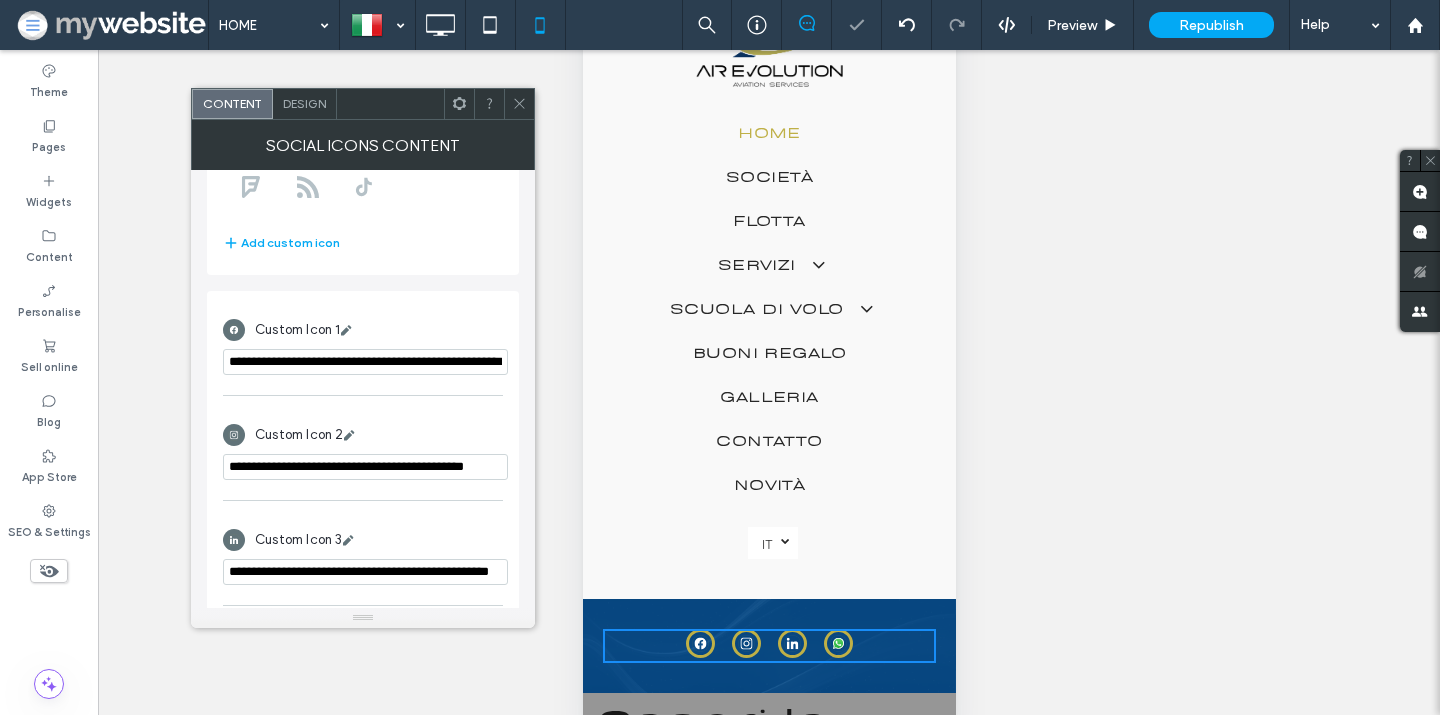 click on "**********" at bounding box center [365, 467] 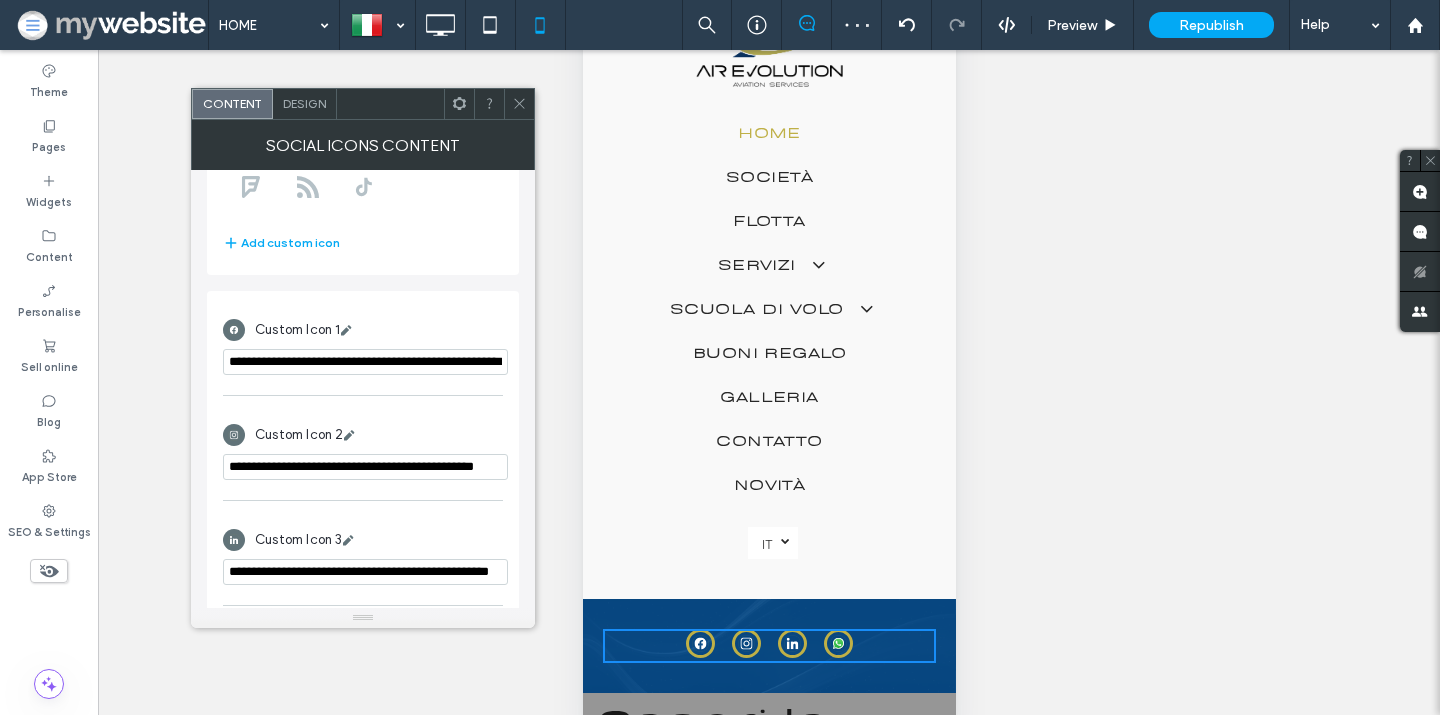 scroll, scrollTop: 0, scrollLeft: 32, axis: horizontal 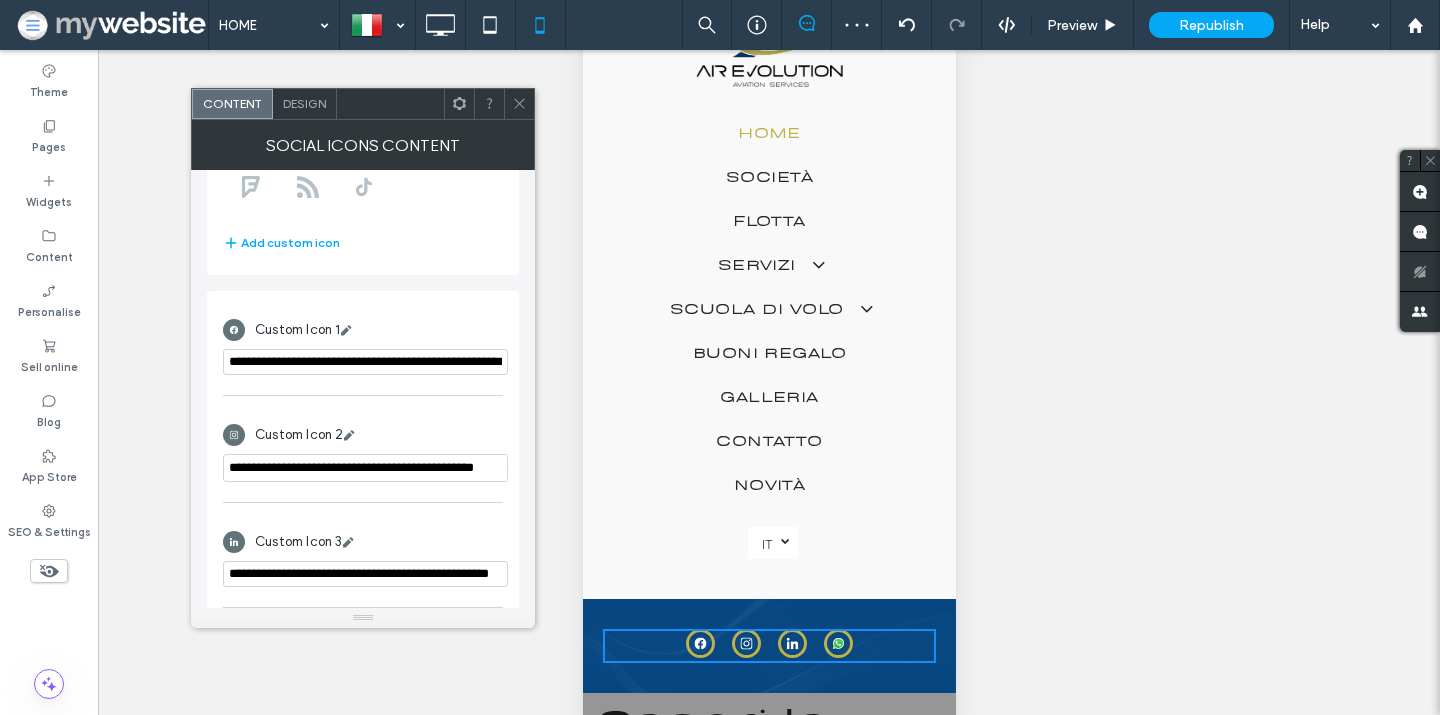 type on "**********" 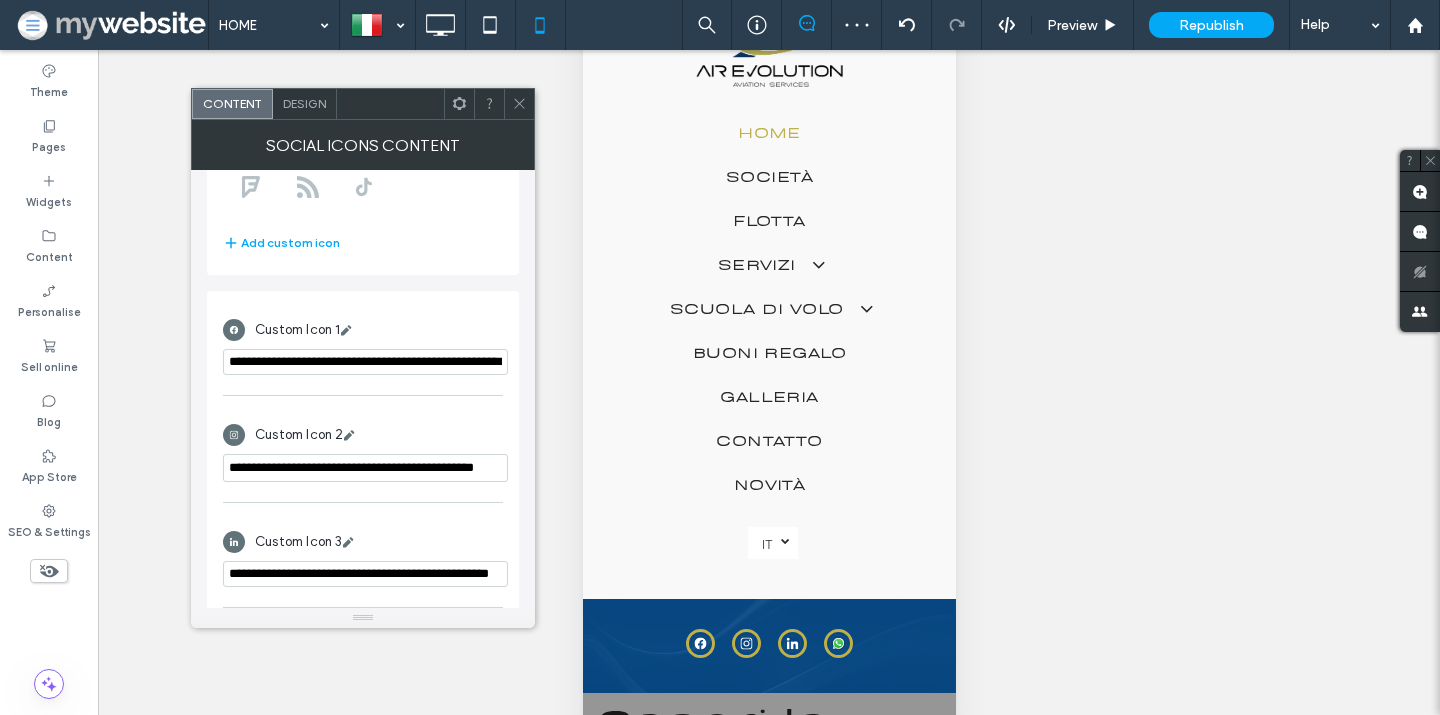 click 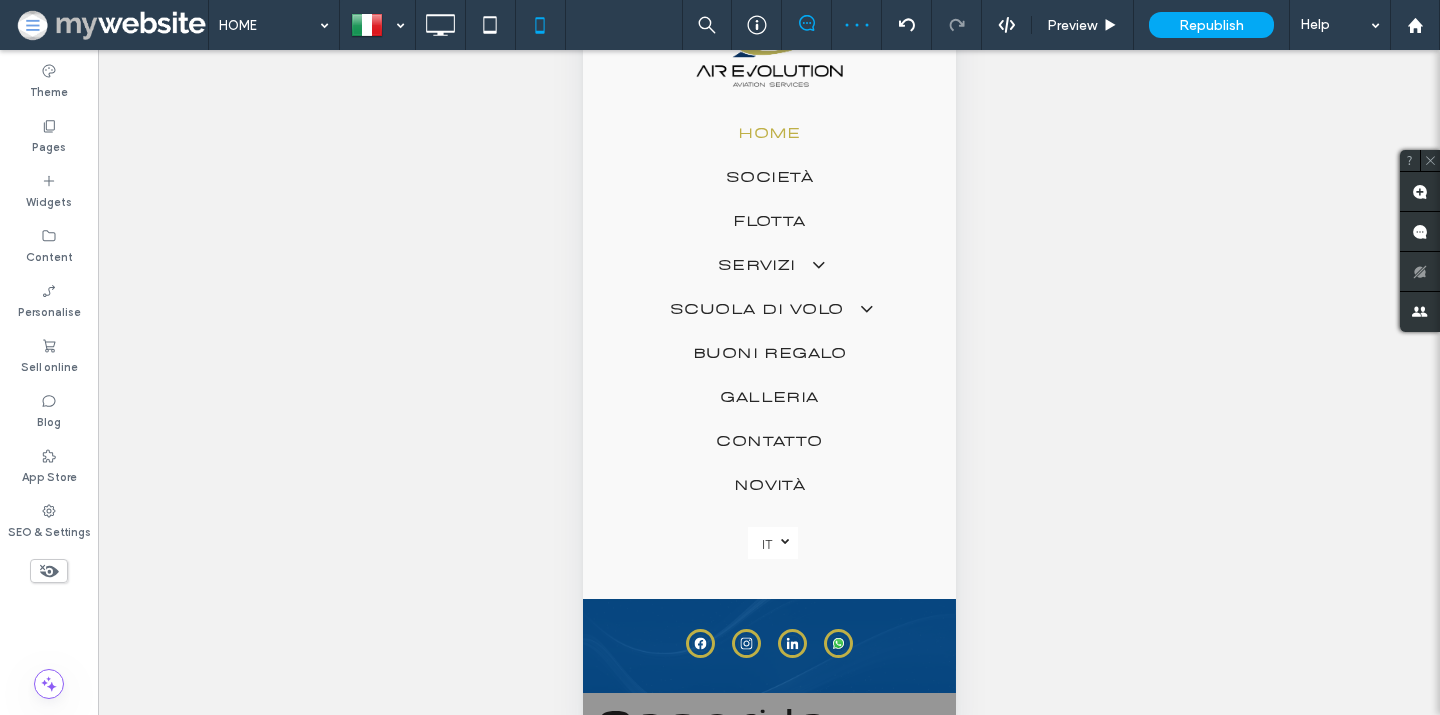 scroll, scrollTop: 0, scrollLeft: 0, axis: both 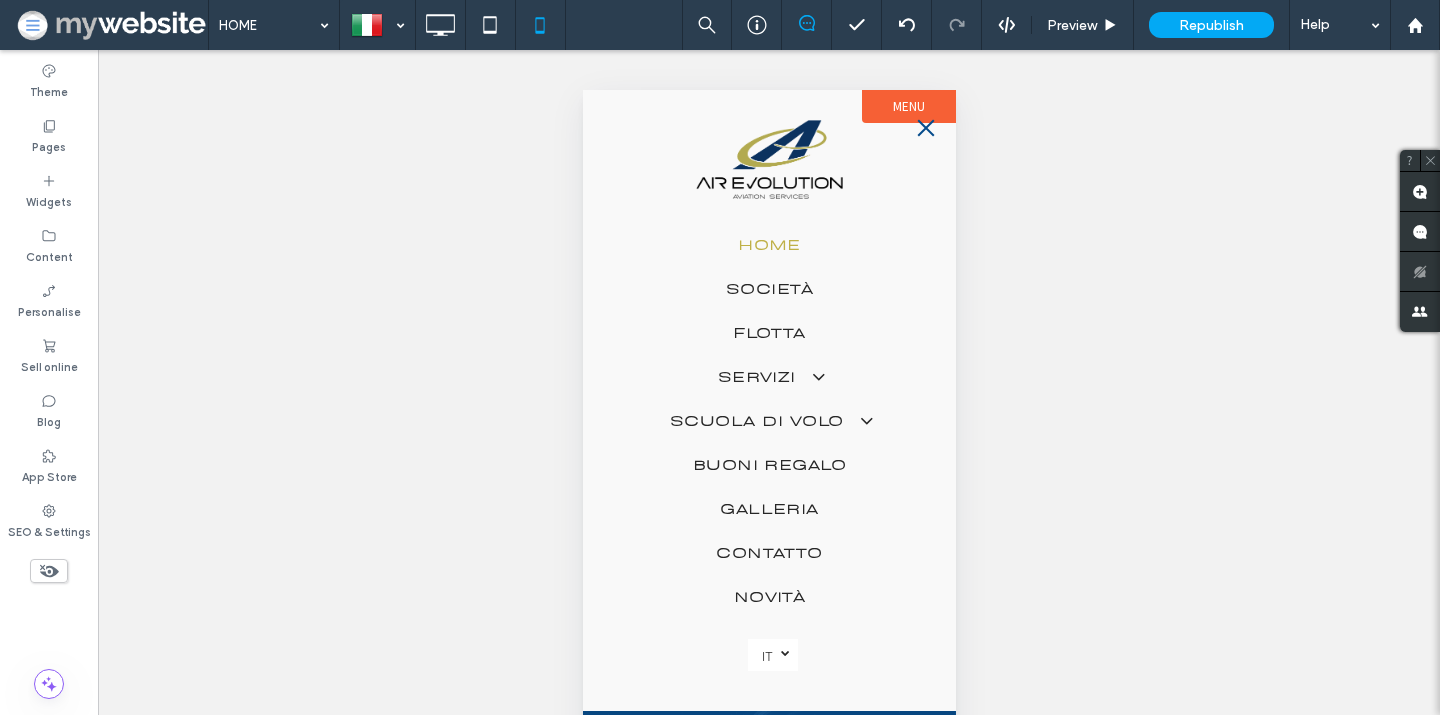 click at bounding box center [925, 127] 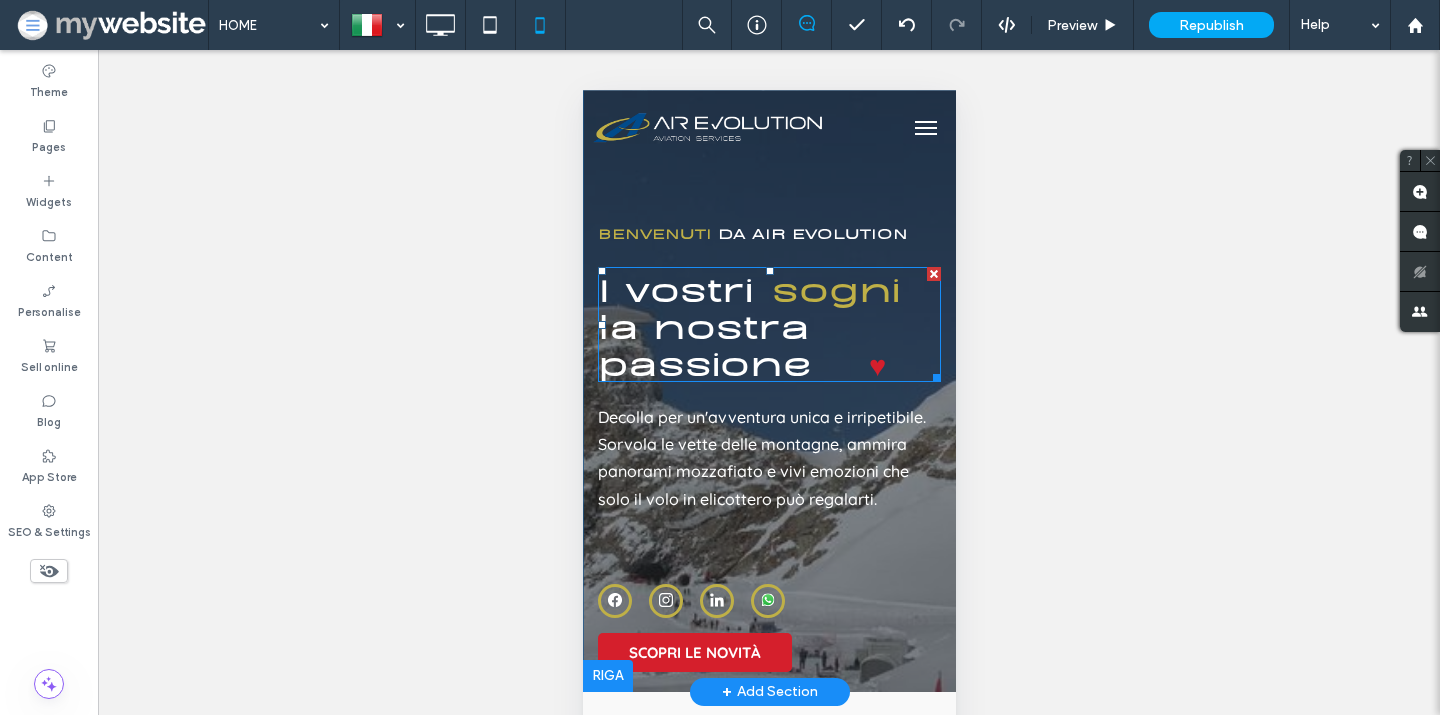 scroll, scrollTop: 156, scrollLeft: 0, axis: vertical 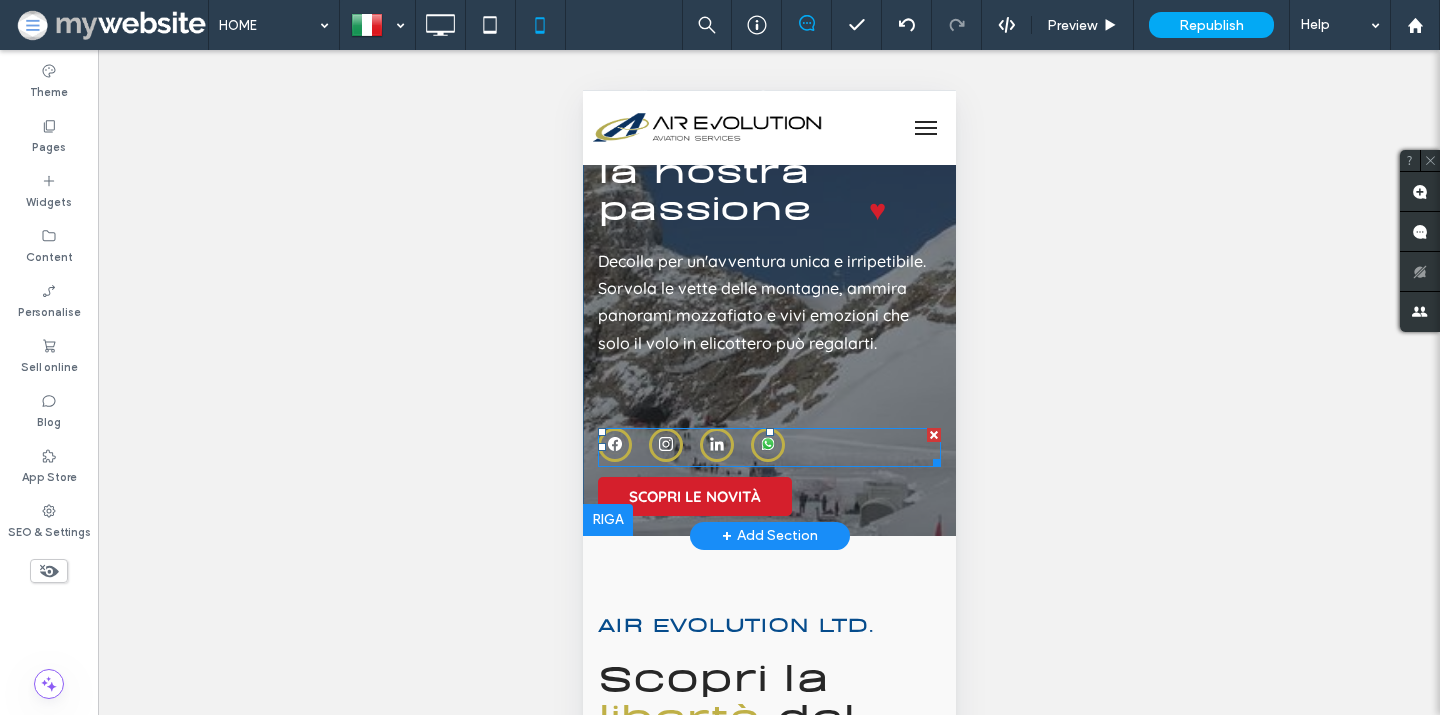 click at bounding box center [716, 447] 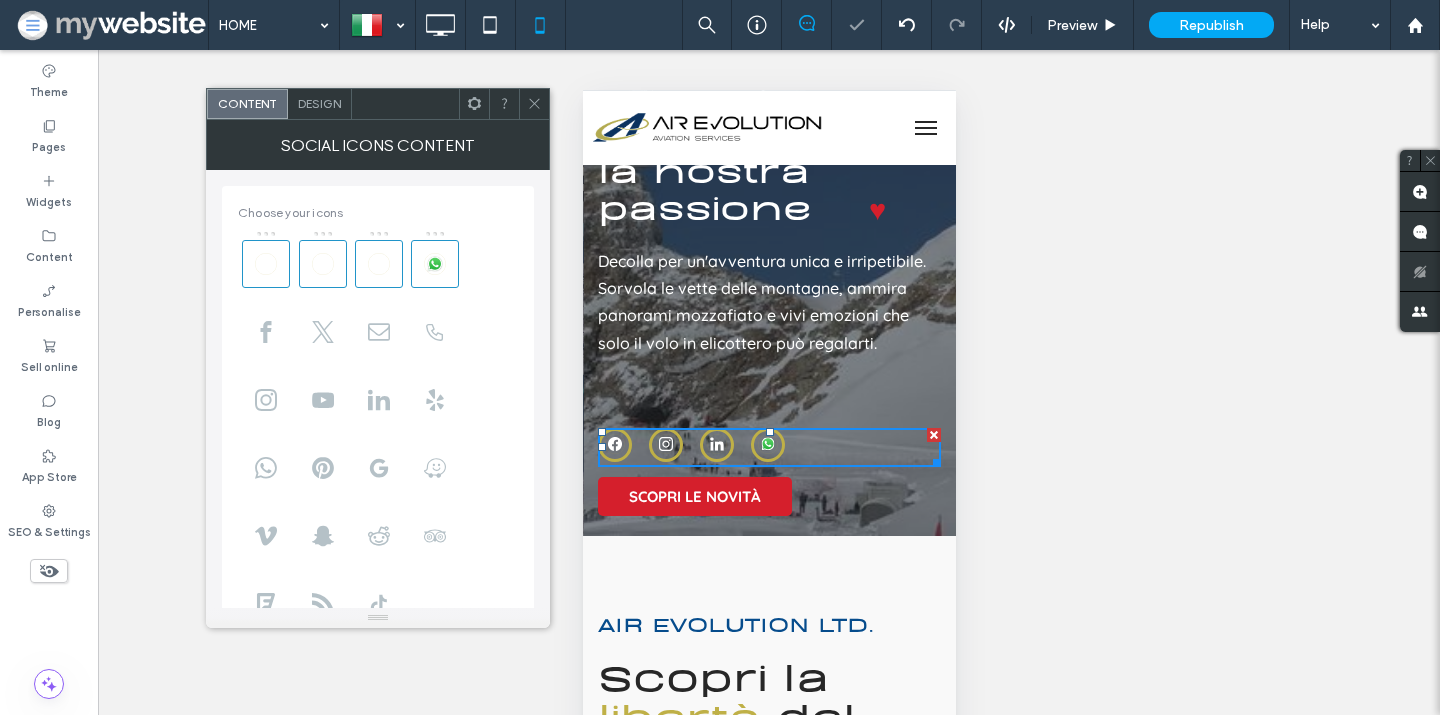 scroll, scrollTop: 370, scrollLeft: 0, axis: vertical 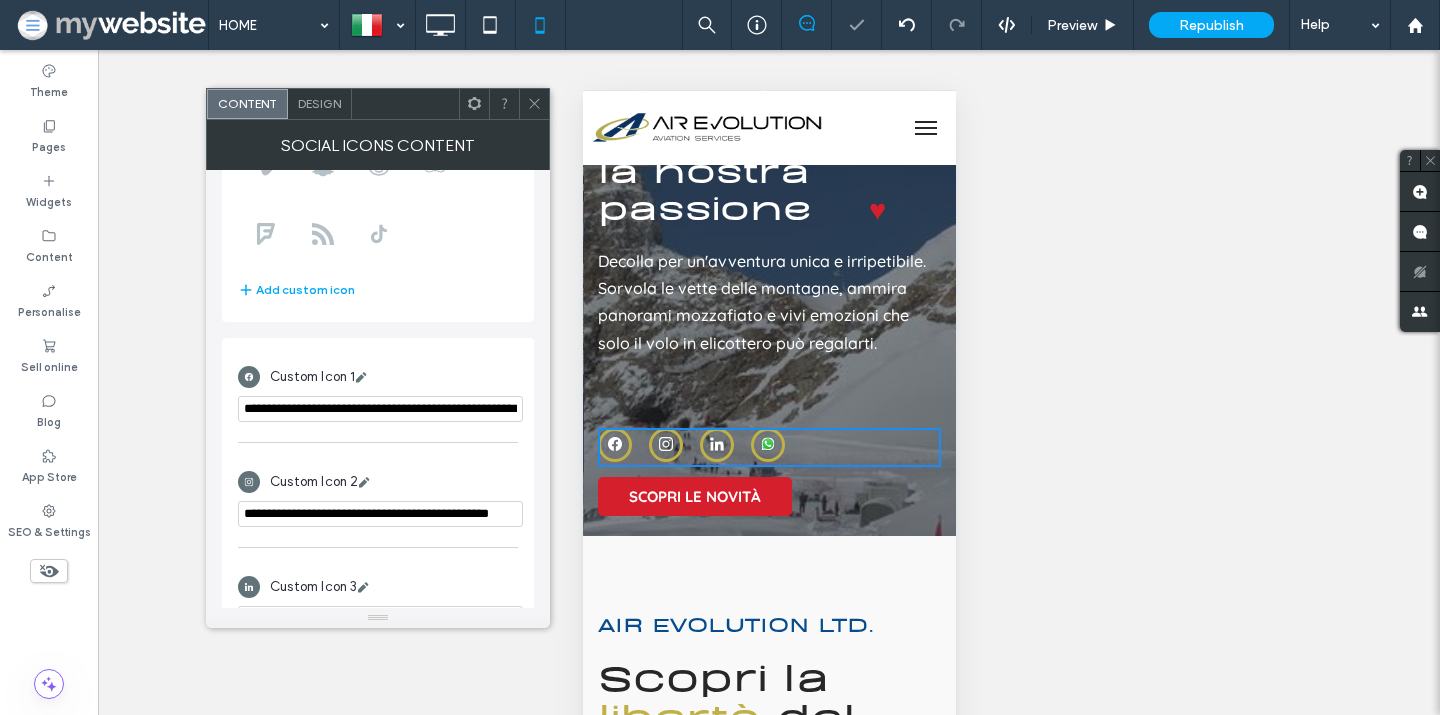 click 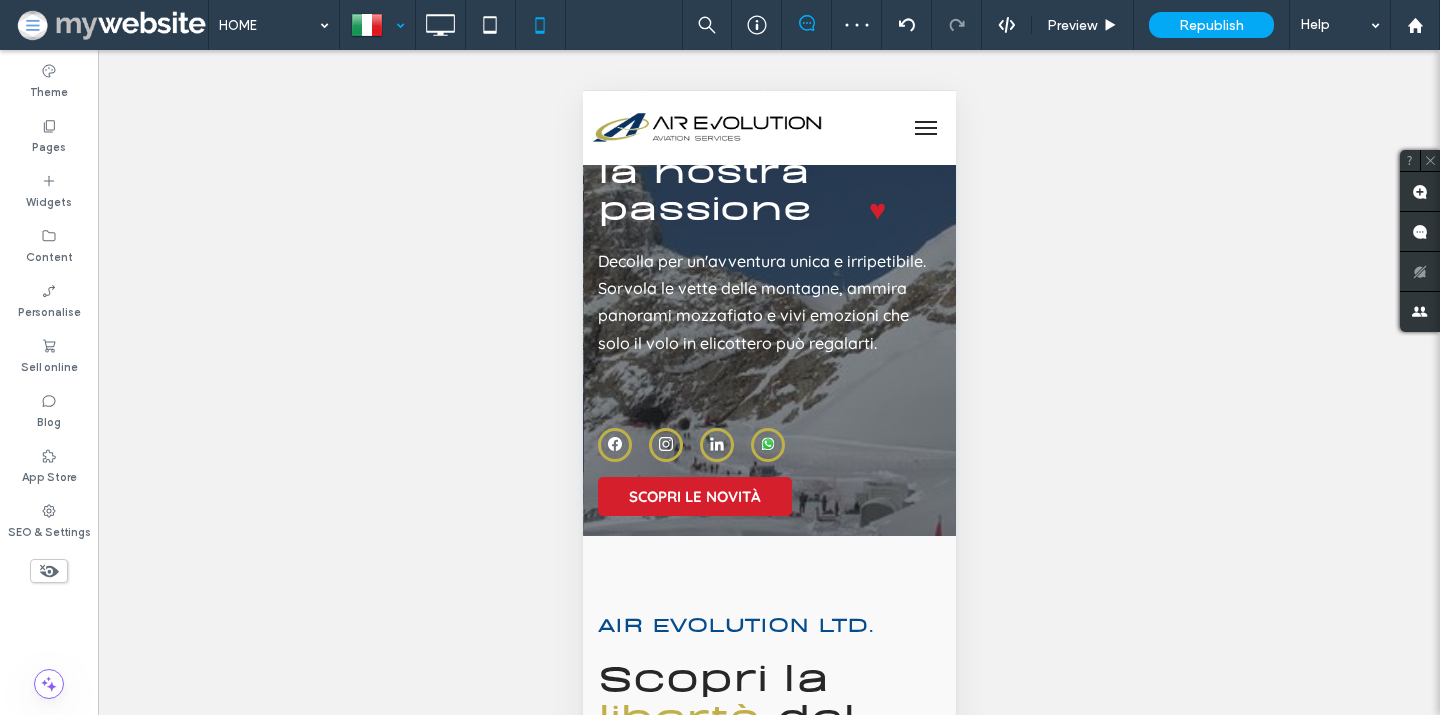 click at bounding box center [377, 25] 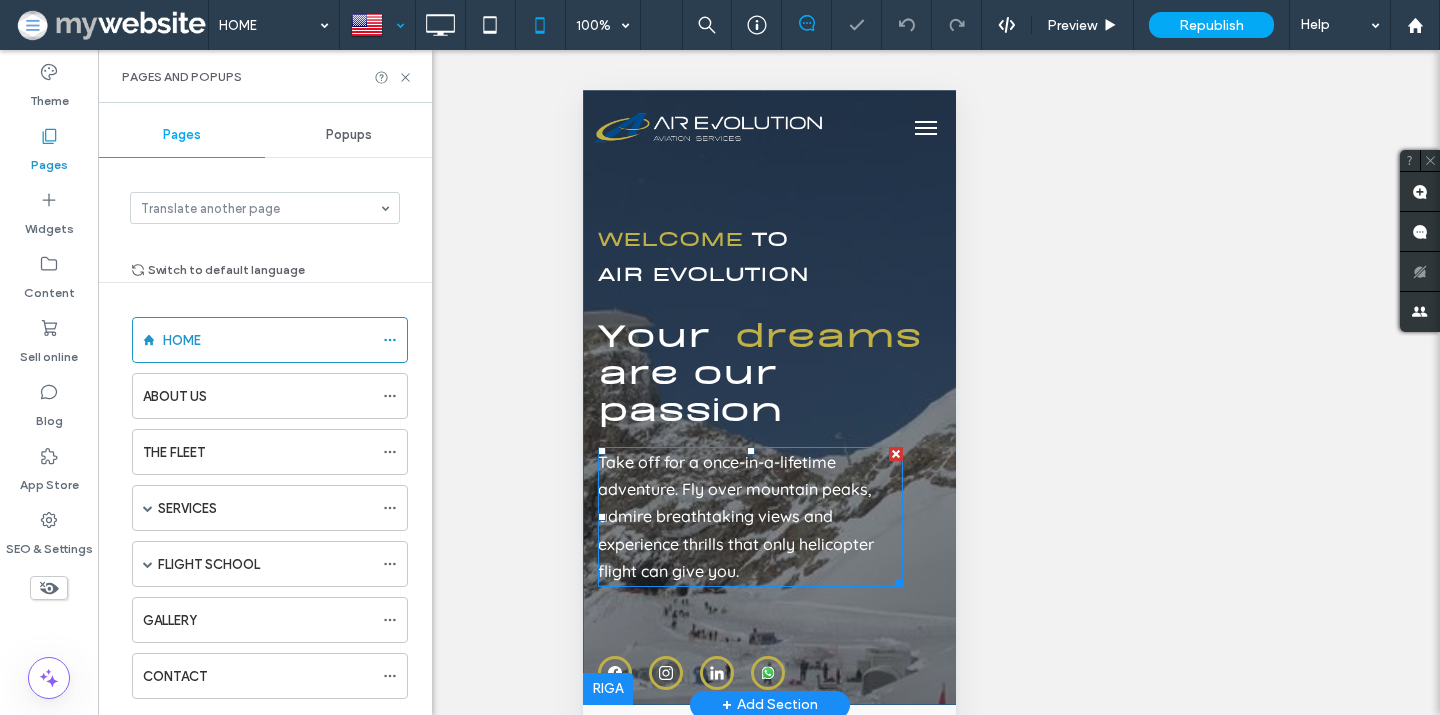 scroll, scrollTop: 150, scrollLeft: 0, axis: vertical 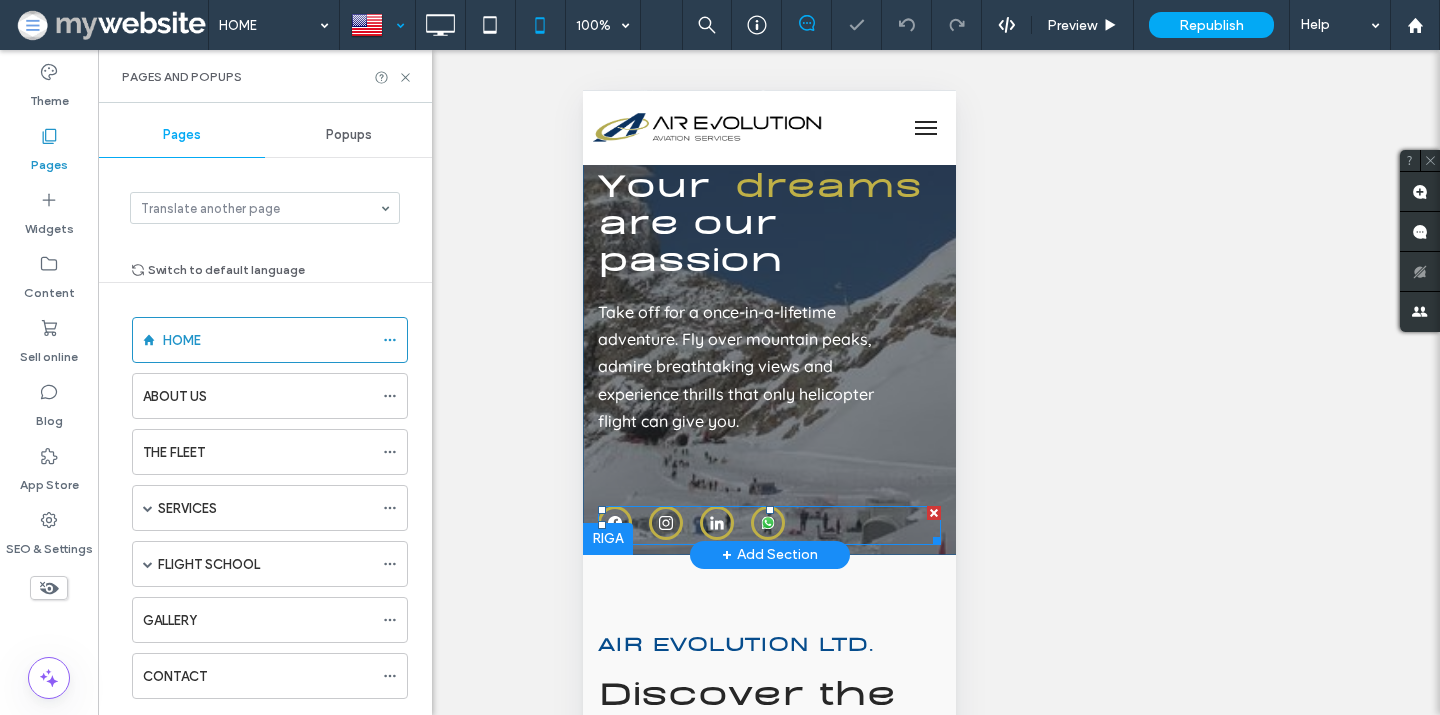 click at bounding box center (665, 523) 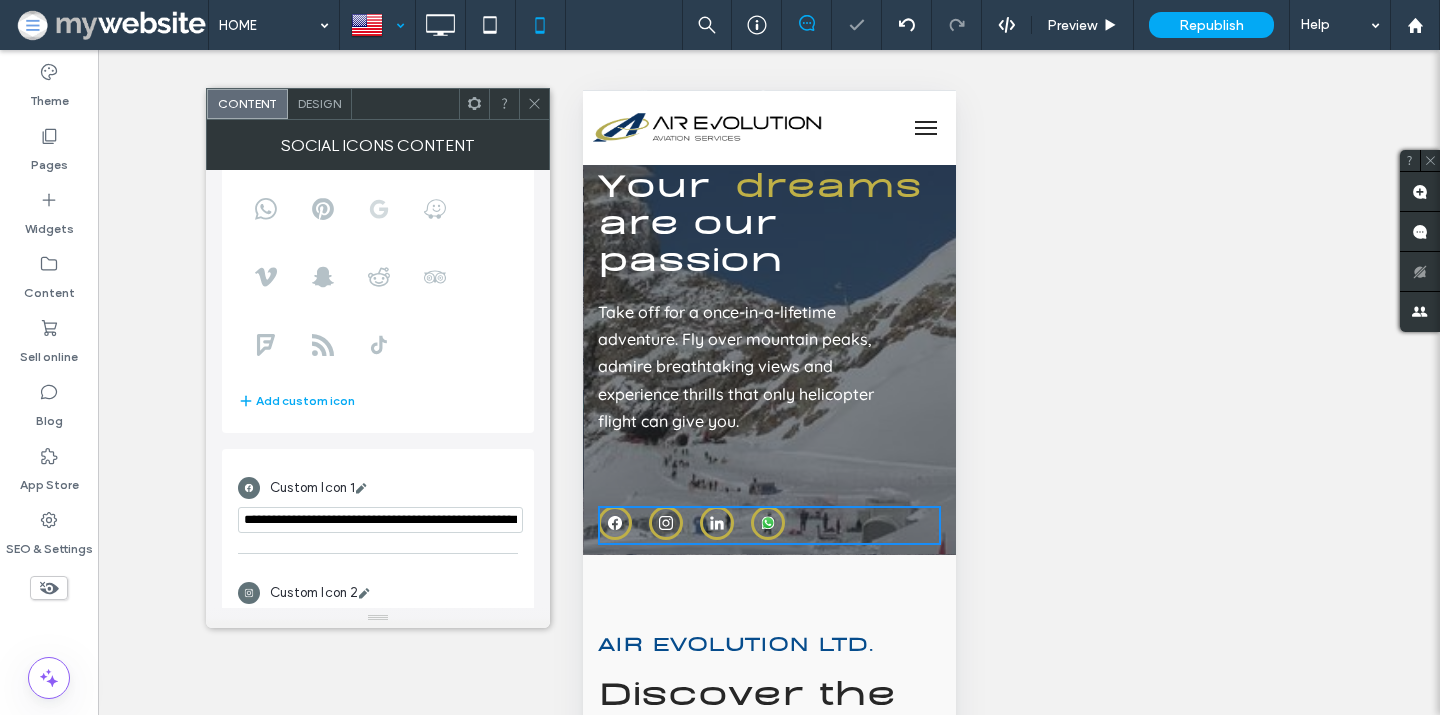scroll, scrollTop: 400, scrollLeft: 0, axis: vertical 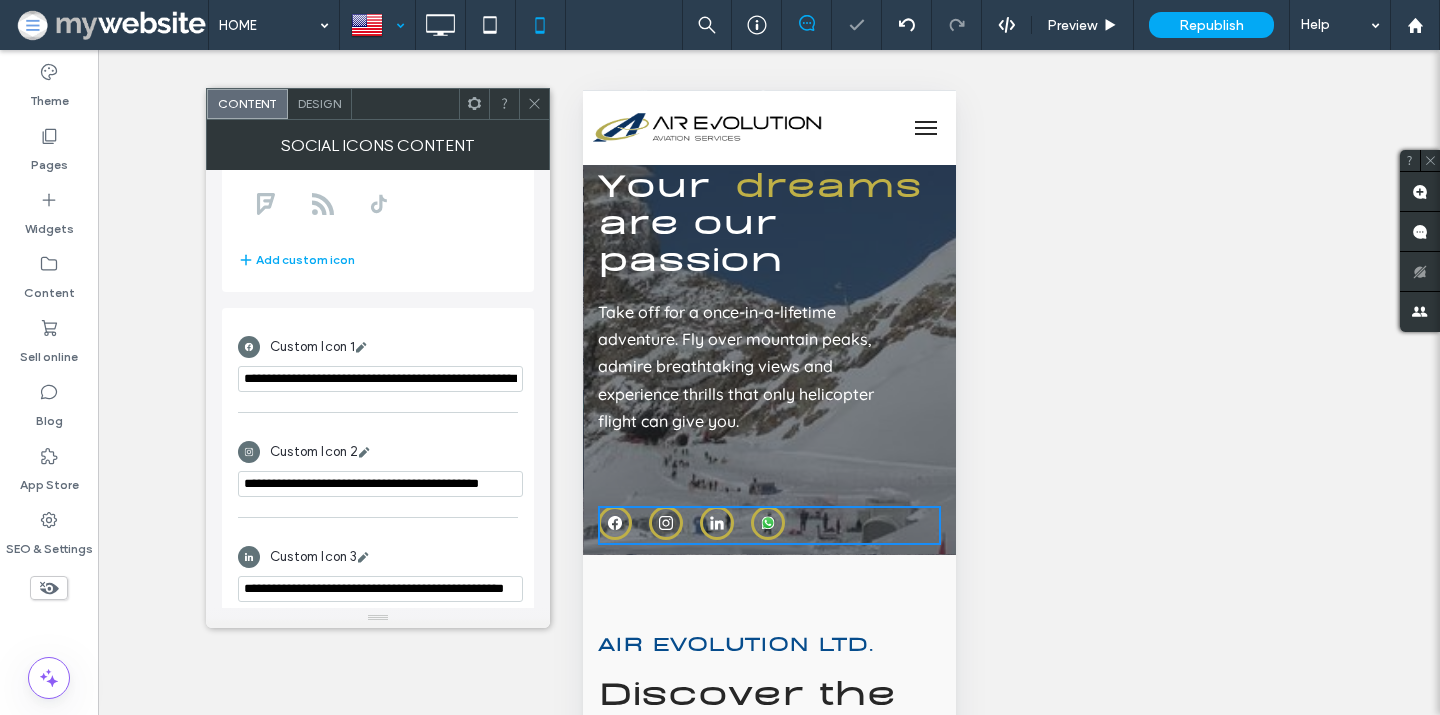 click on "**********" at bounding box center (380, 484) 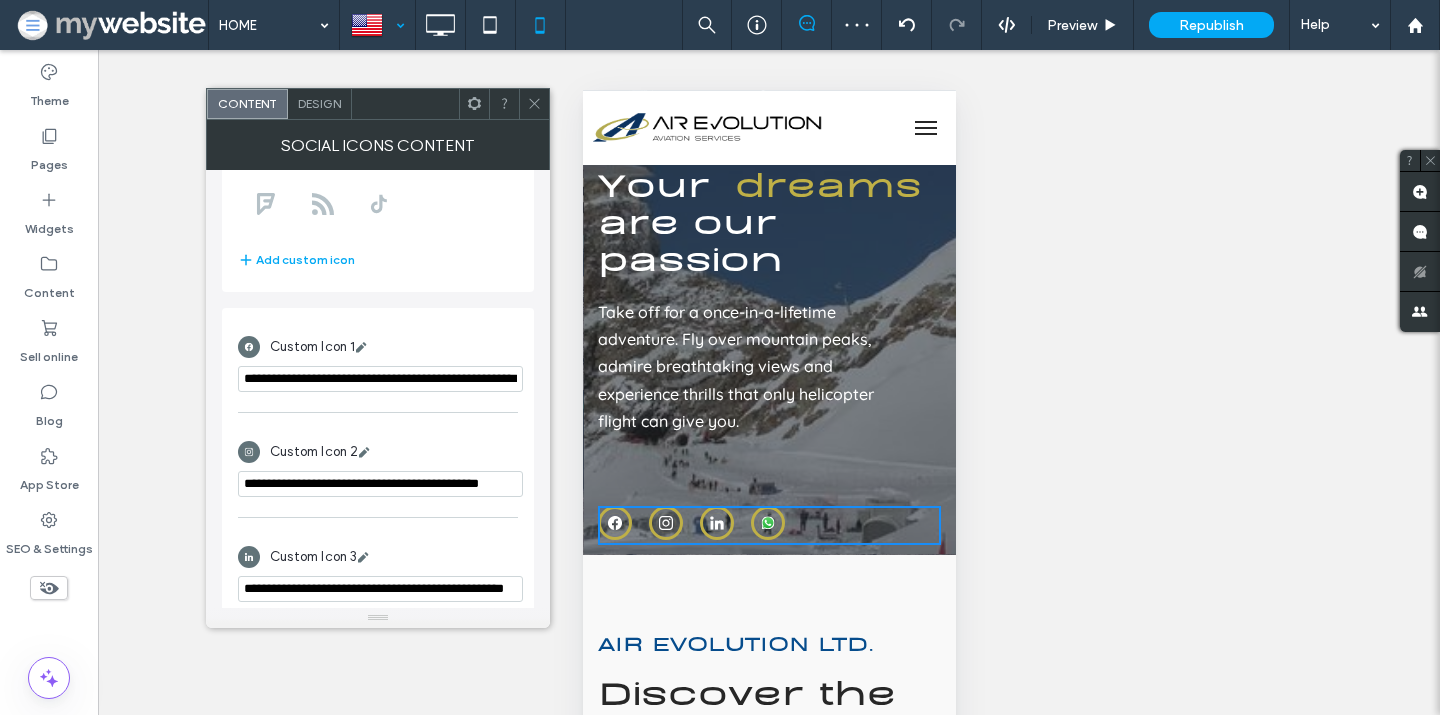 click on "**********" at bounding box center [380, 484] 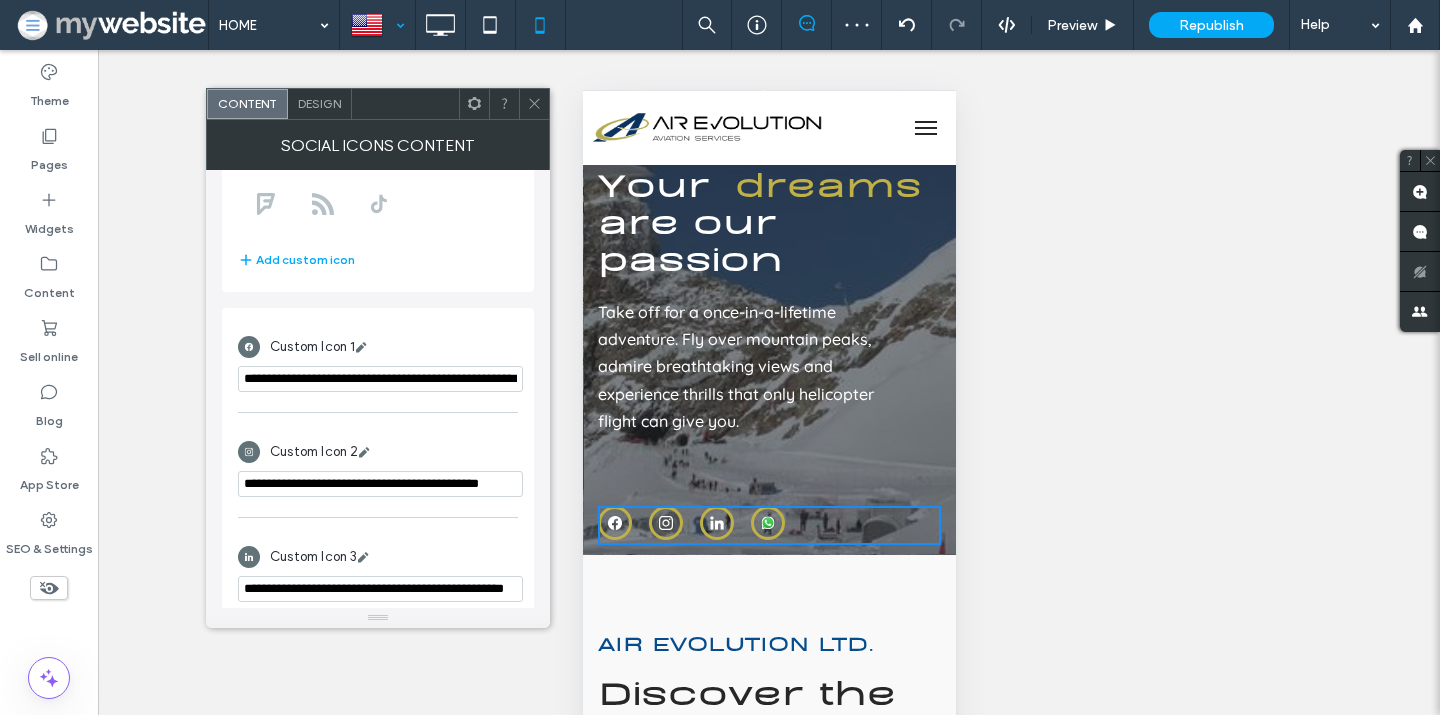 paste on "**" 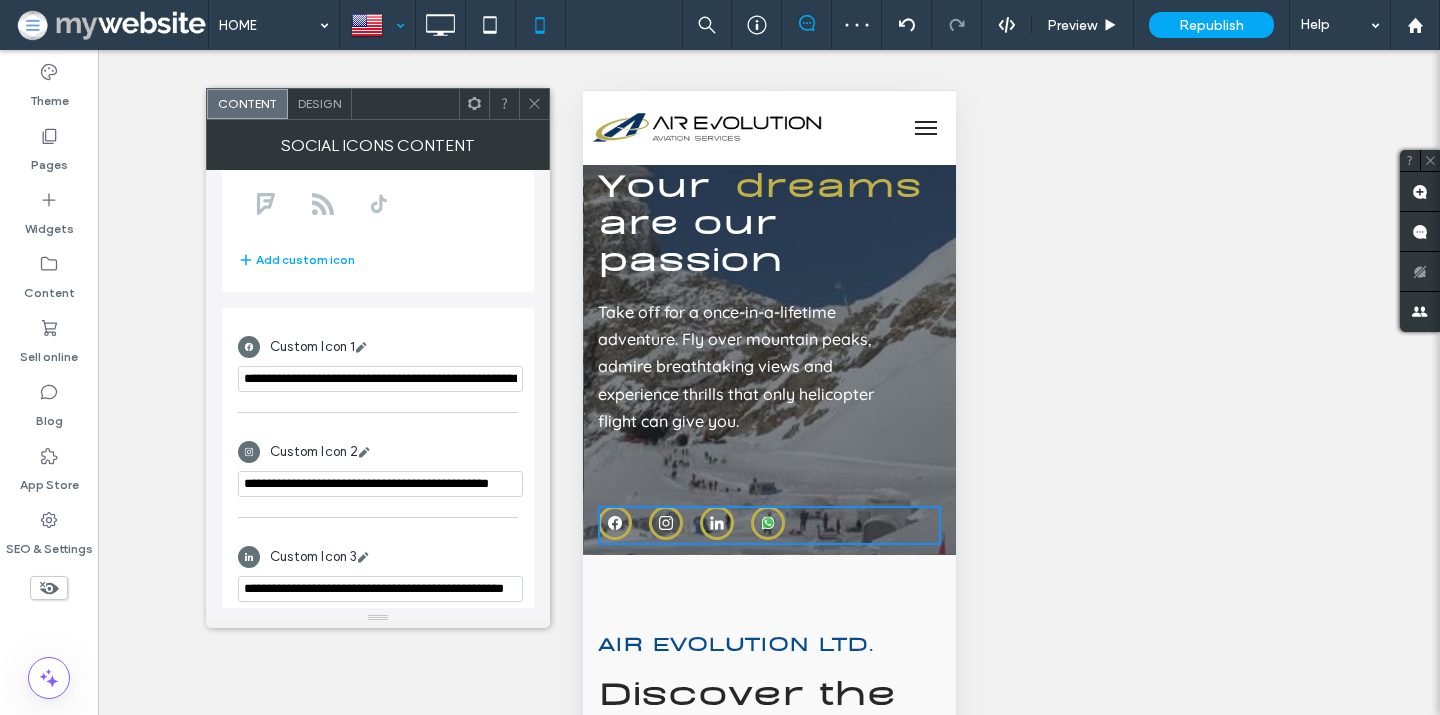 scroll, scrollTop: 0, scrollLeft: 32, axis: horizontal 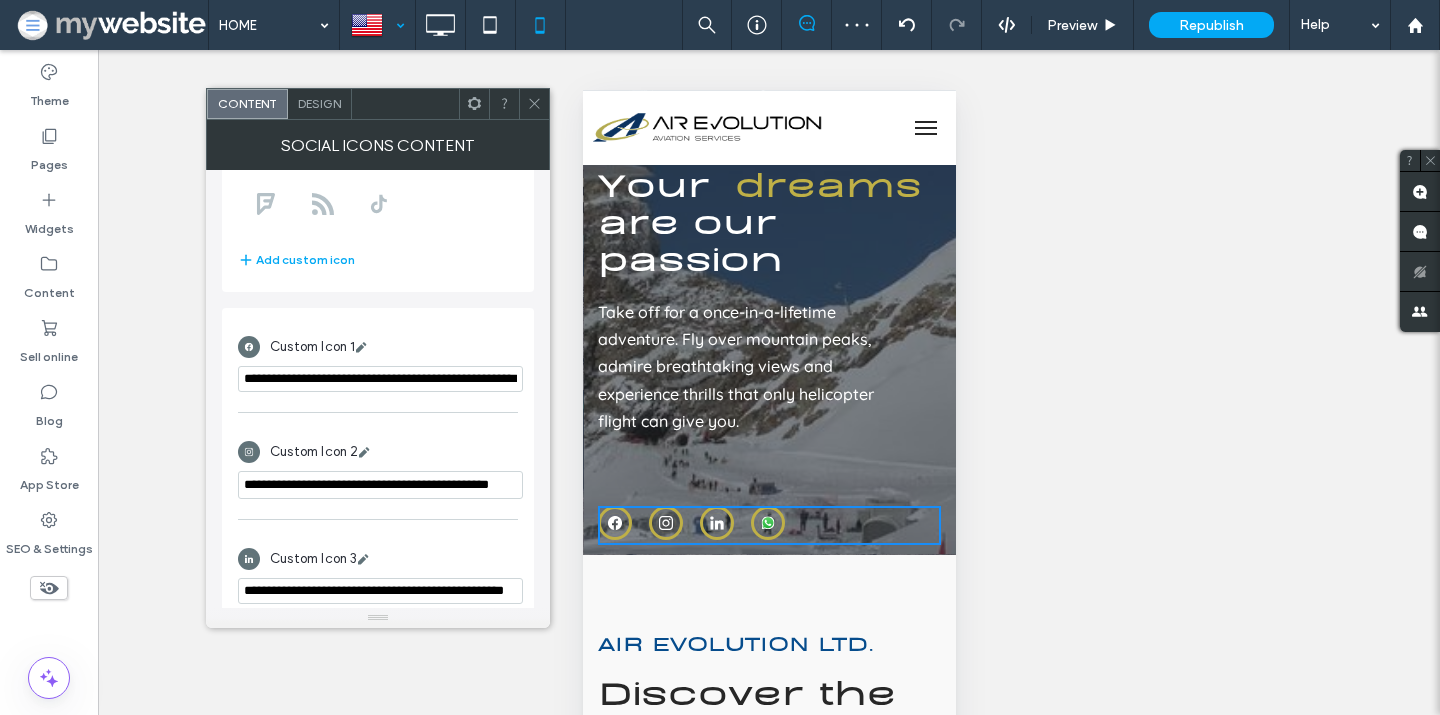 type on "**********" 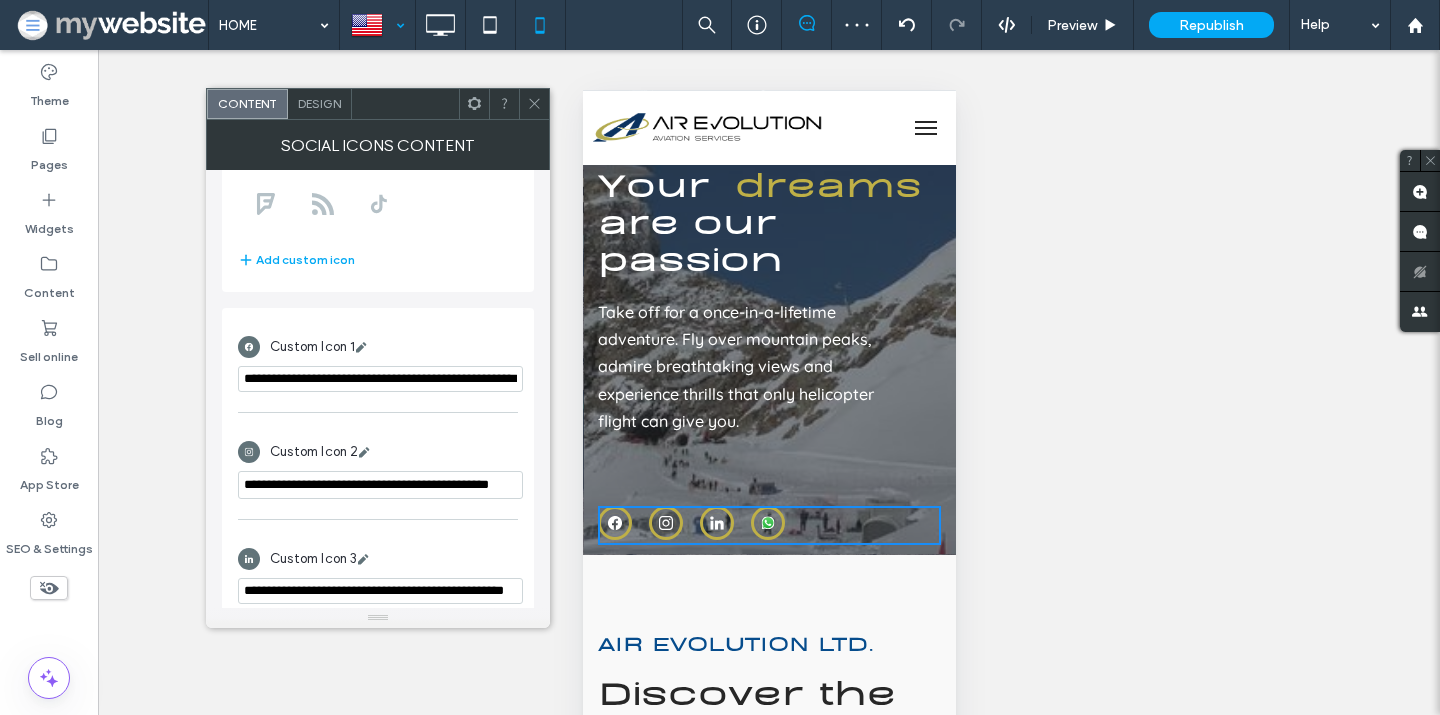 drag, startPoint x: 540, startPoint y: 103, endPoint x: 564, endPoint y: 100, distance: 24.186773 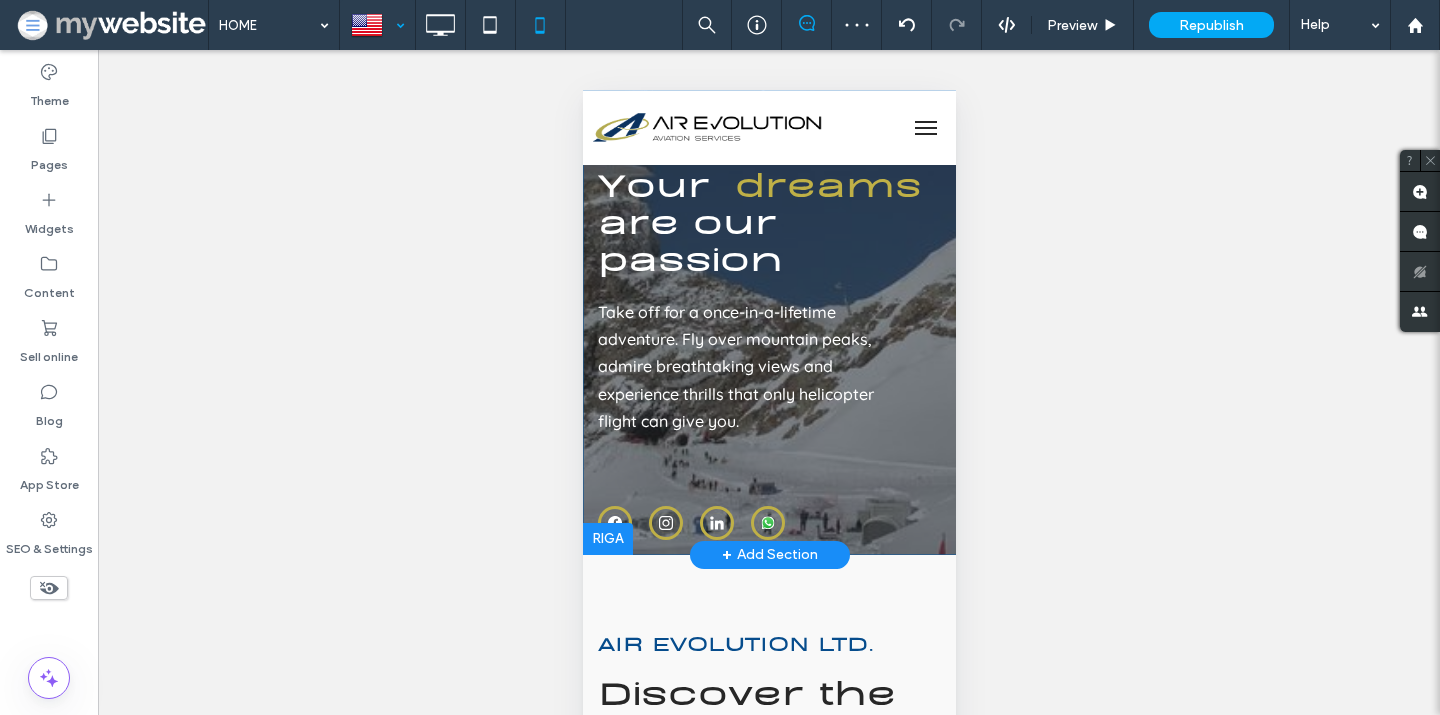 drag, startPoint x: 907, startPoint y: 122, endPoint x: 901, endPoint y: 140, distance: 18.973665 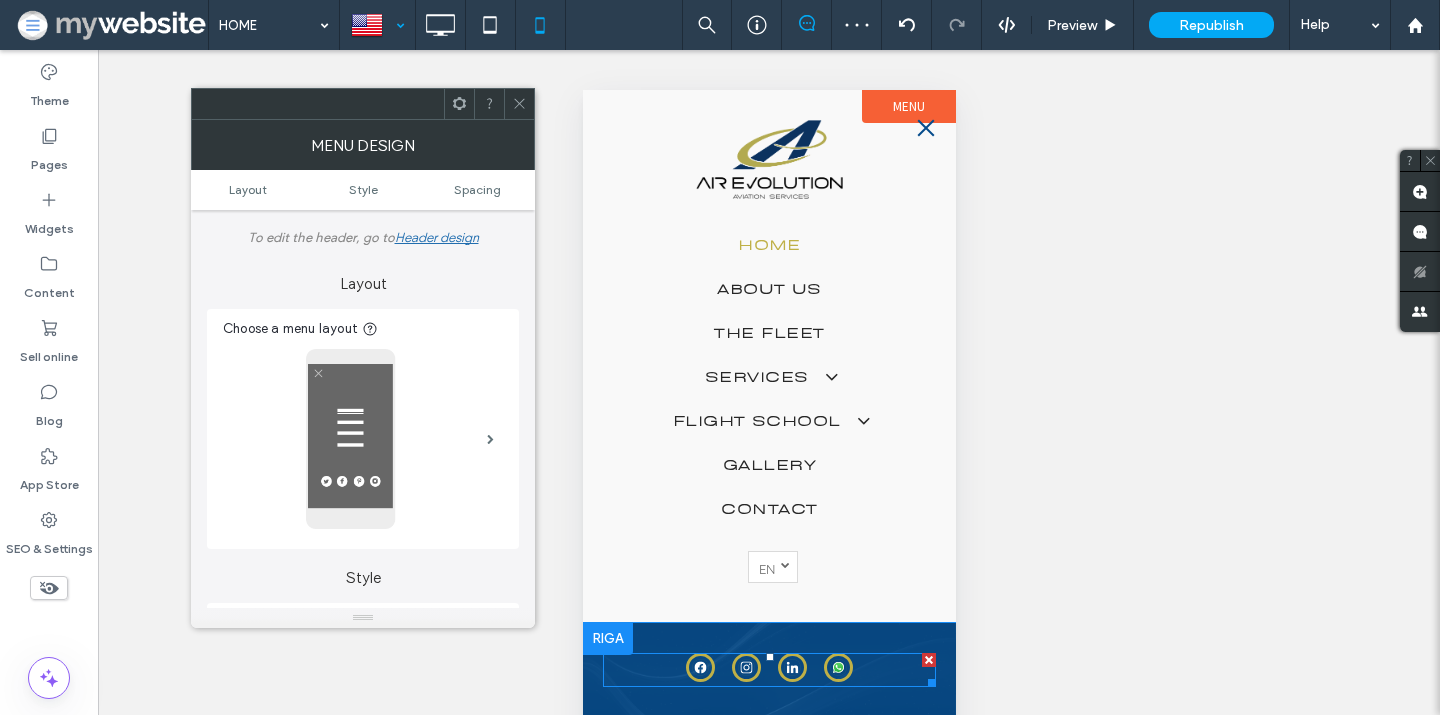 click 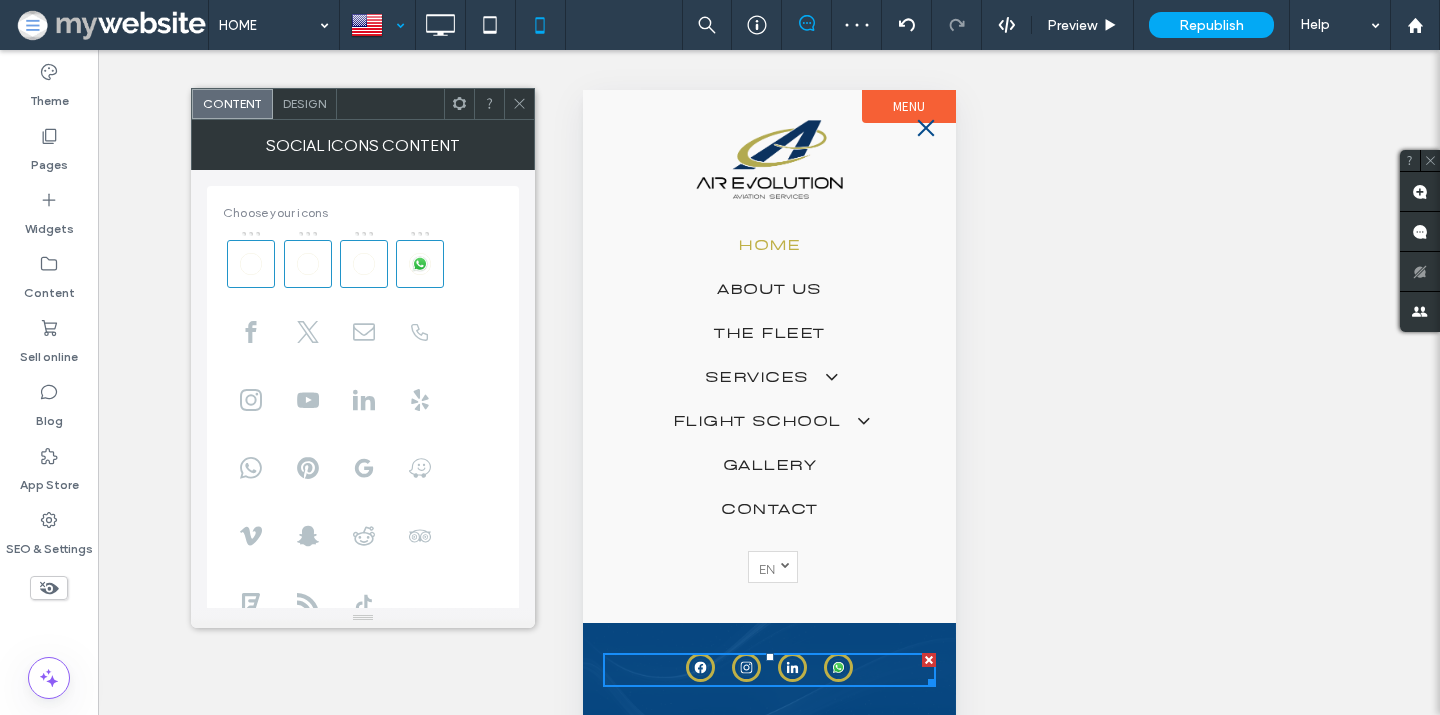 scroll, scrollTop: 457, scrollLeft: 0, axis: vertical 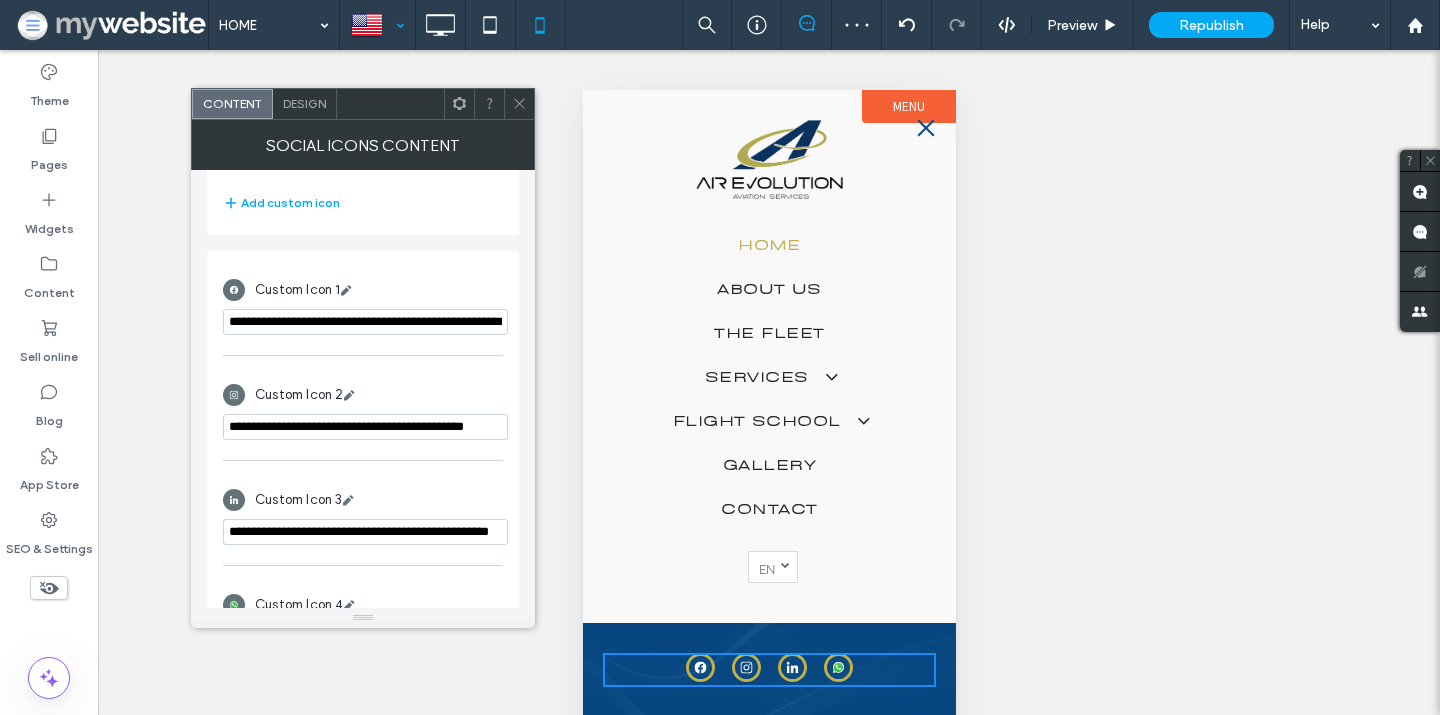 click on "**********" at bounding box center (365, 427) 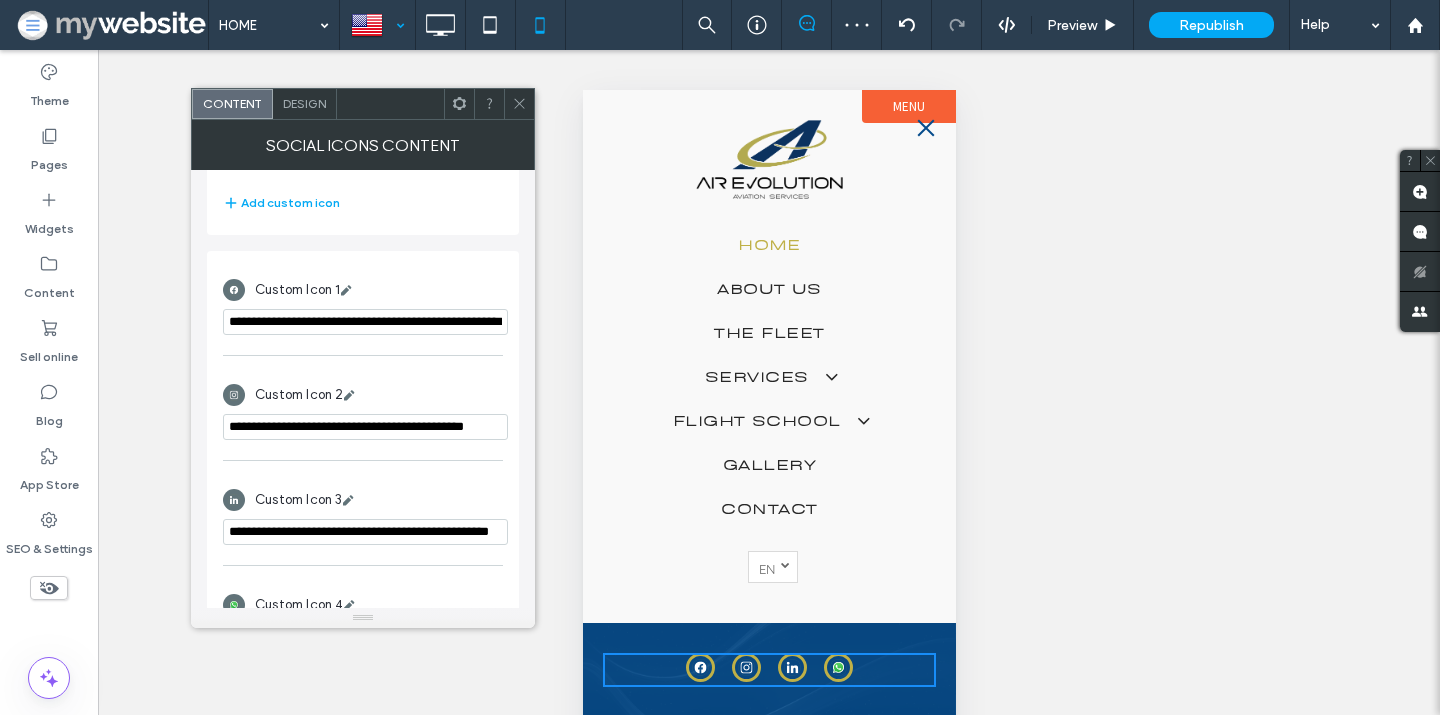 click on "**********" at bounding box center (365, 427) 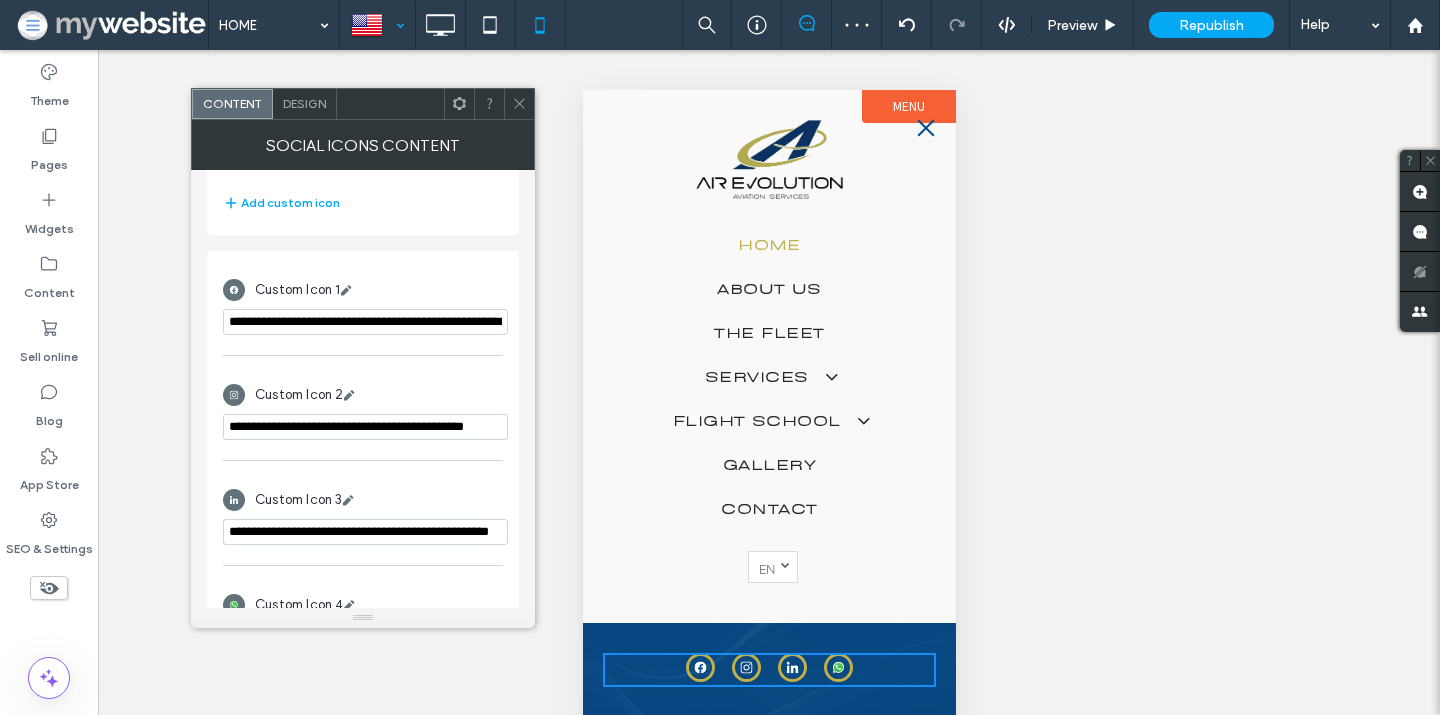 click on "**********" at bounding box center [365, 427] 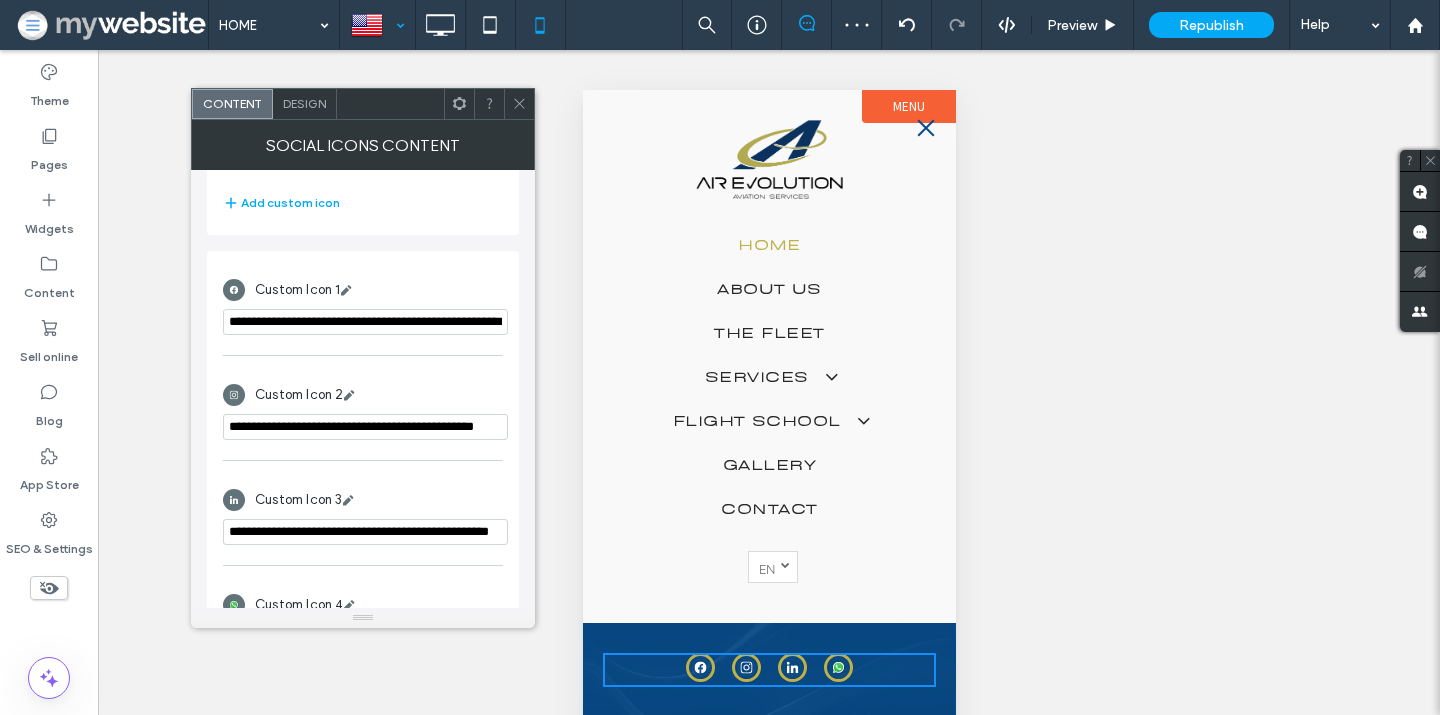 scroll, scrollTop: 0, scrollLeft: 32, axis: horizontal 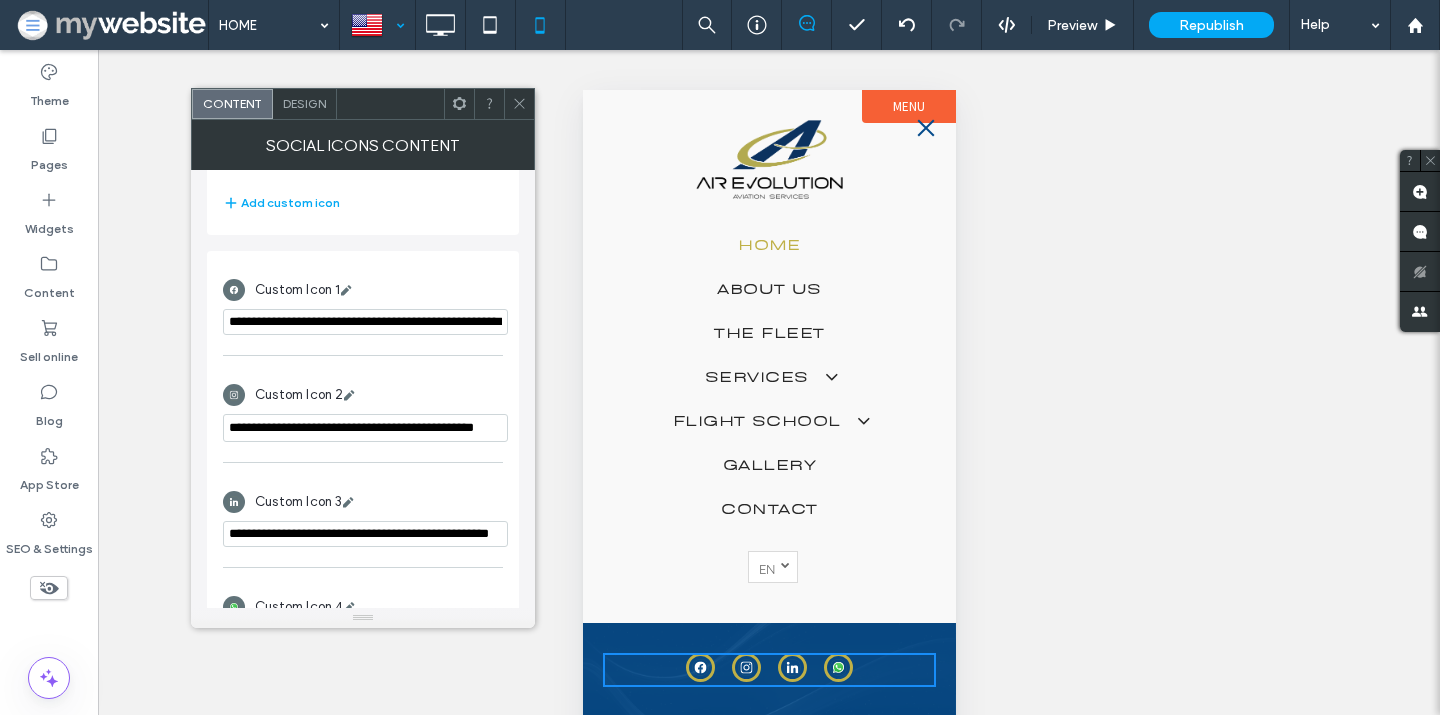 type on "**********" 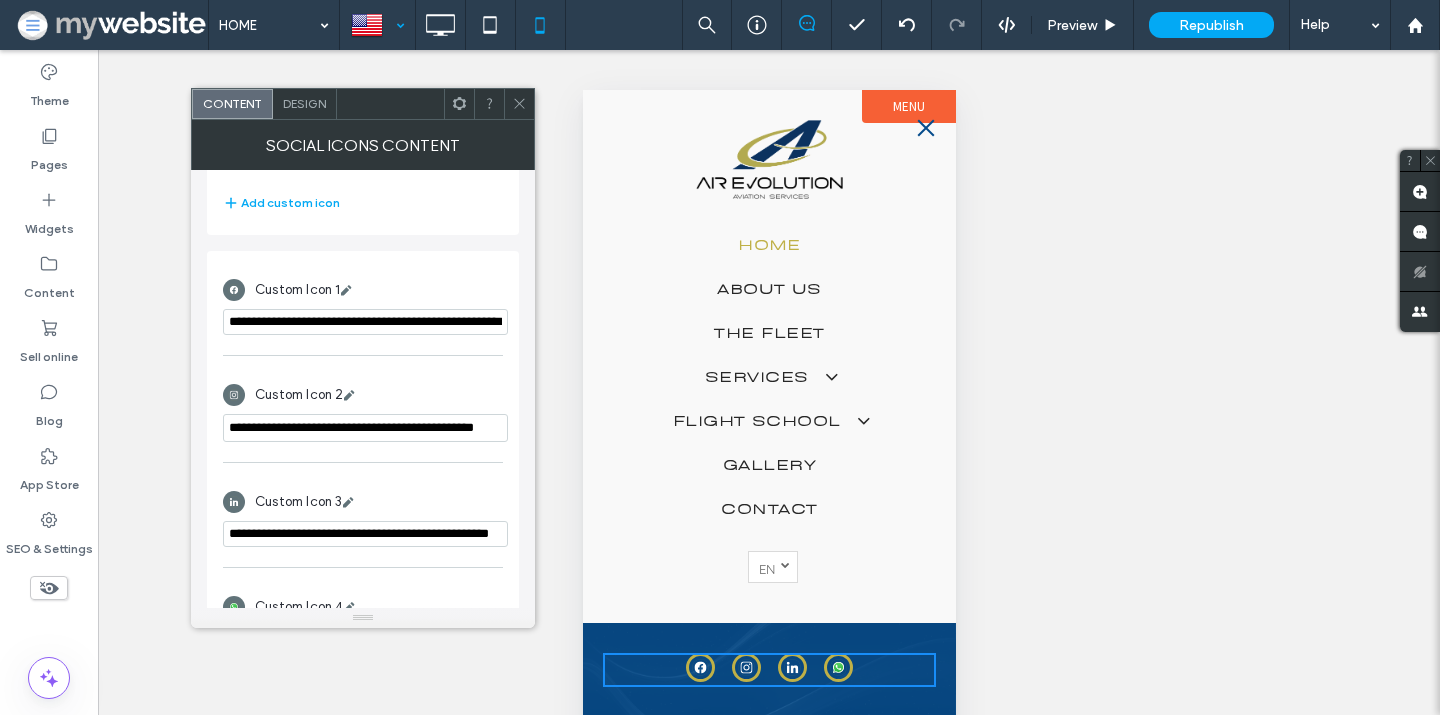 click 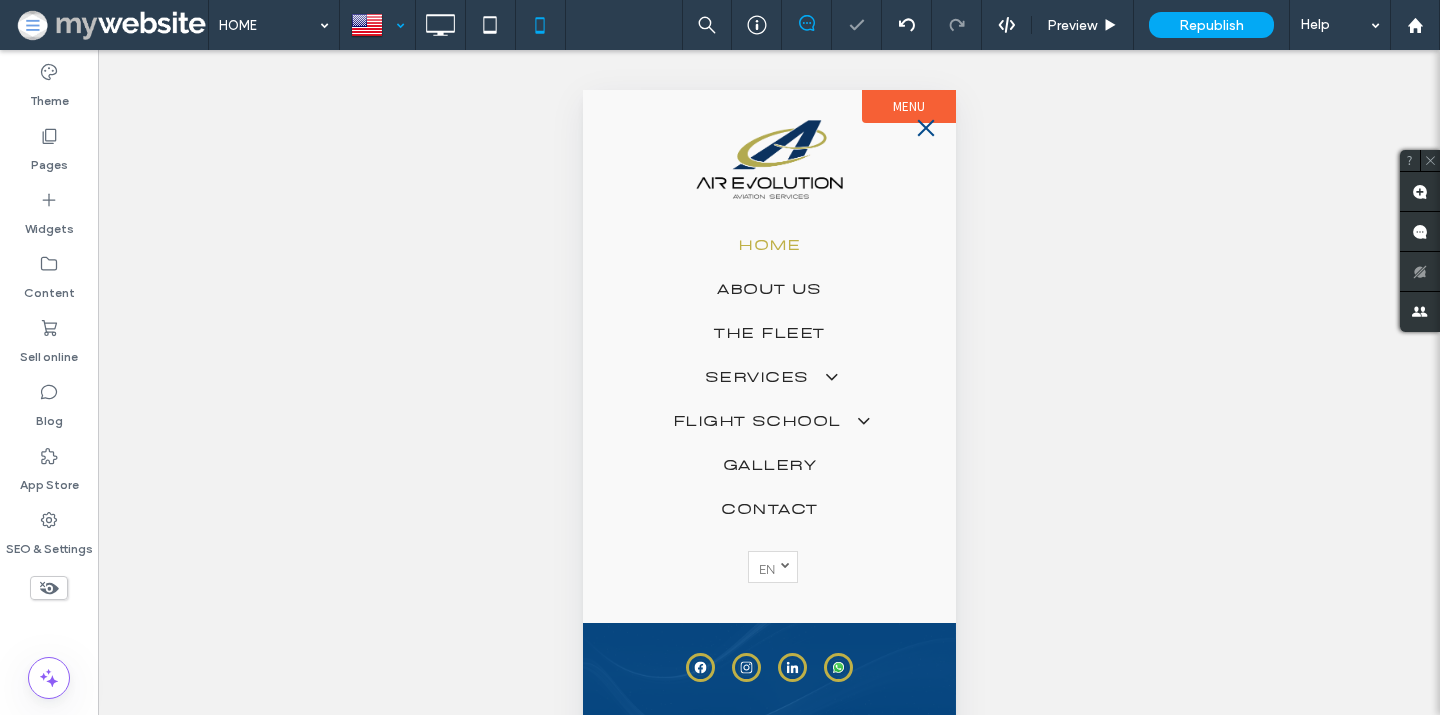 click at bounding box center [925, 128] 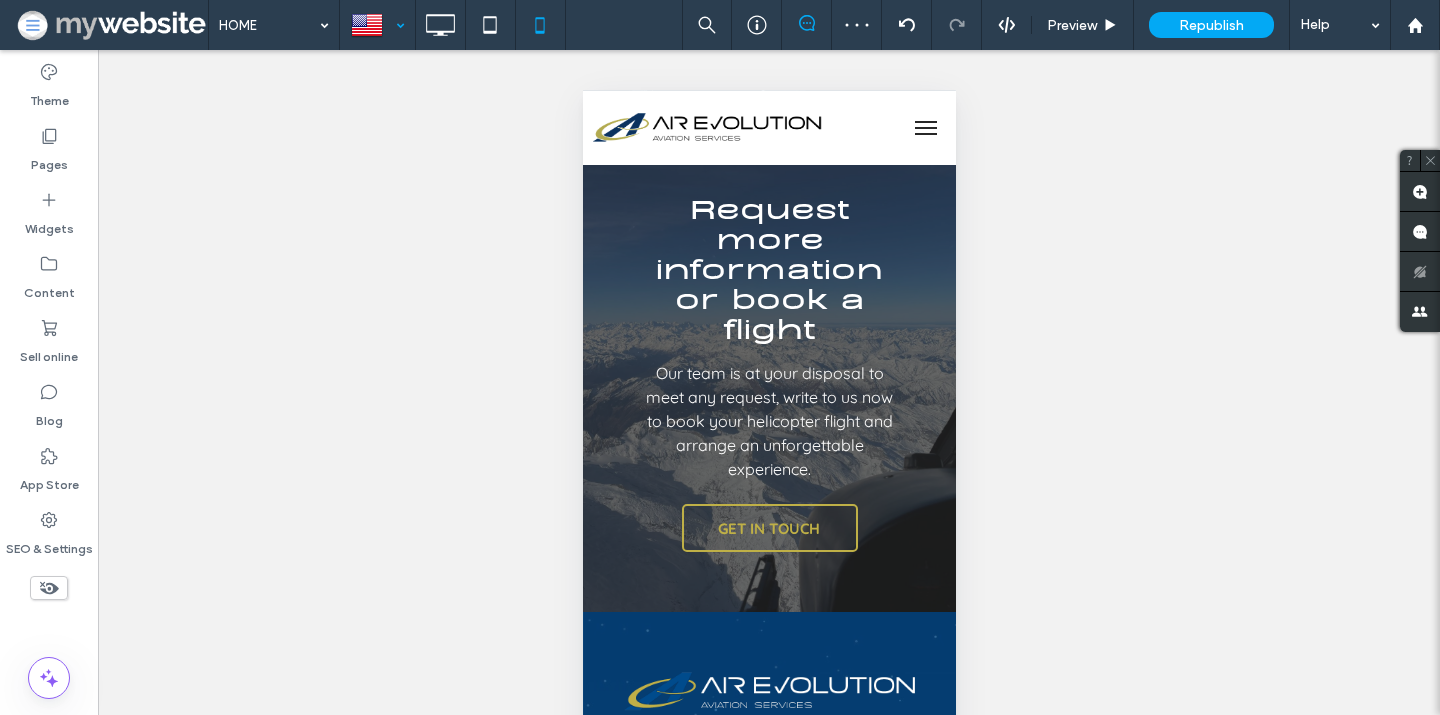 scroll, scrollTop: 9971, scrollLeft: 0, axis: vertical 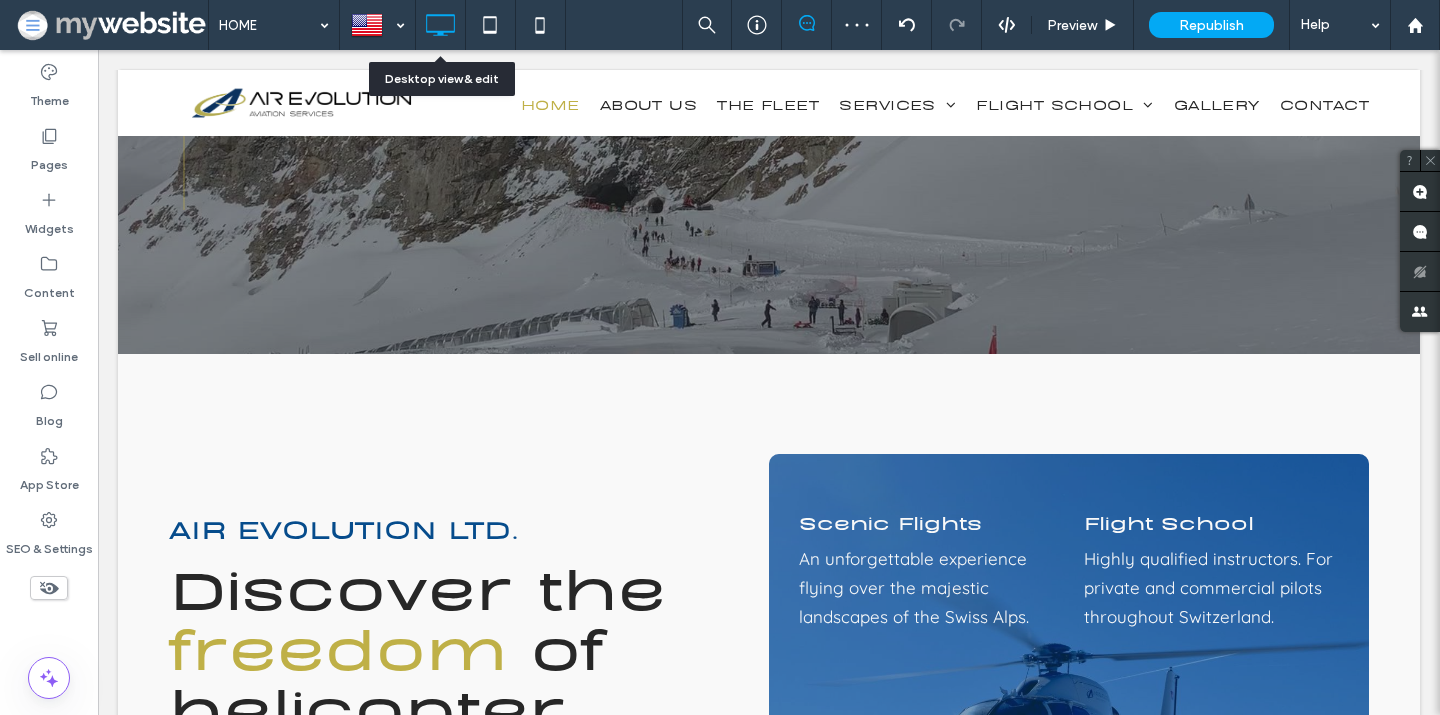 click at bounding box center [440, 25] 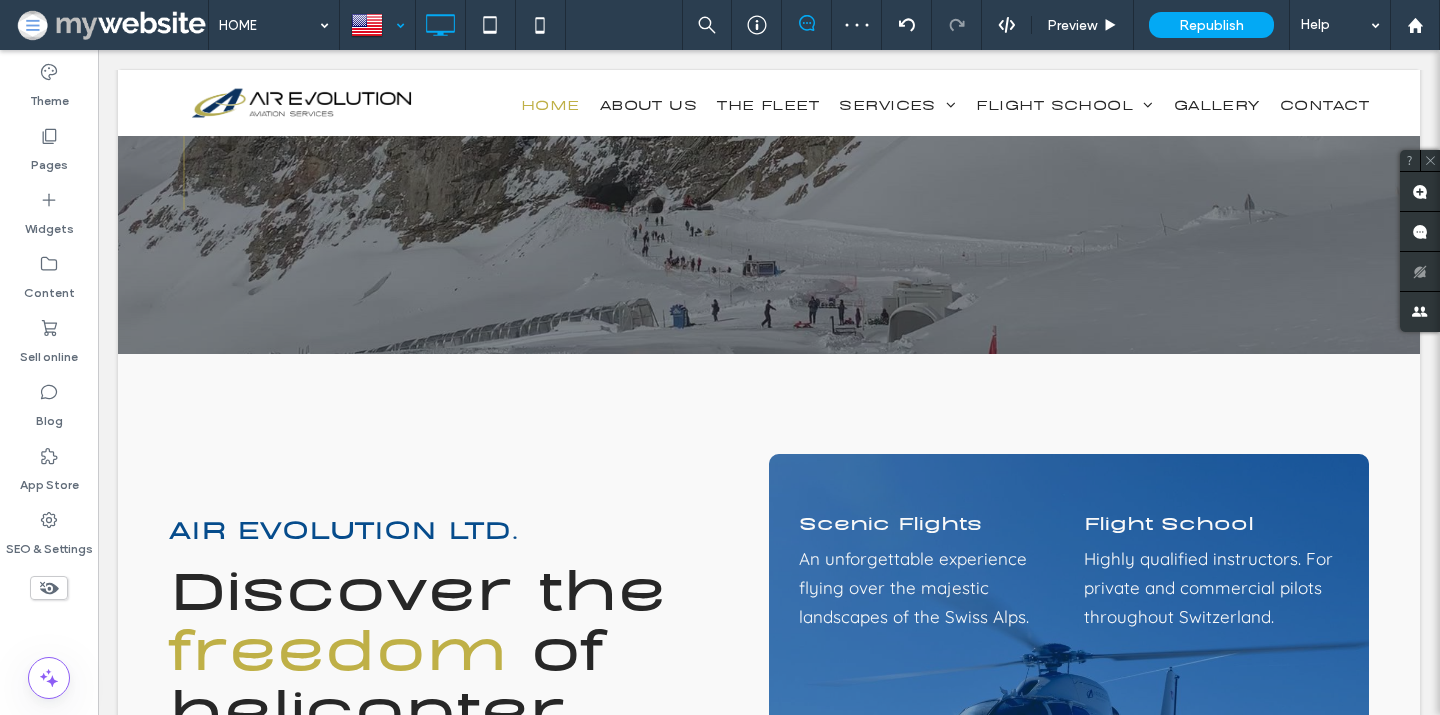 click at bounding box center (377, 25) 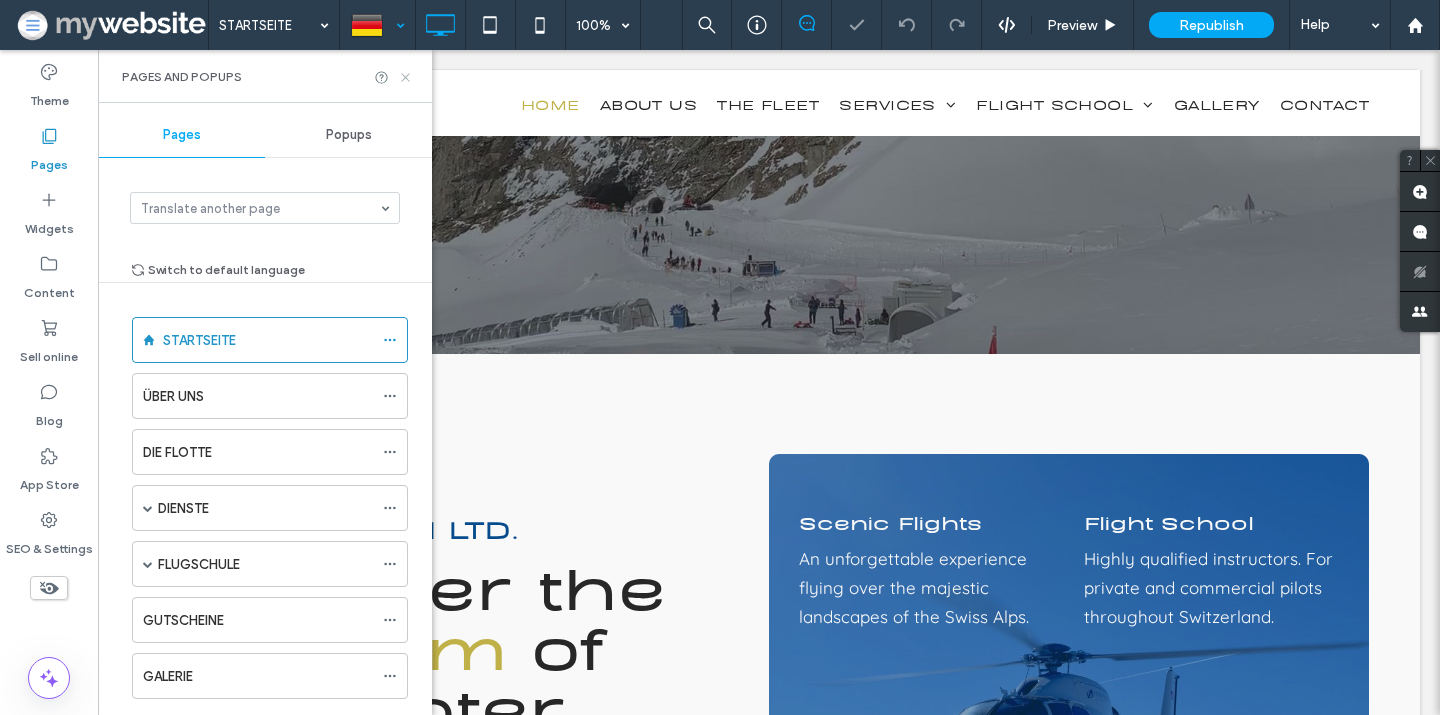 click 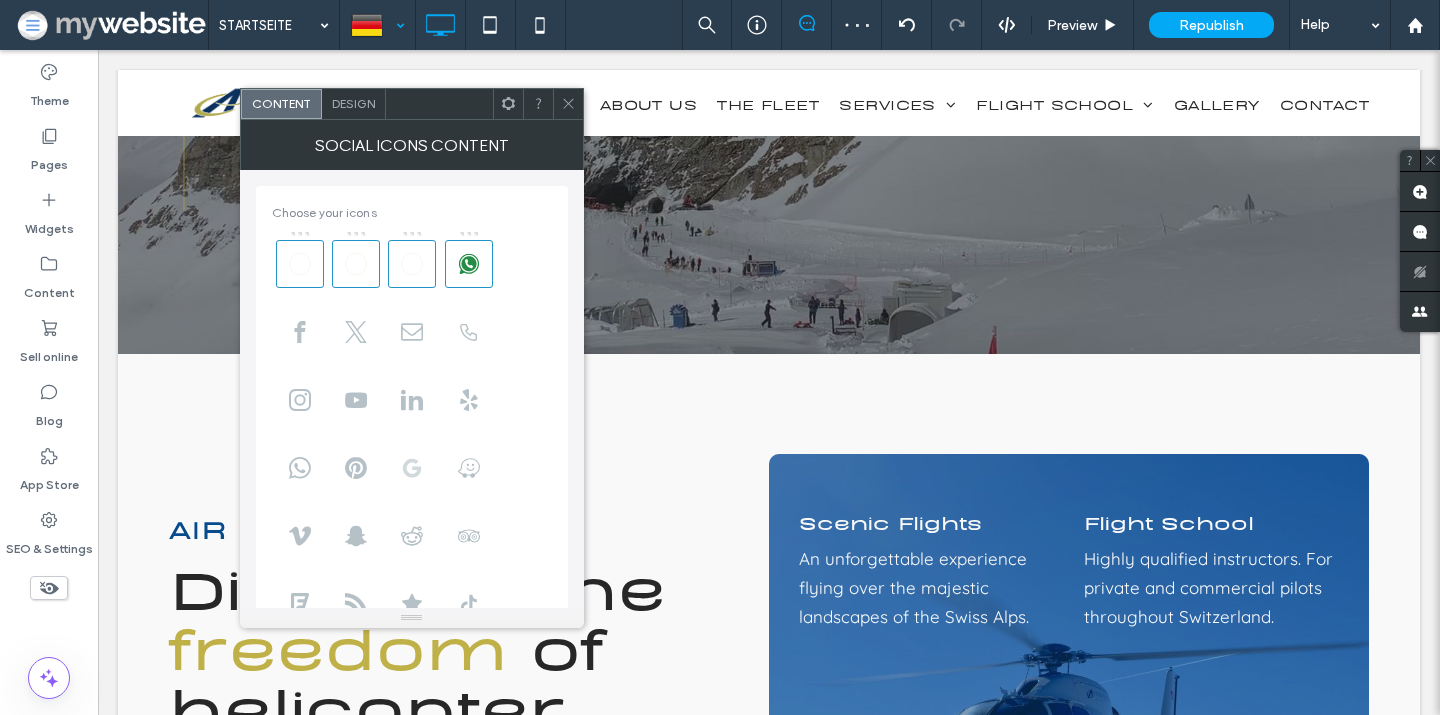 scroll, scrollTop: 370, scrollLeft: 0, axis: vertical 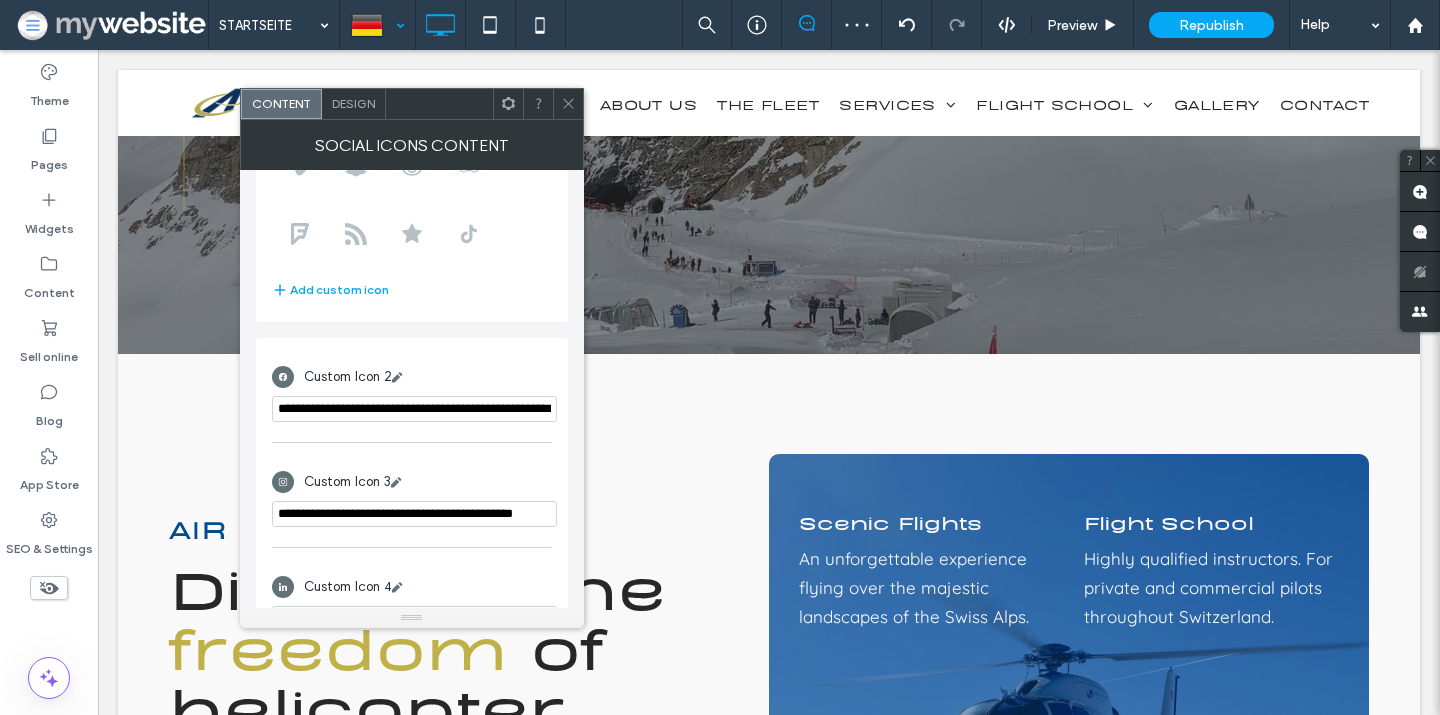 click on "**********" at bounding box center [414, 514] 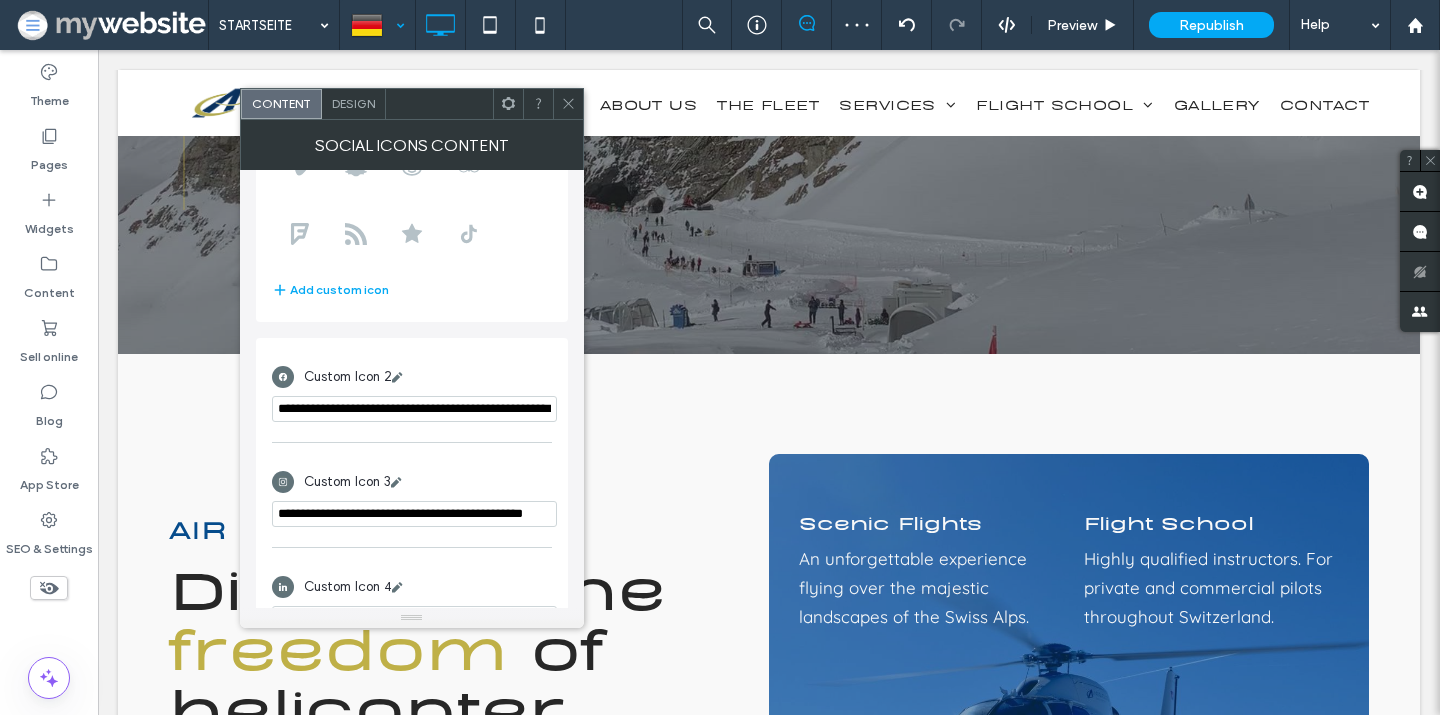 scroll, scrollTop: 0, scrollLeft: 32, axis: horizontal 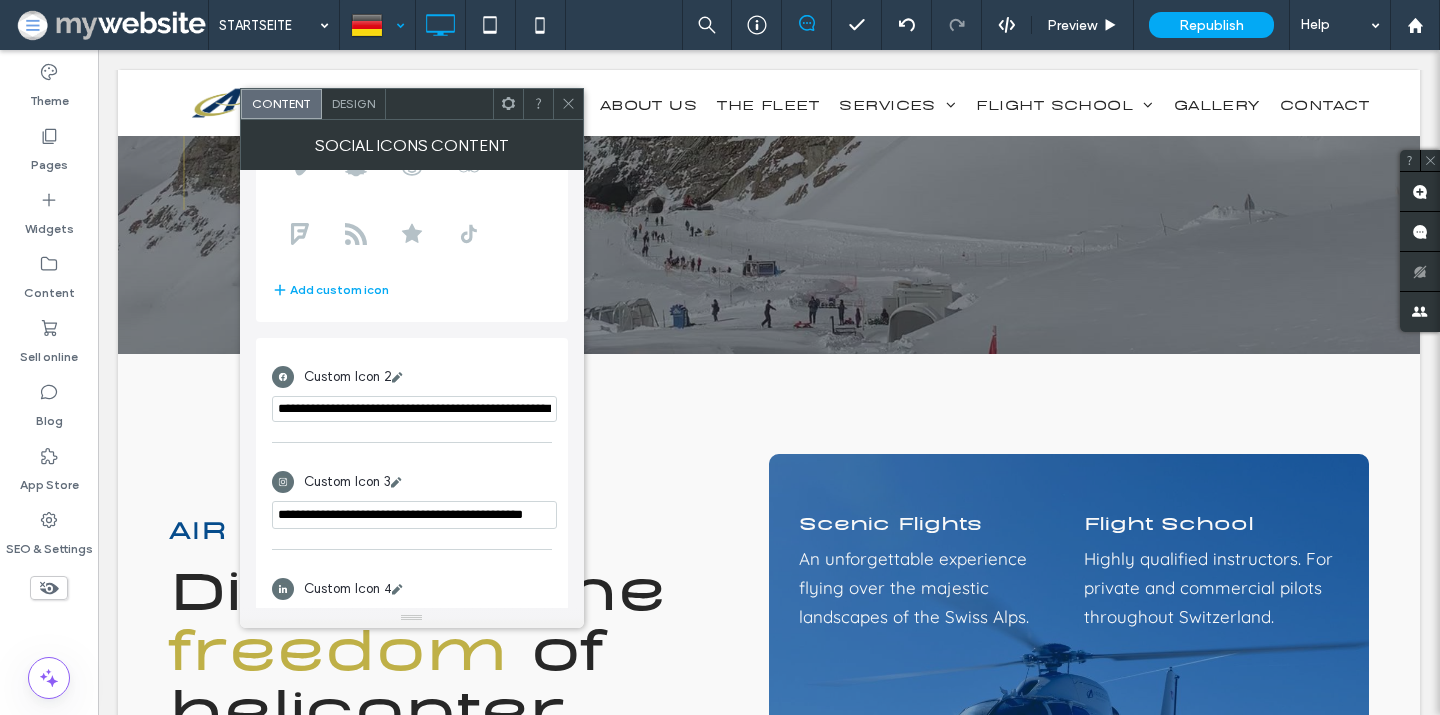 type on "**********" 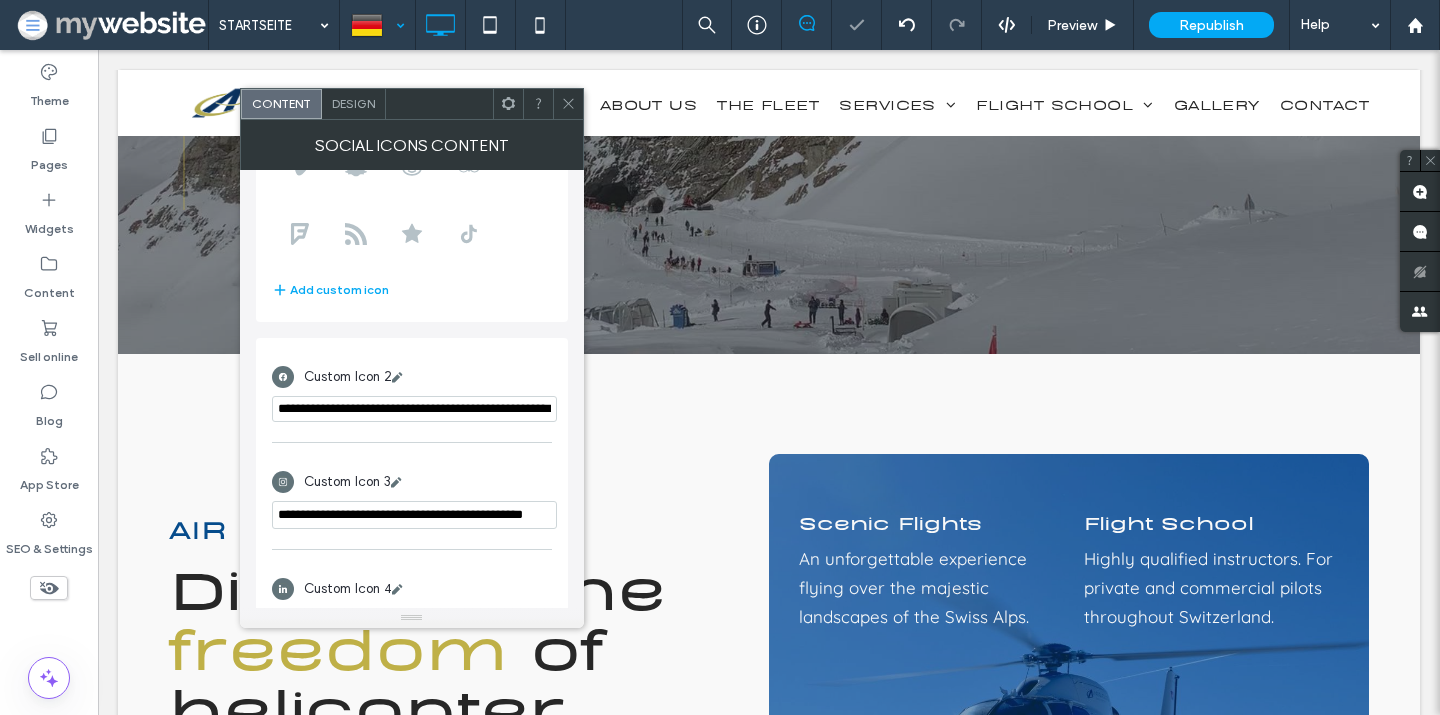 click 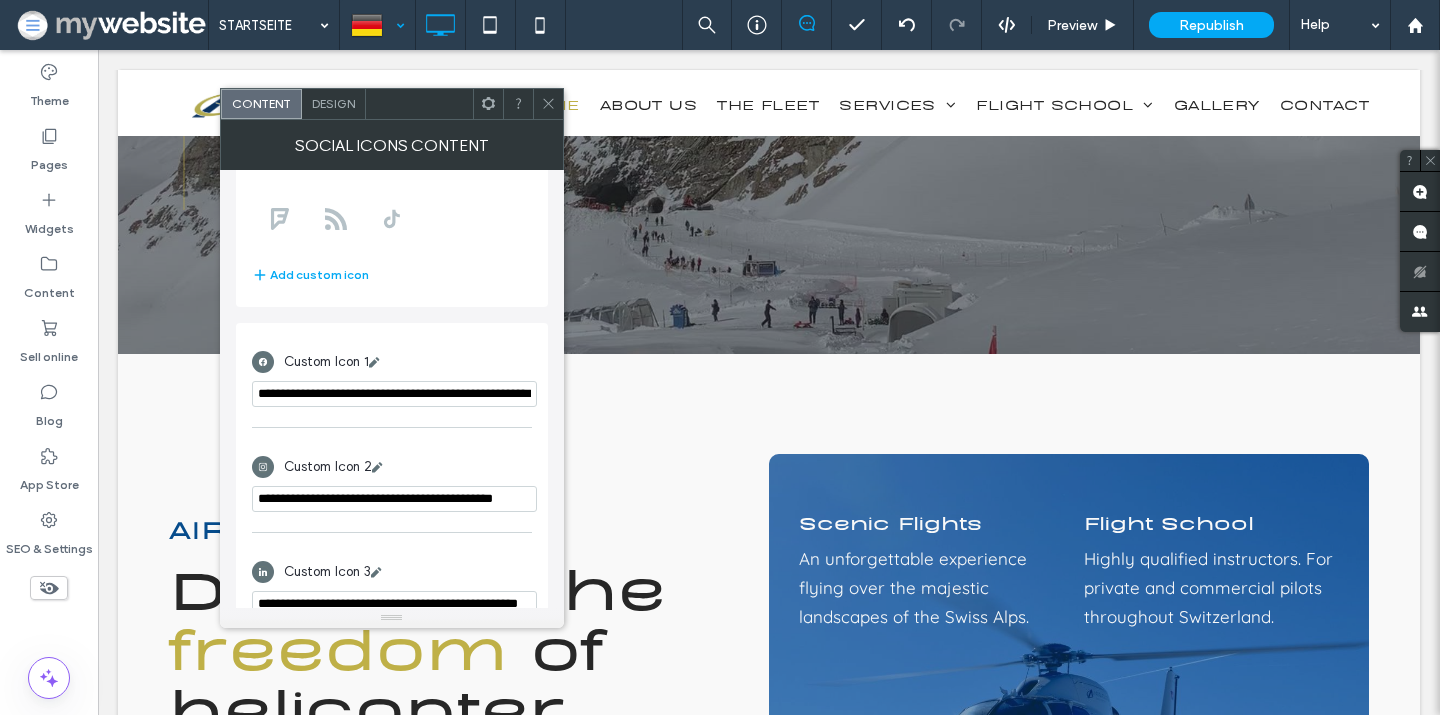 scroll, scrollTop: 398, scrollLeft: 0, axis: vertical 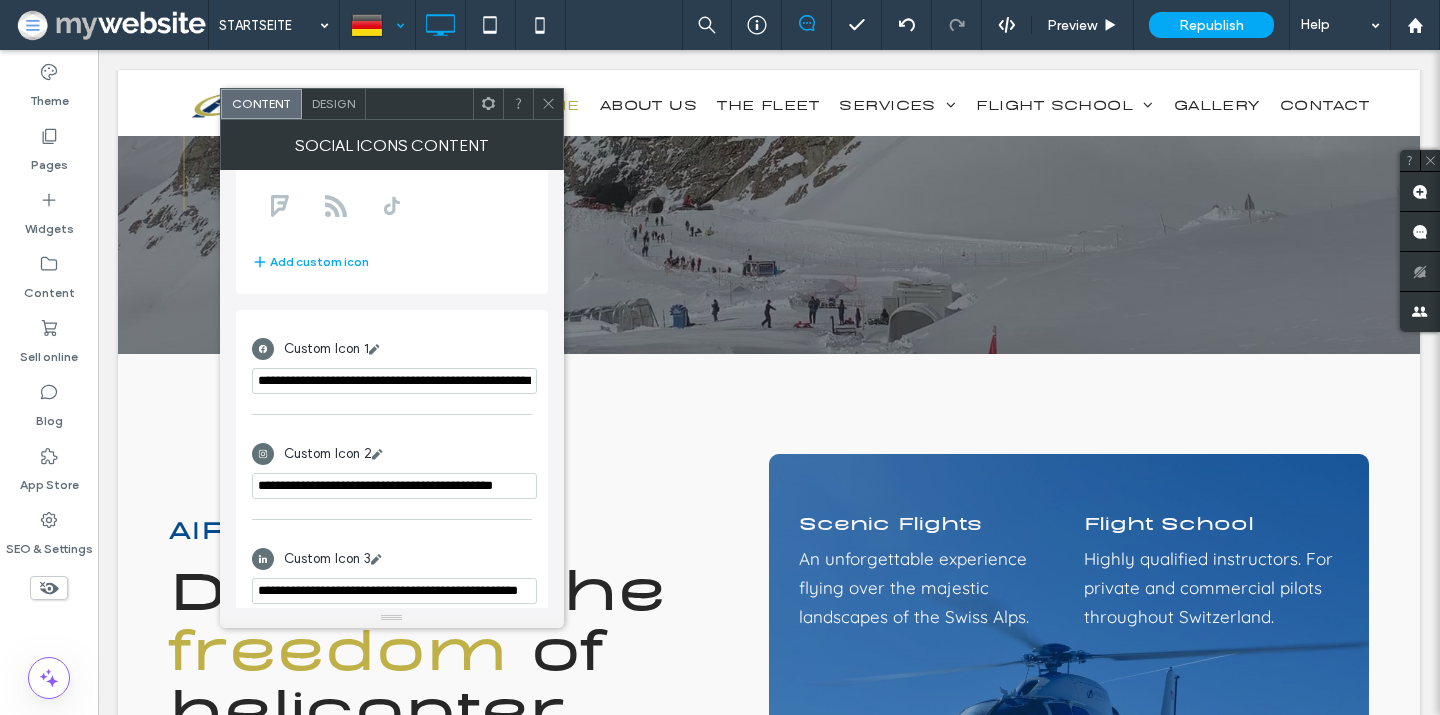 click on "**********" at bounding box center [394, 486] 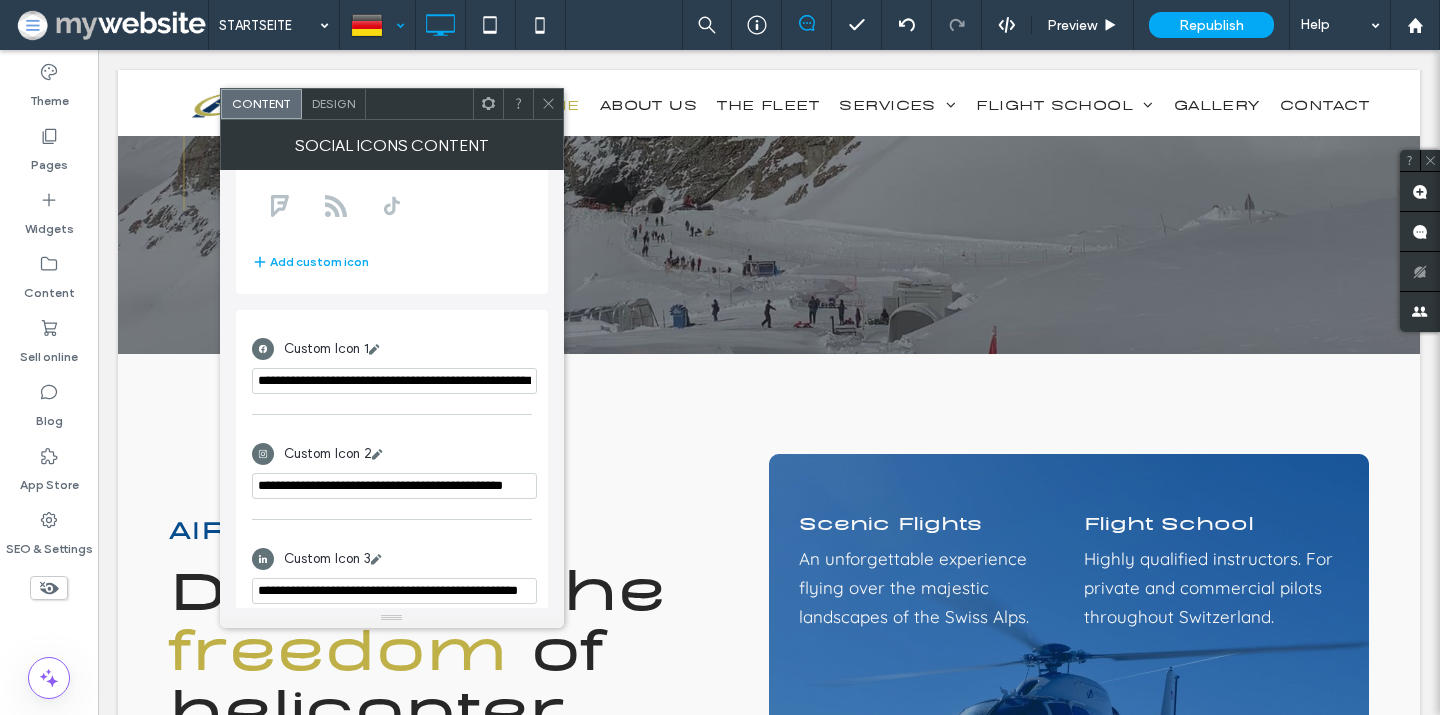 scroll, scrollTop: 0, scrollLeft: 32, axis: horizontal 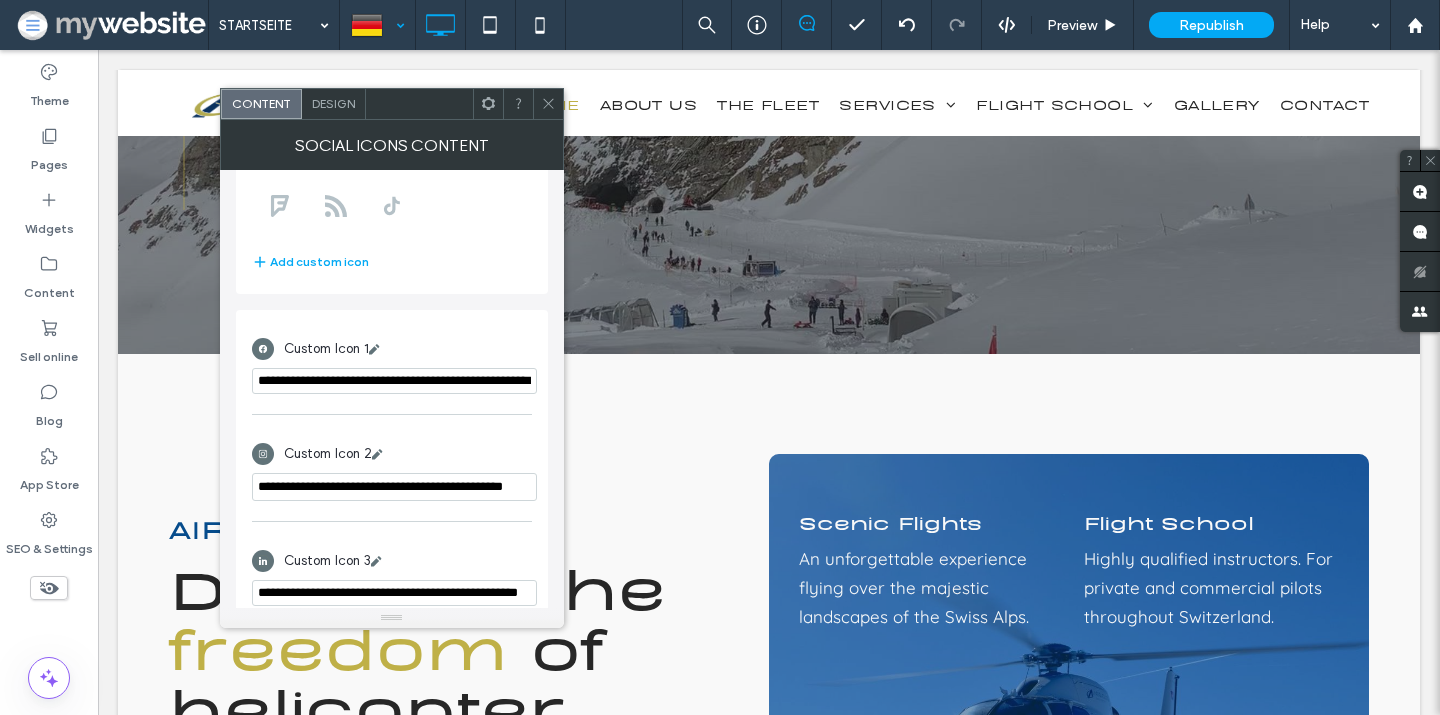 type on "**********" 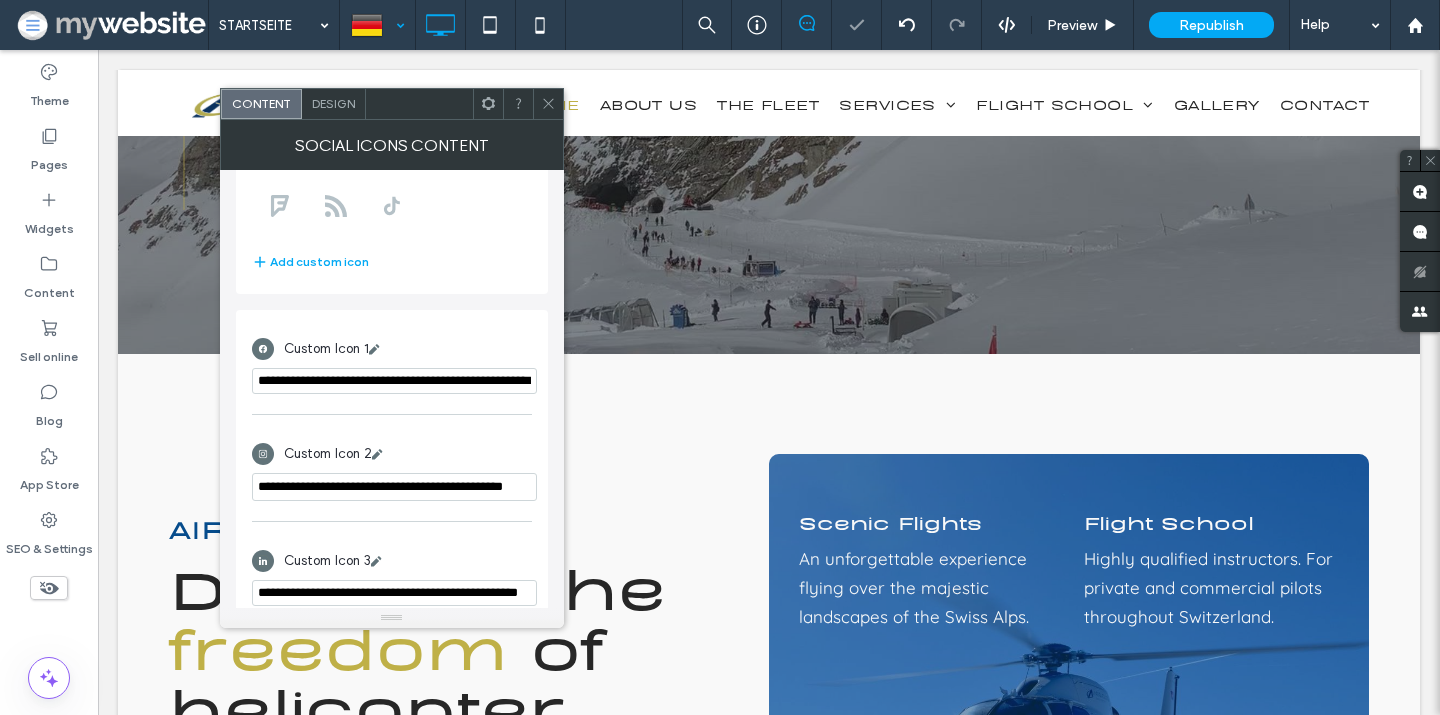 click 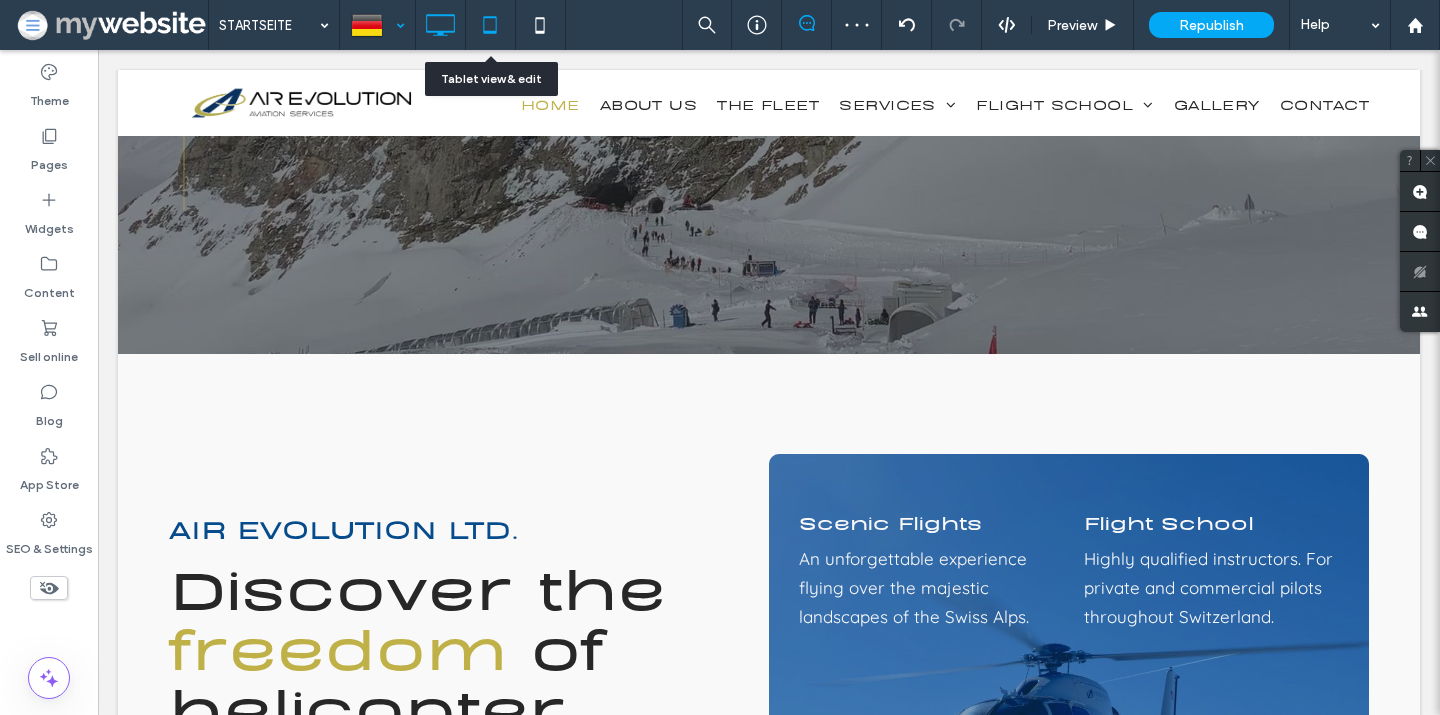 click 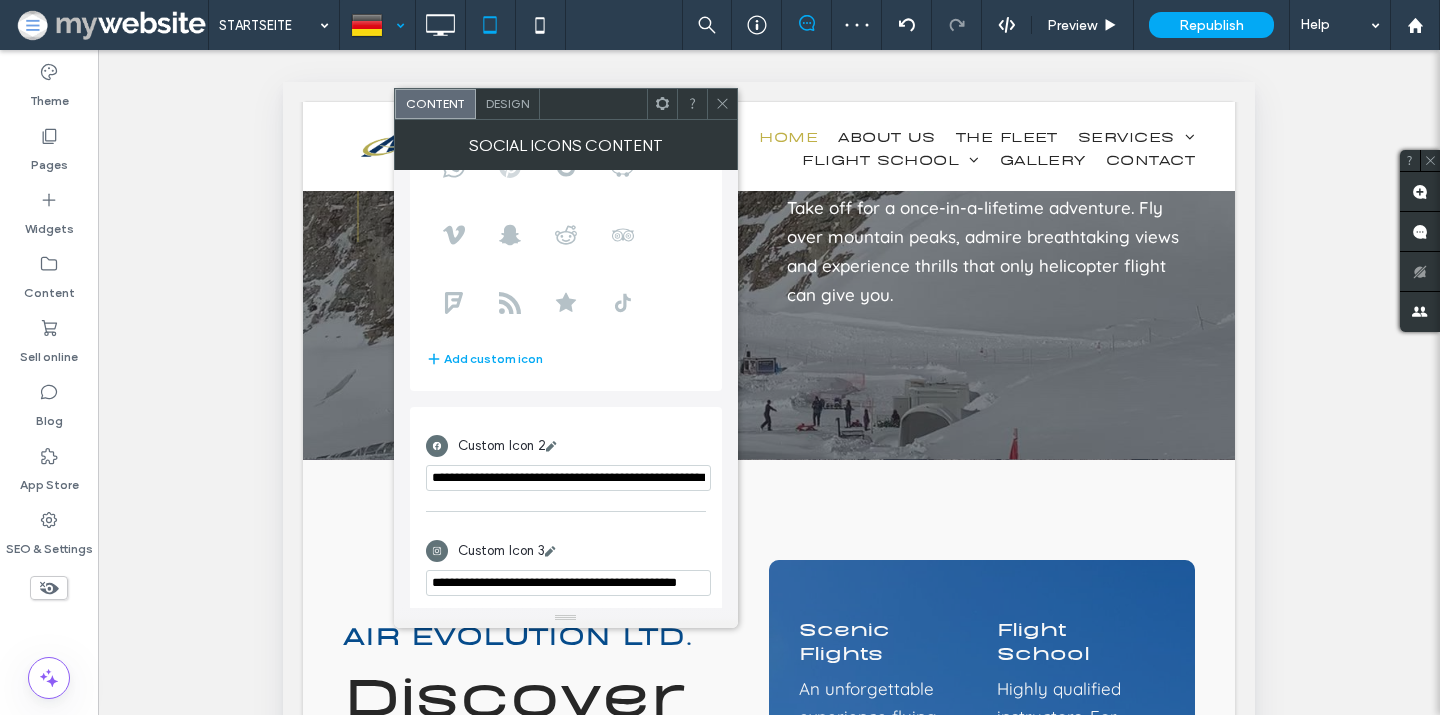 scroll, scrollTop: 412, scrollLeft: 0, axis: vertical 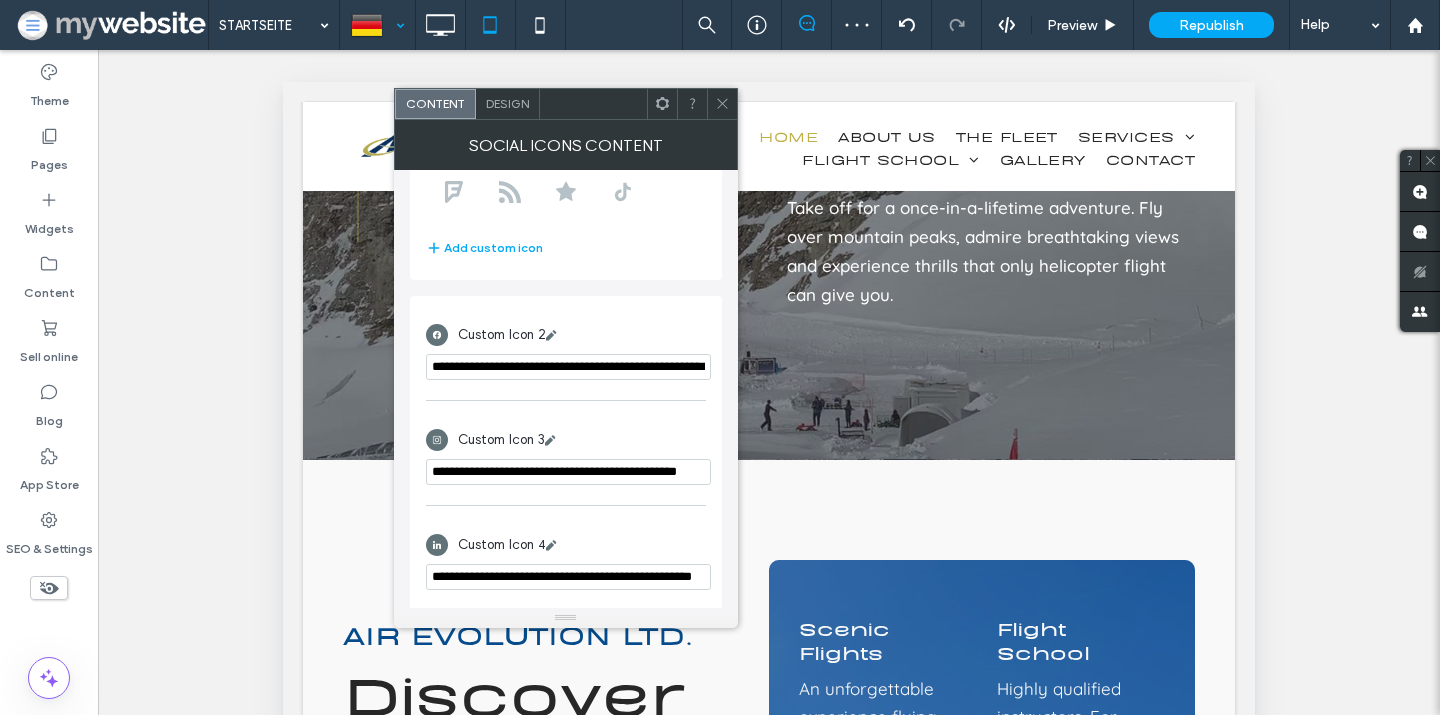 click on "**********" at bounding box center (568, 472) 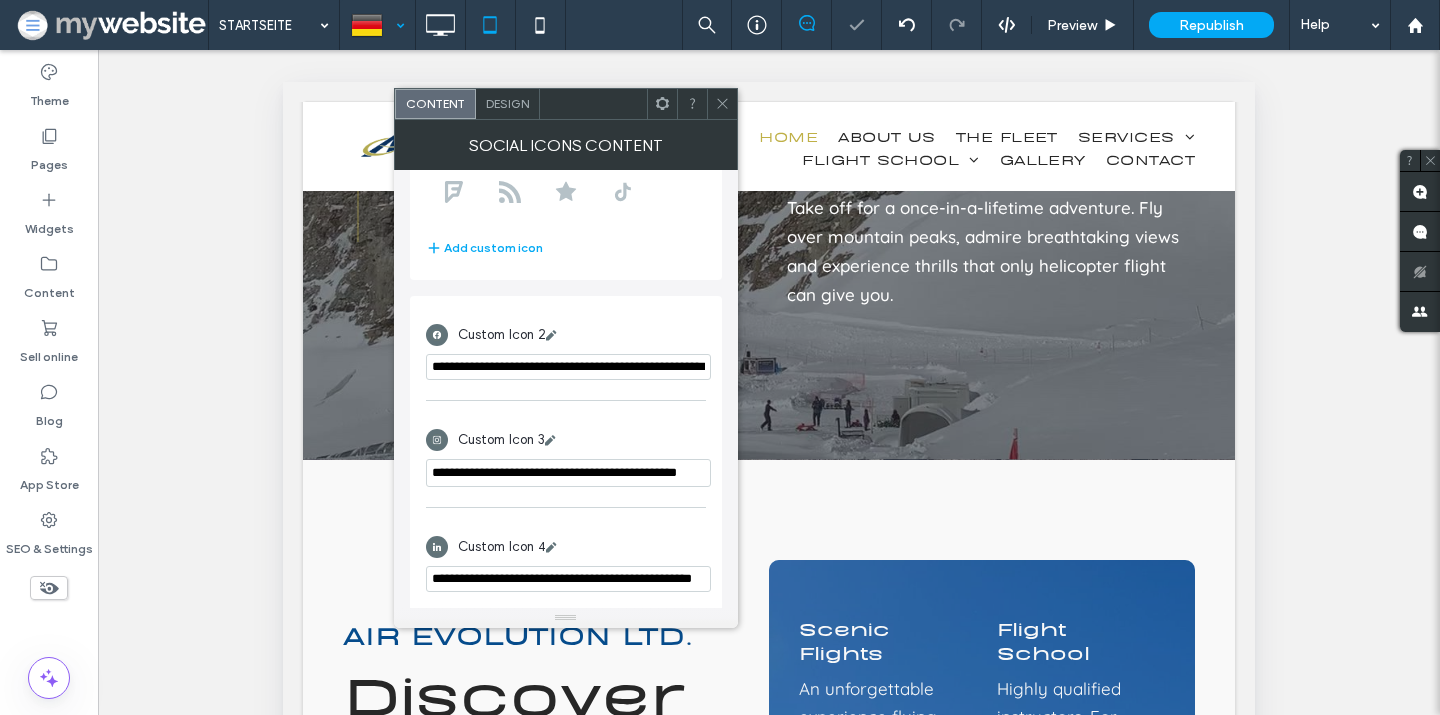 scroll, scrollTop: 0, scrollLeft: 0, axis: both 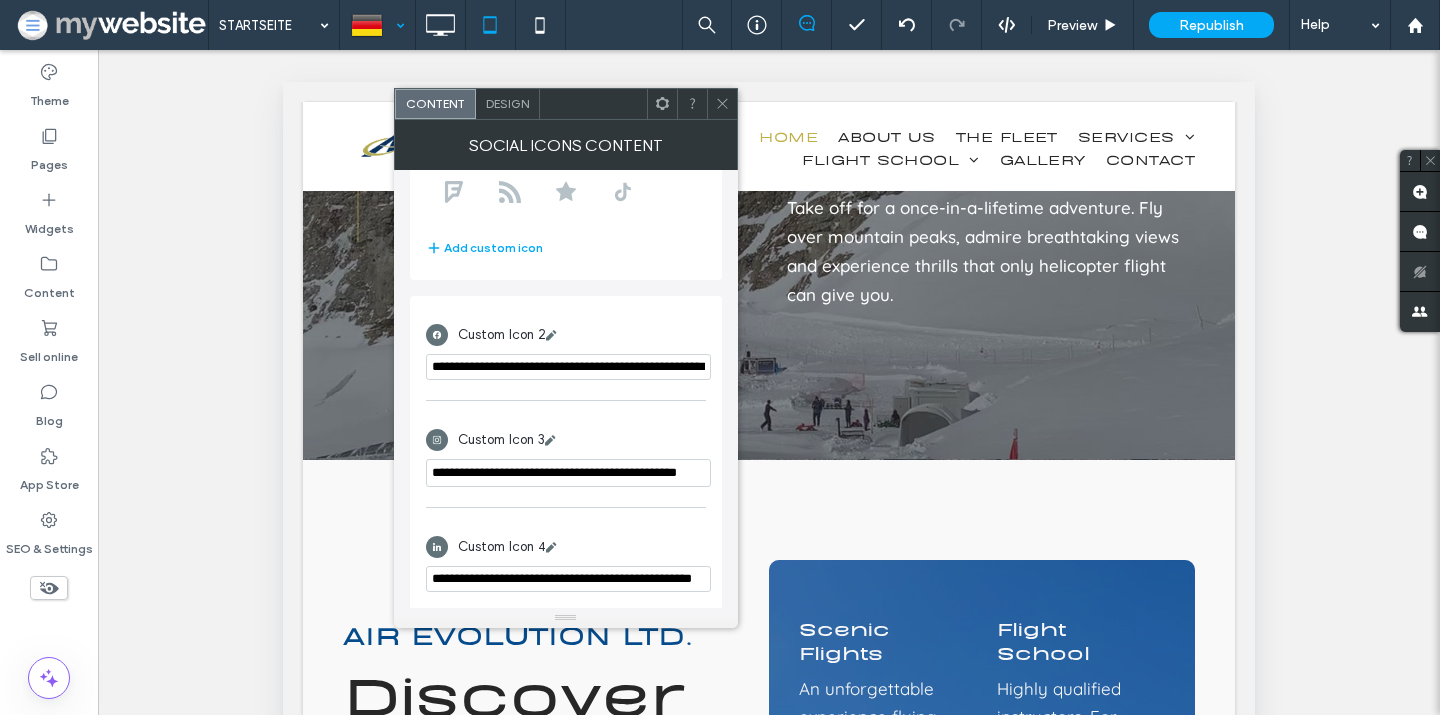 click on "**********" at bounding box center [568, 473] 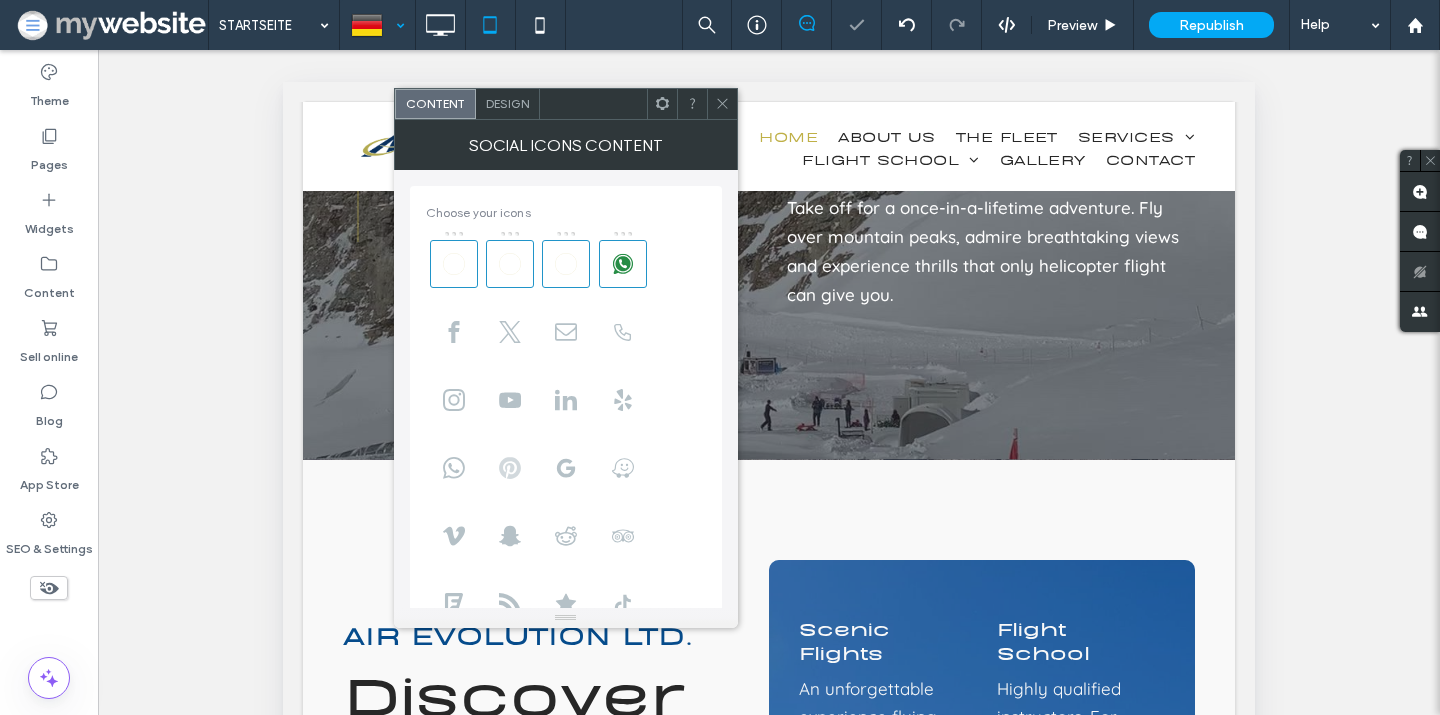 scroll, scrollTop: 525, scrollLeft: 0, axis: vertical 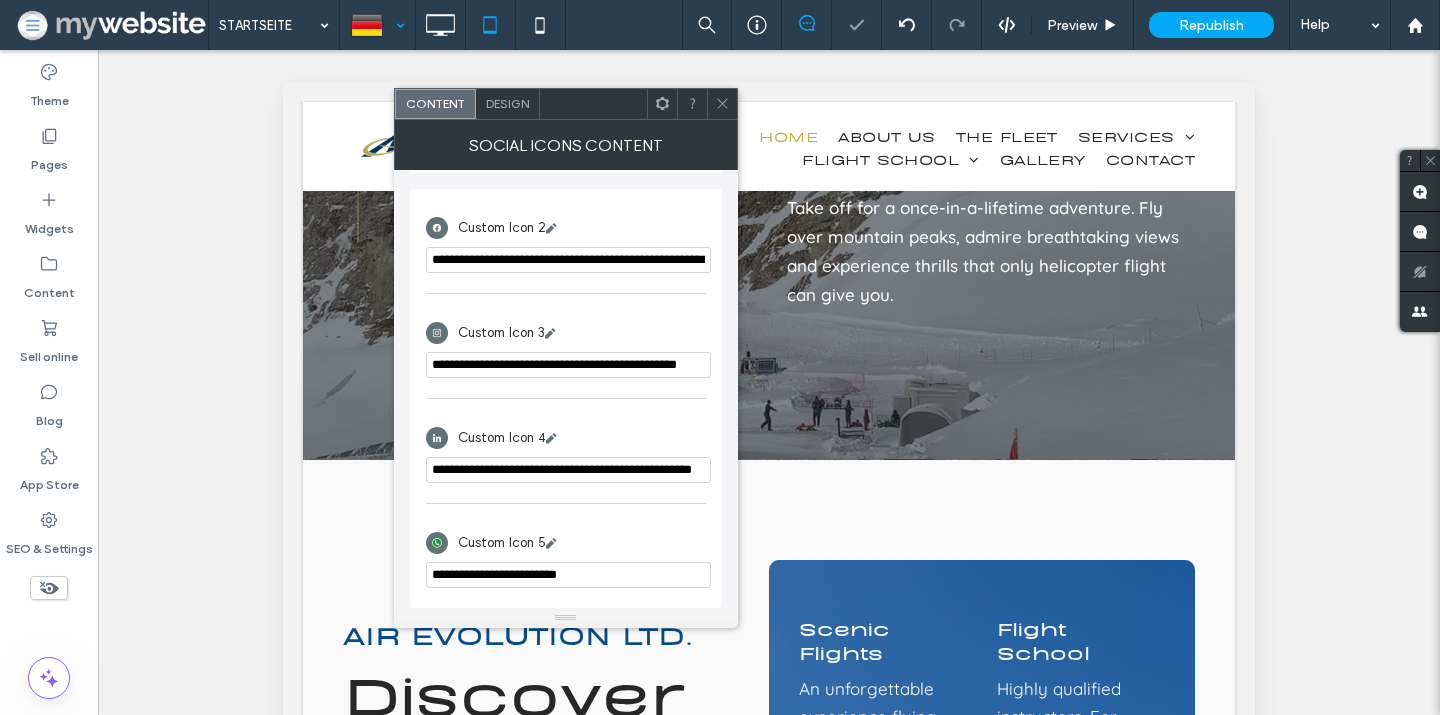 click 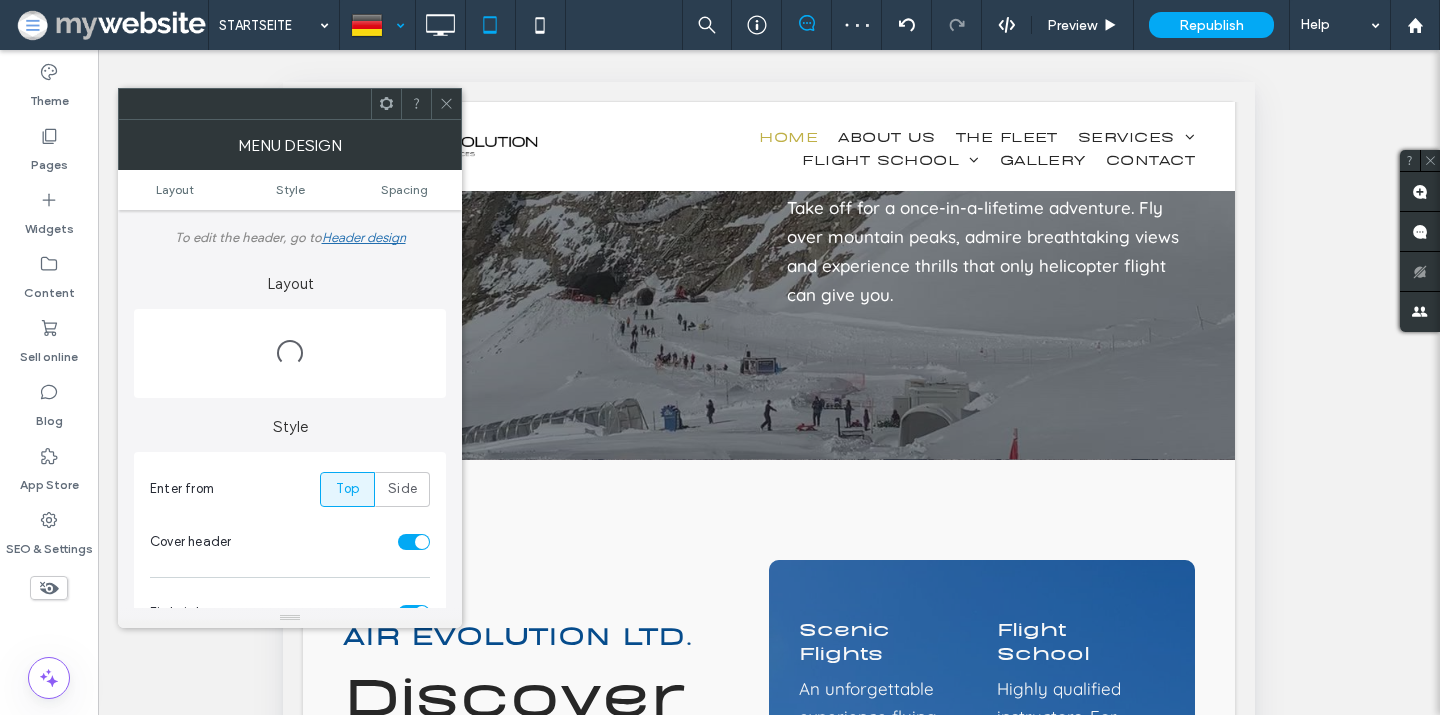 scroll, scrollTop: 342, scrollLeft: 0, axis: vertical 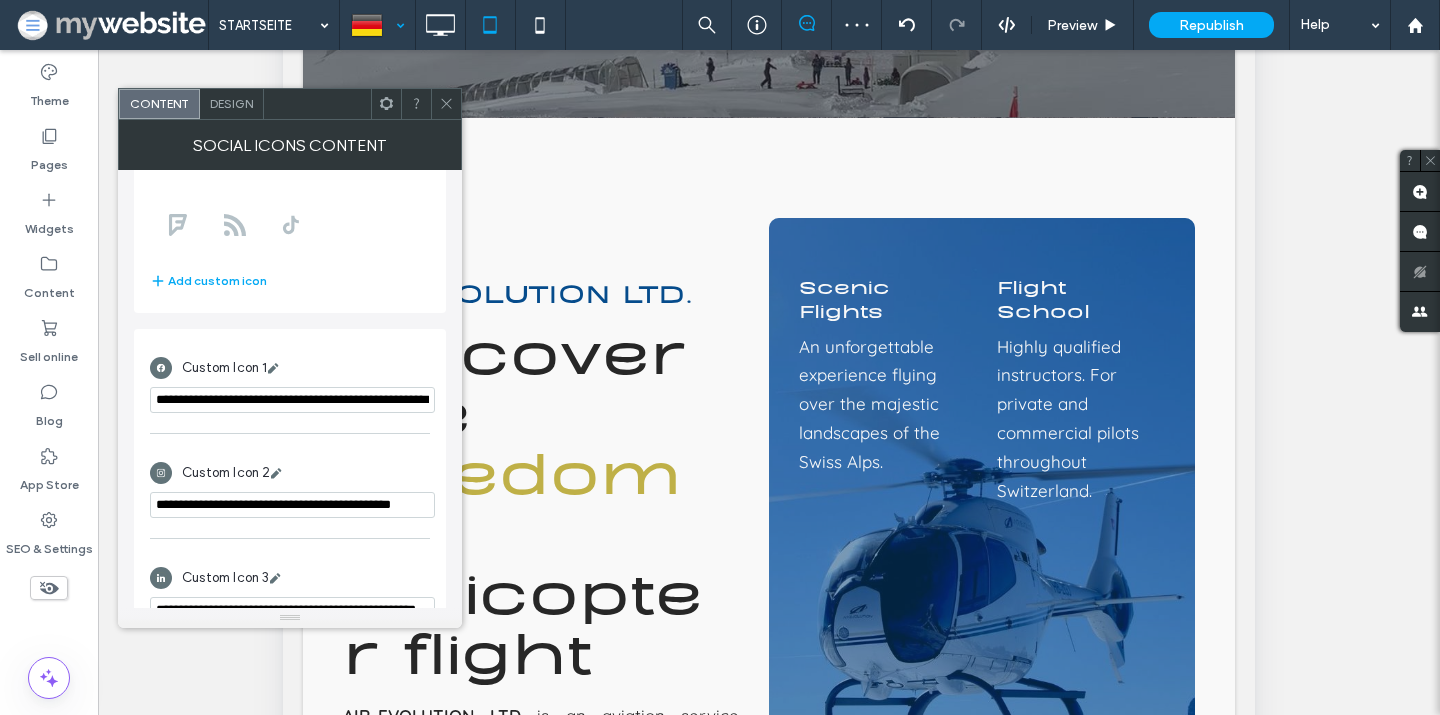 click on "**********" at bounding box center [292, 505] 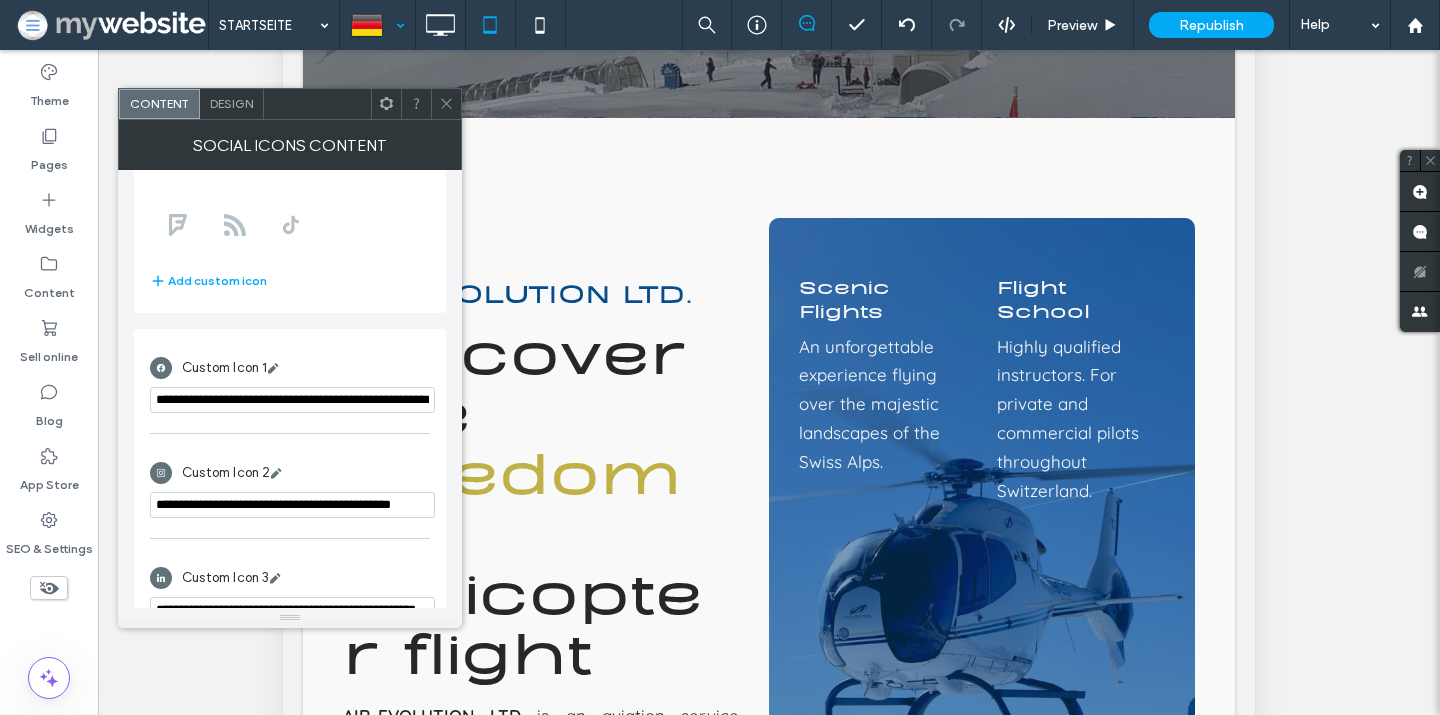 click on "**********" at bounding box center [292, 505] 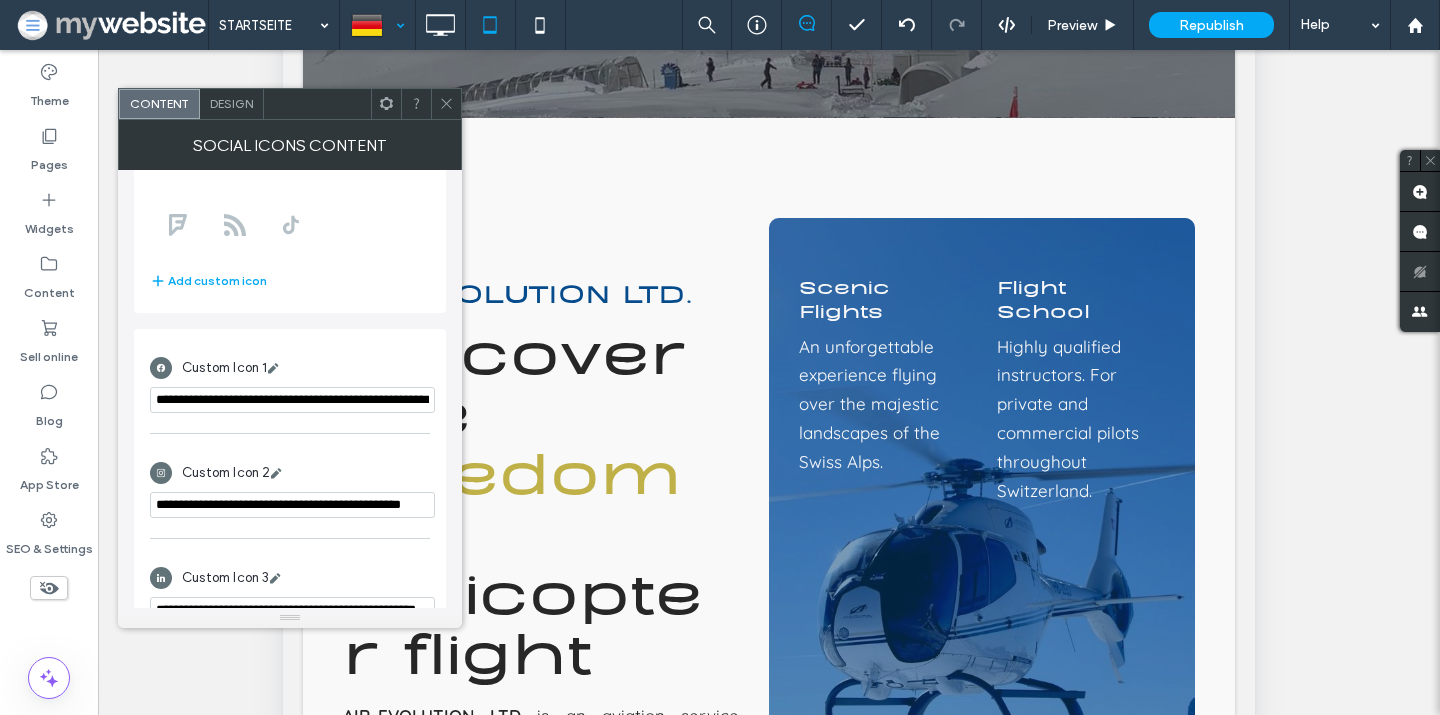 scroll, scrollTop: 0, scrollLeft: 32, axis: horizontal 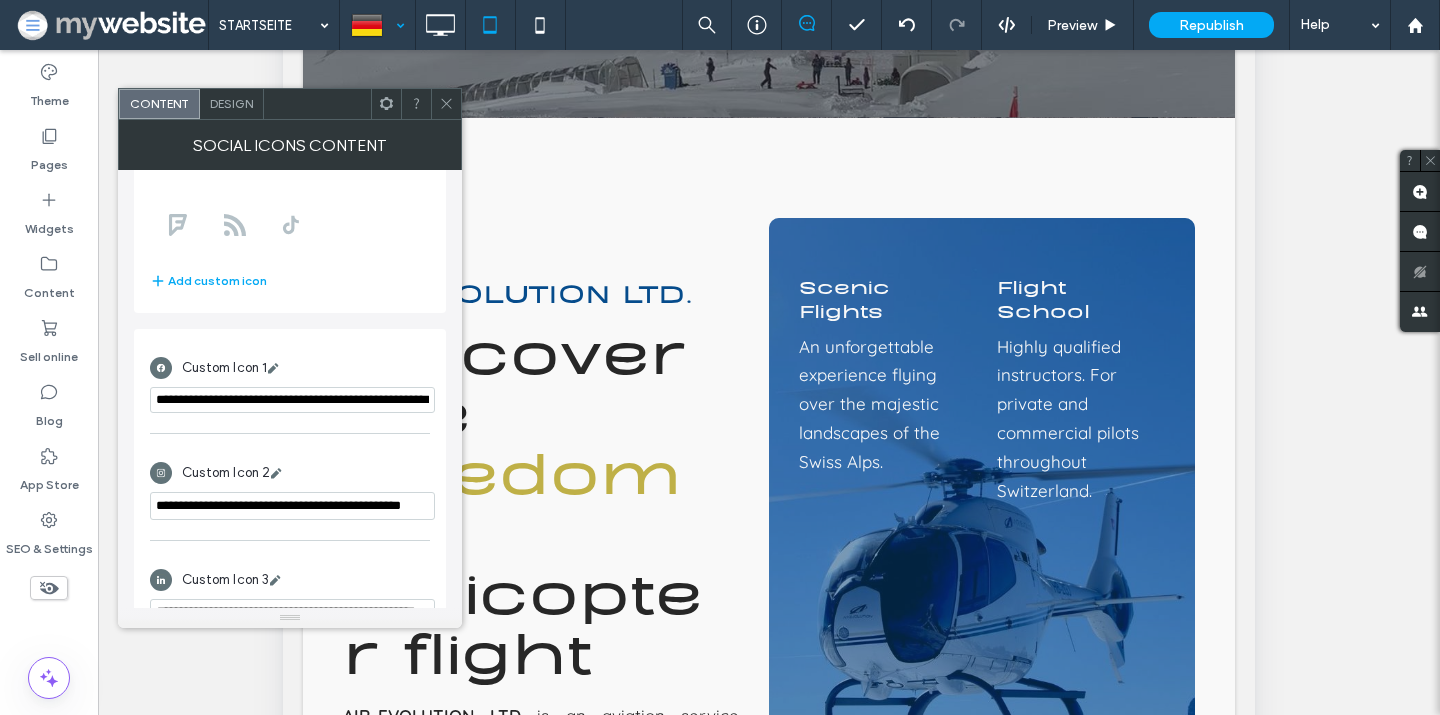 type on "**********" 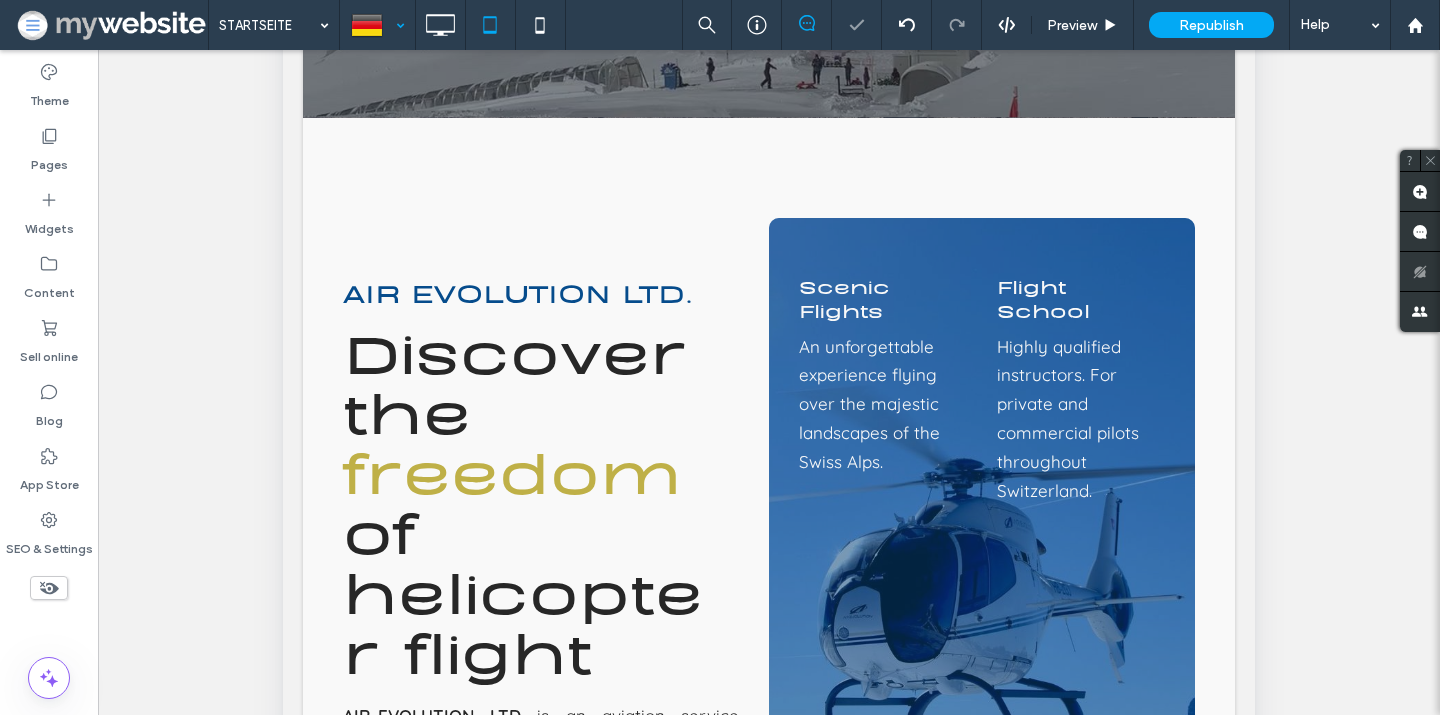 scroll, scrollTop: 0, scrollLeft: 0, axis: both 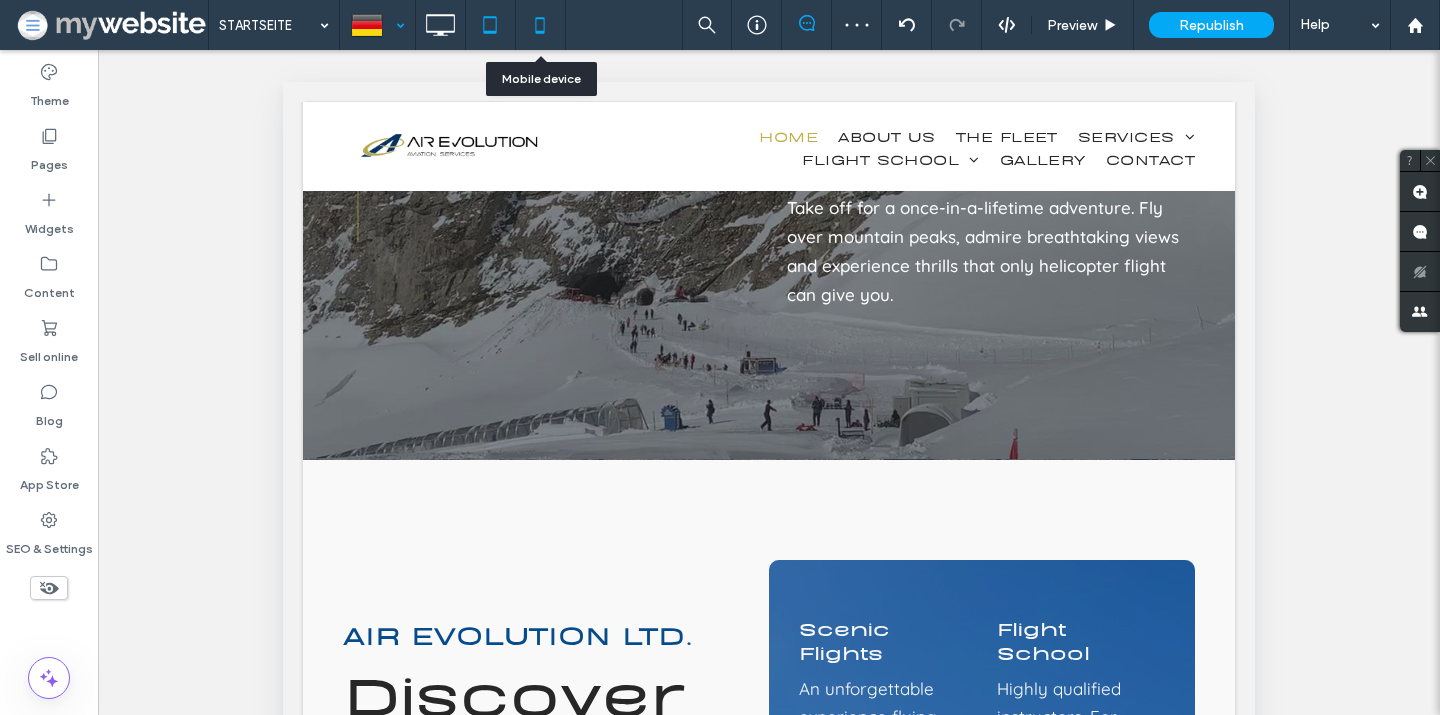 click 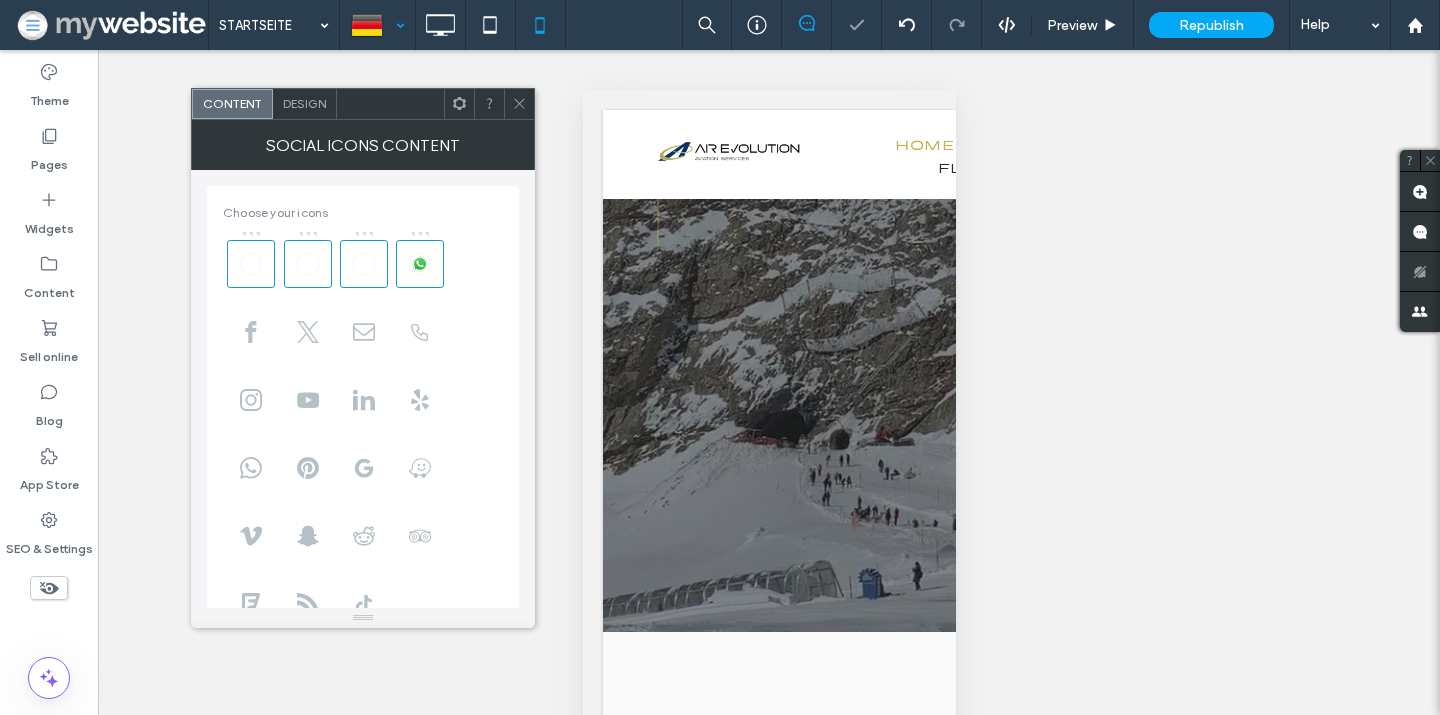 scroll, scrollTop: 369, scrollLeft: 0, axis: vertical 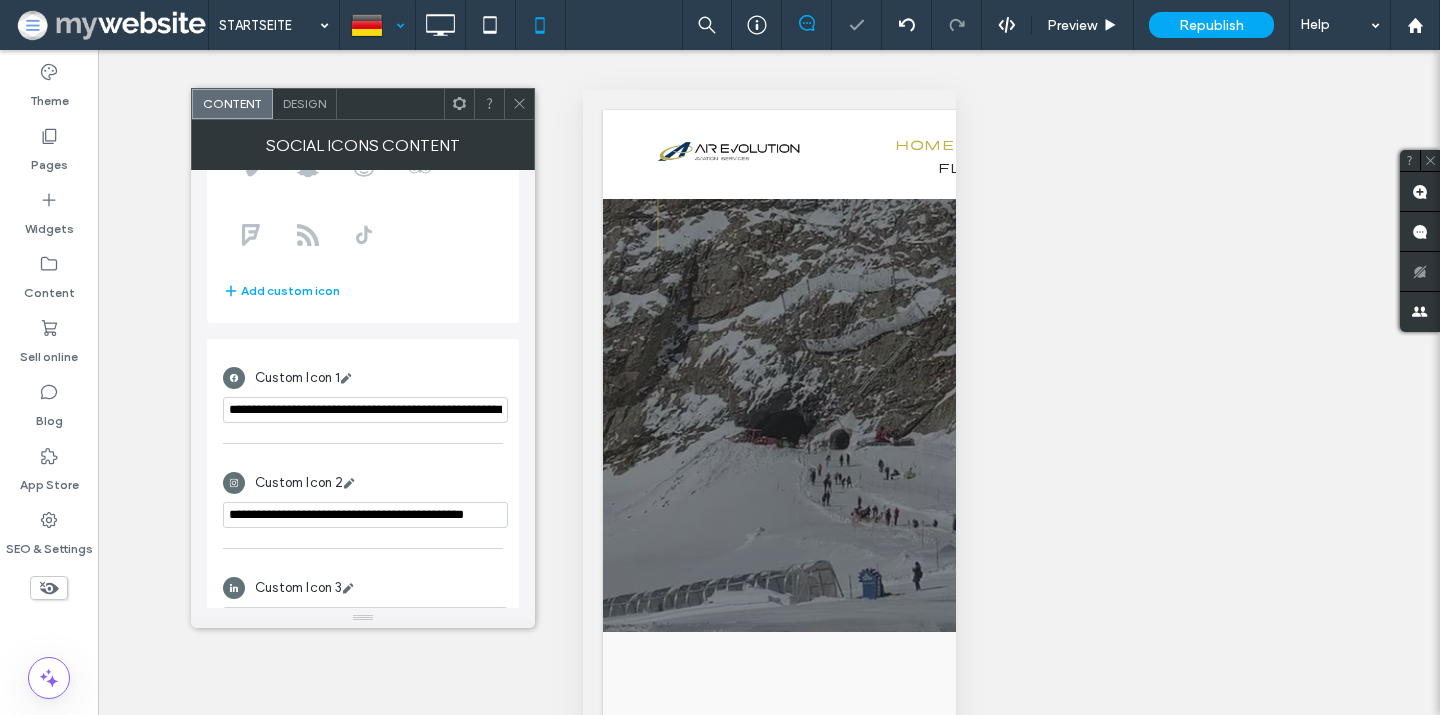 click on "**********" at bounding box center (365, 515) 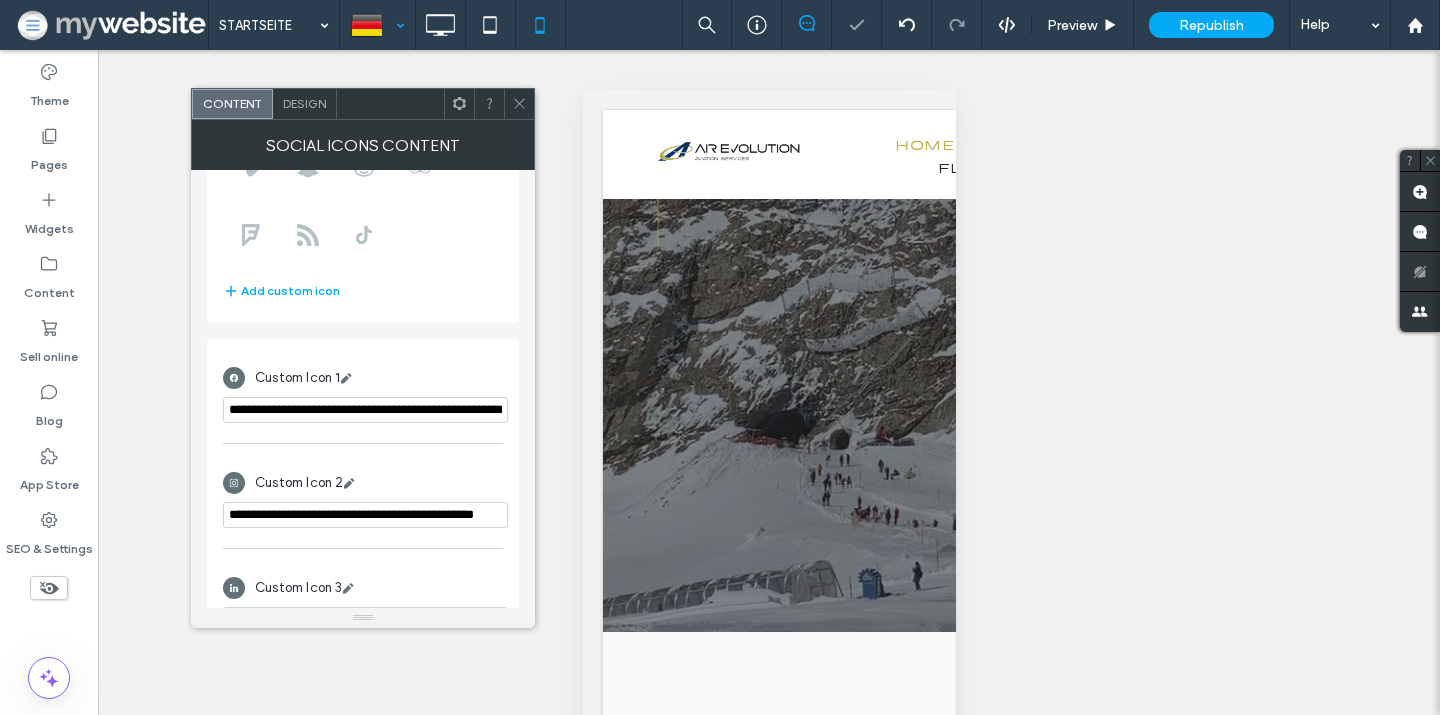 scroll, scrollTop: 0, scrollLeft: 32, axis: horizontal 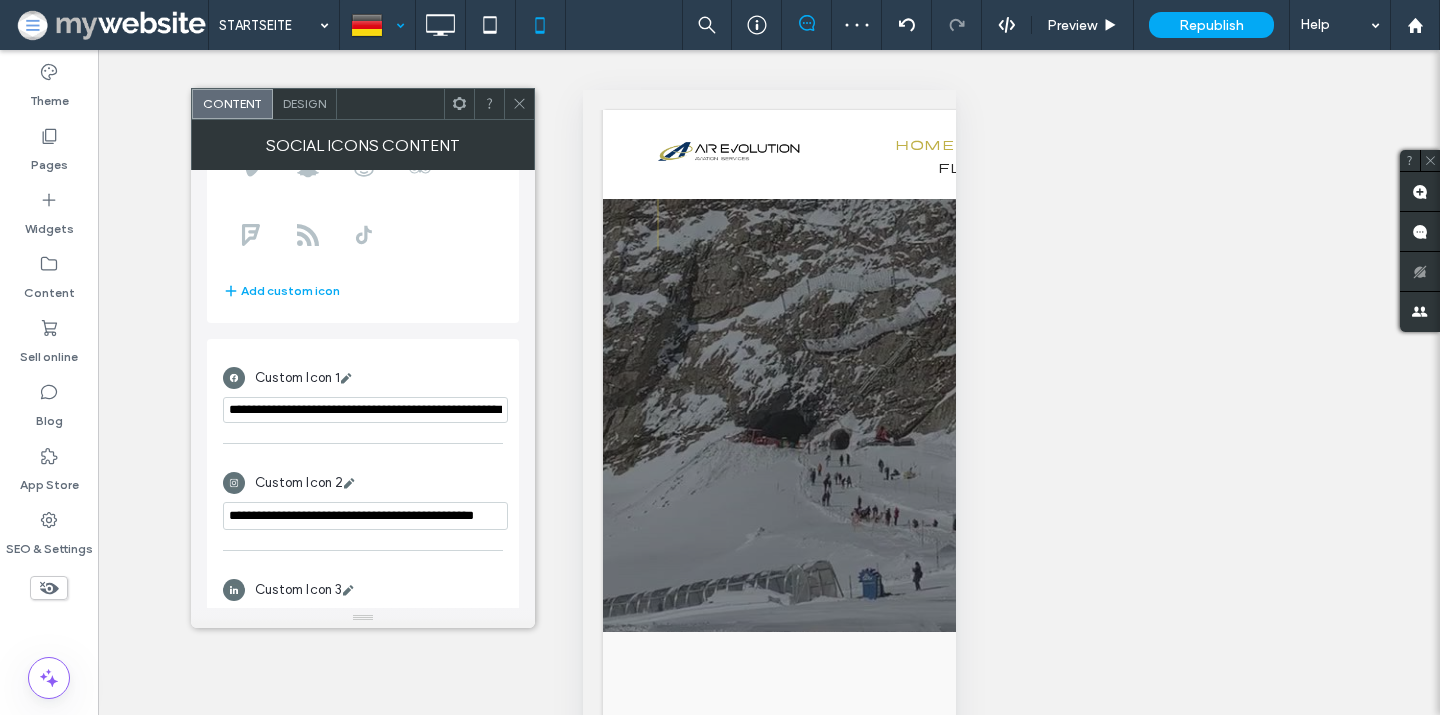 type on "**********" 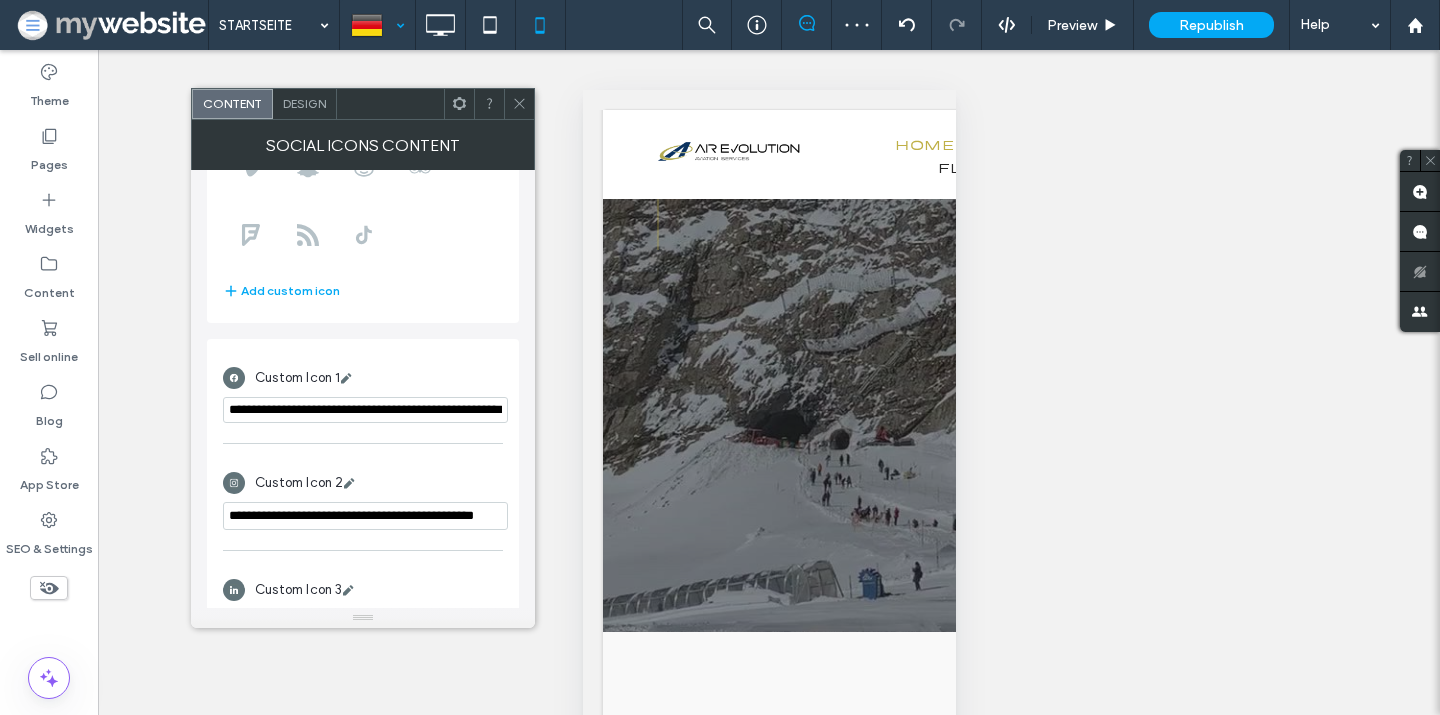 click 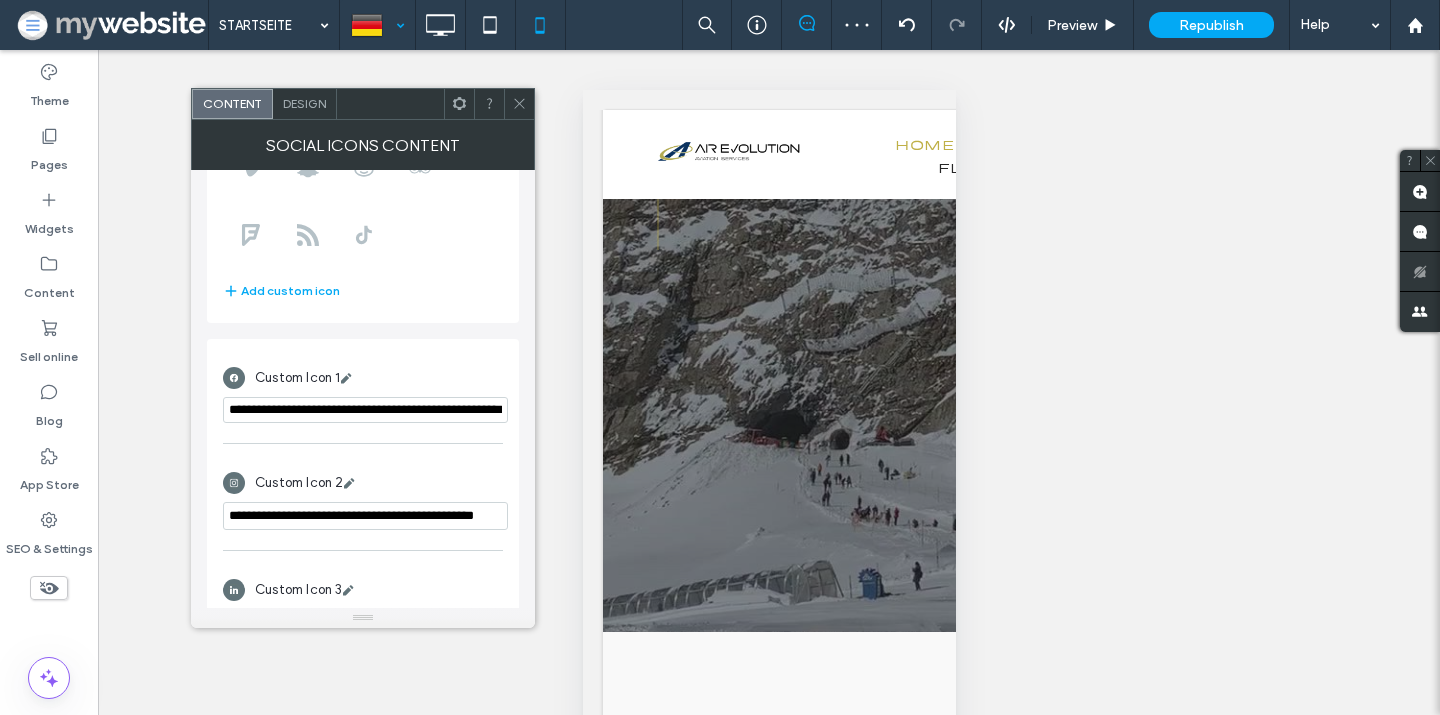 scroll, scrollTop: 0, scrollLeft: 0, axis: both 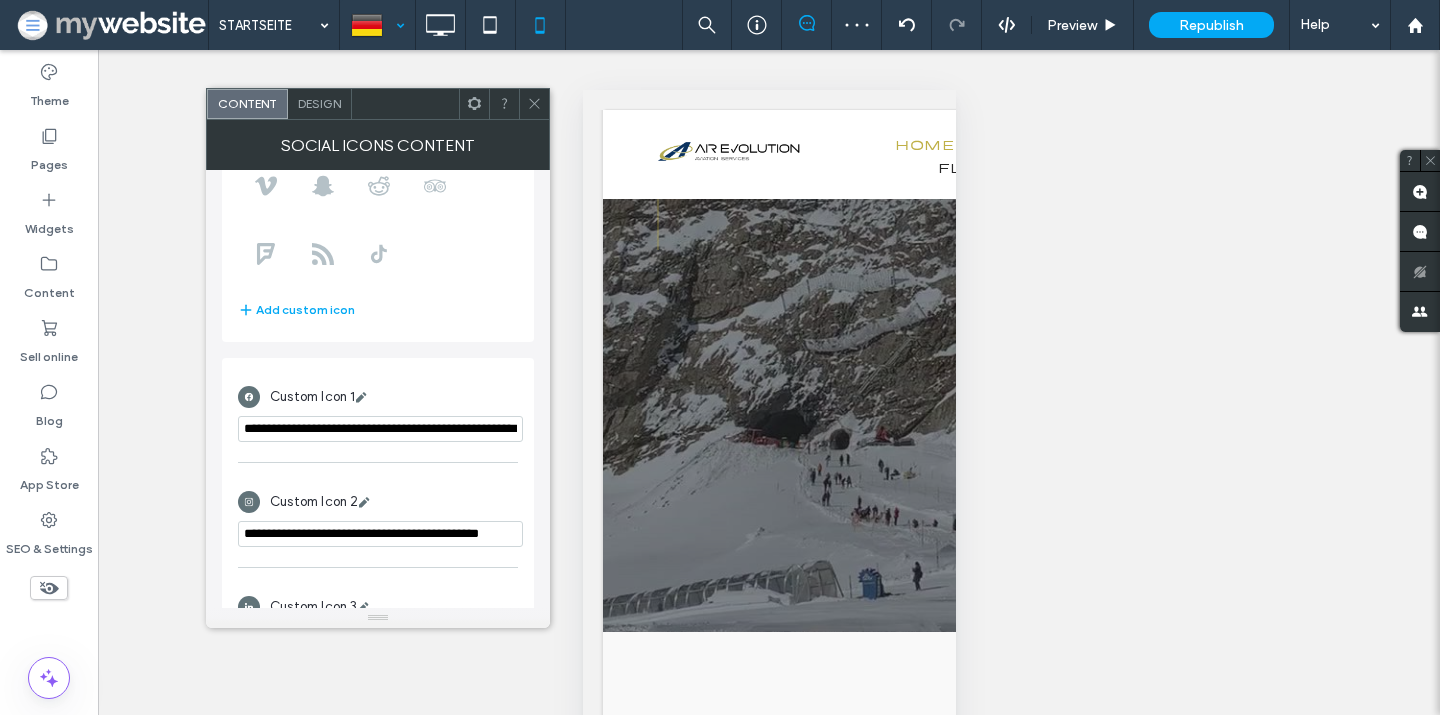 click on "**********" at bounding box center [380, 534] 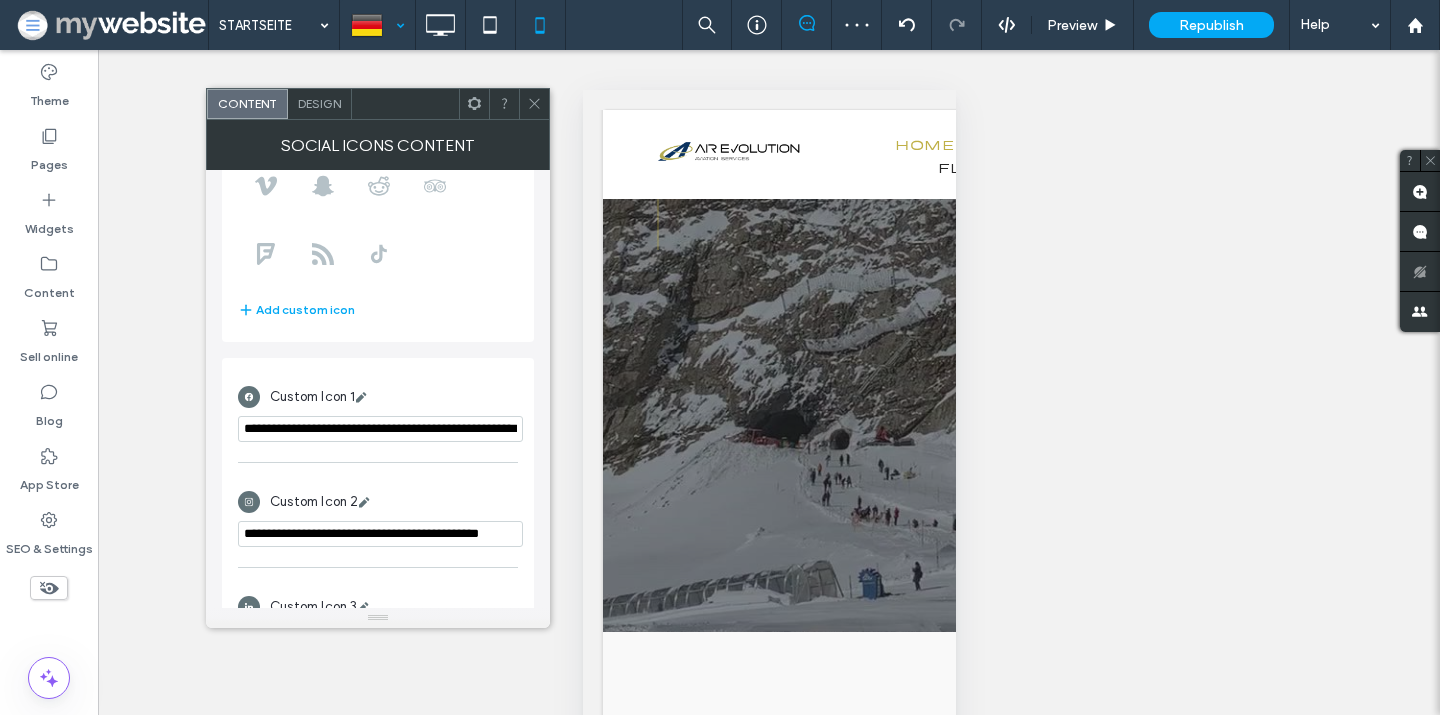 click on "**********" at bounding box center [380, 534] 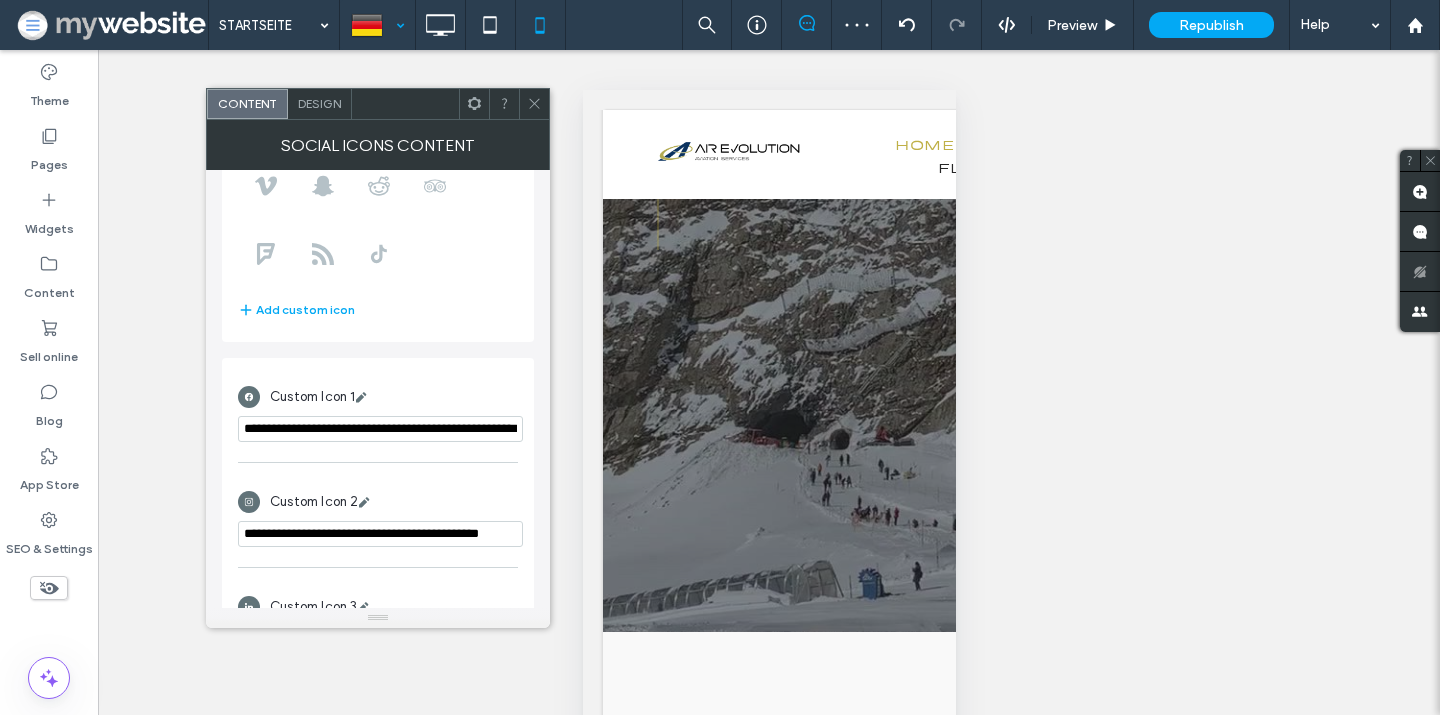 click on "**********" at bounding box center (380, 534) 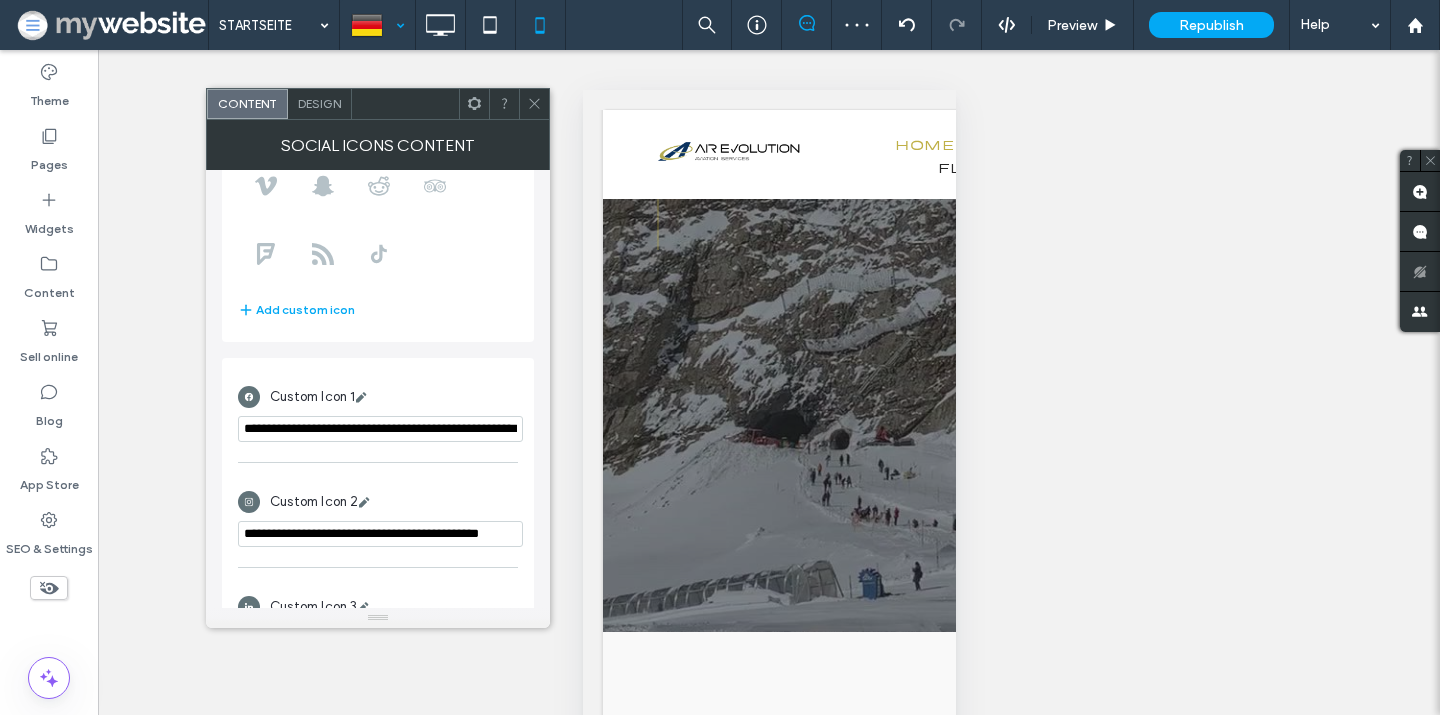 paste on "**" 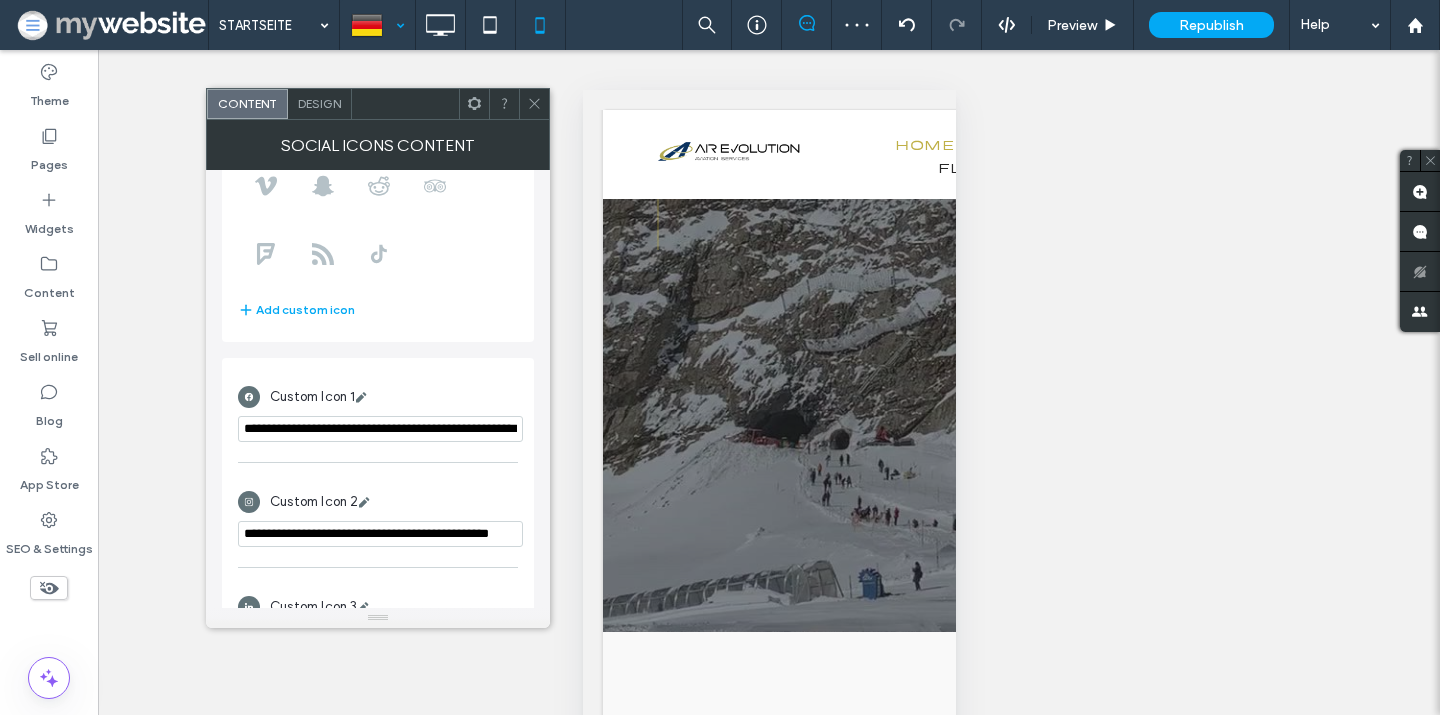 scroll, scrollTop: 0, scrollLeft: 32, axis: horizontal 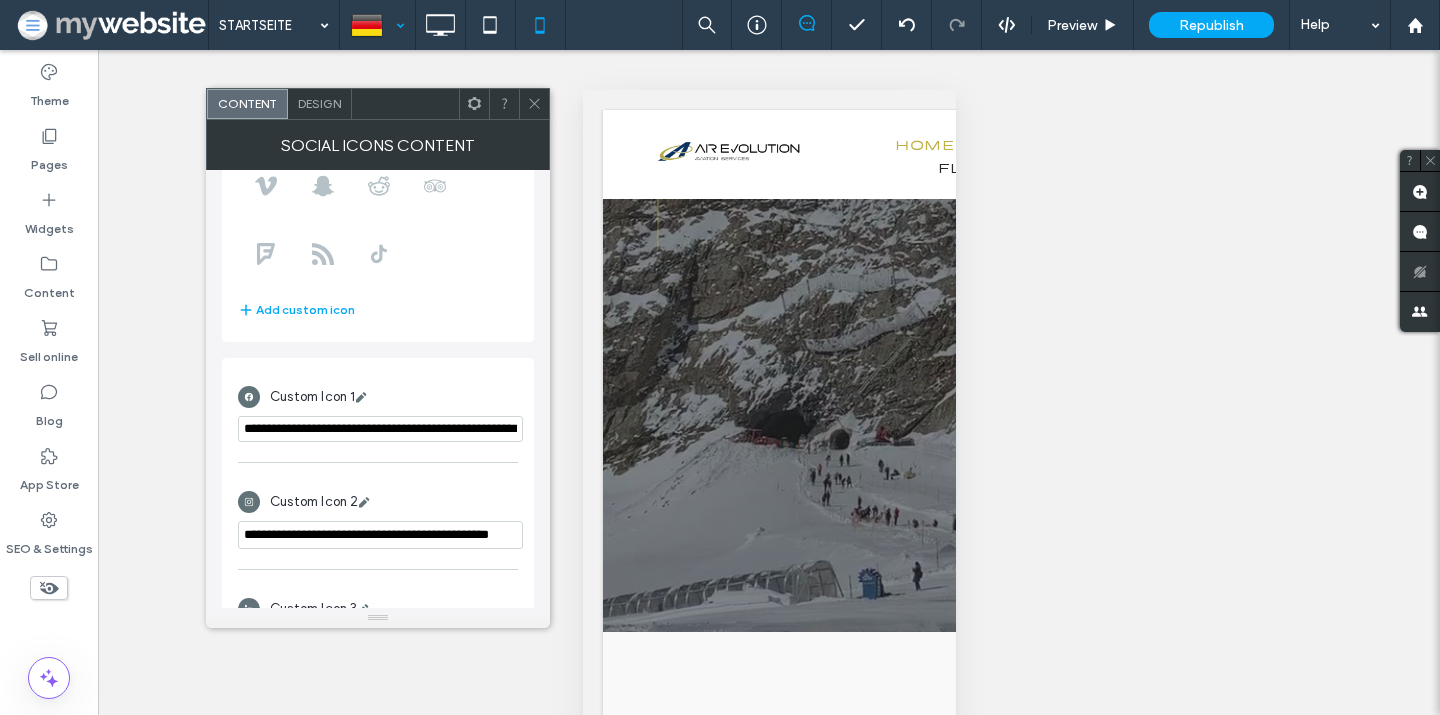 type on "**********" 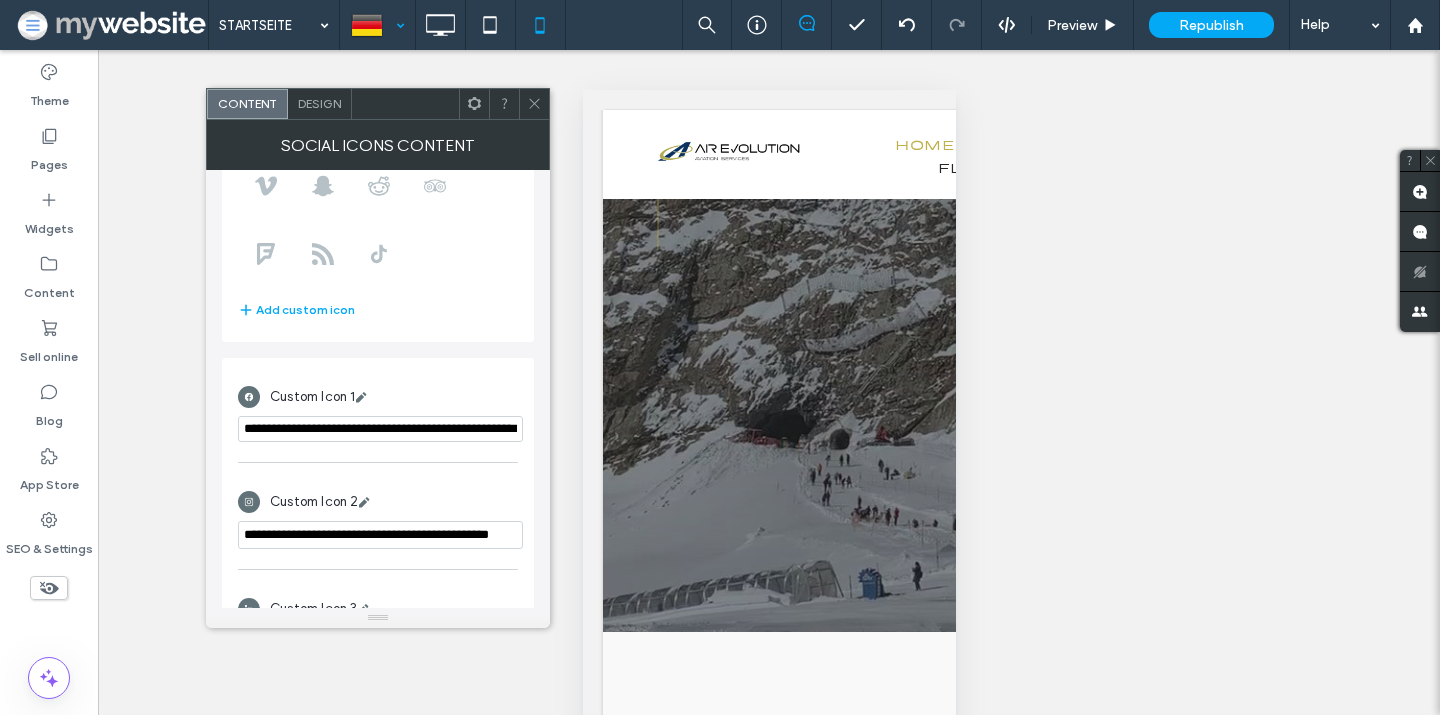 click 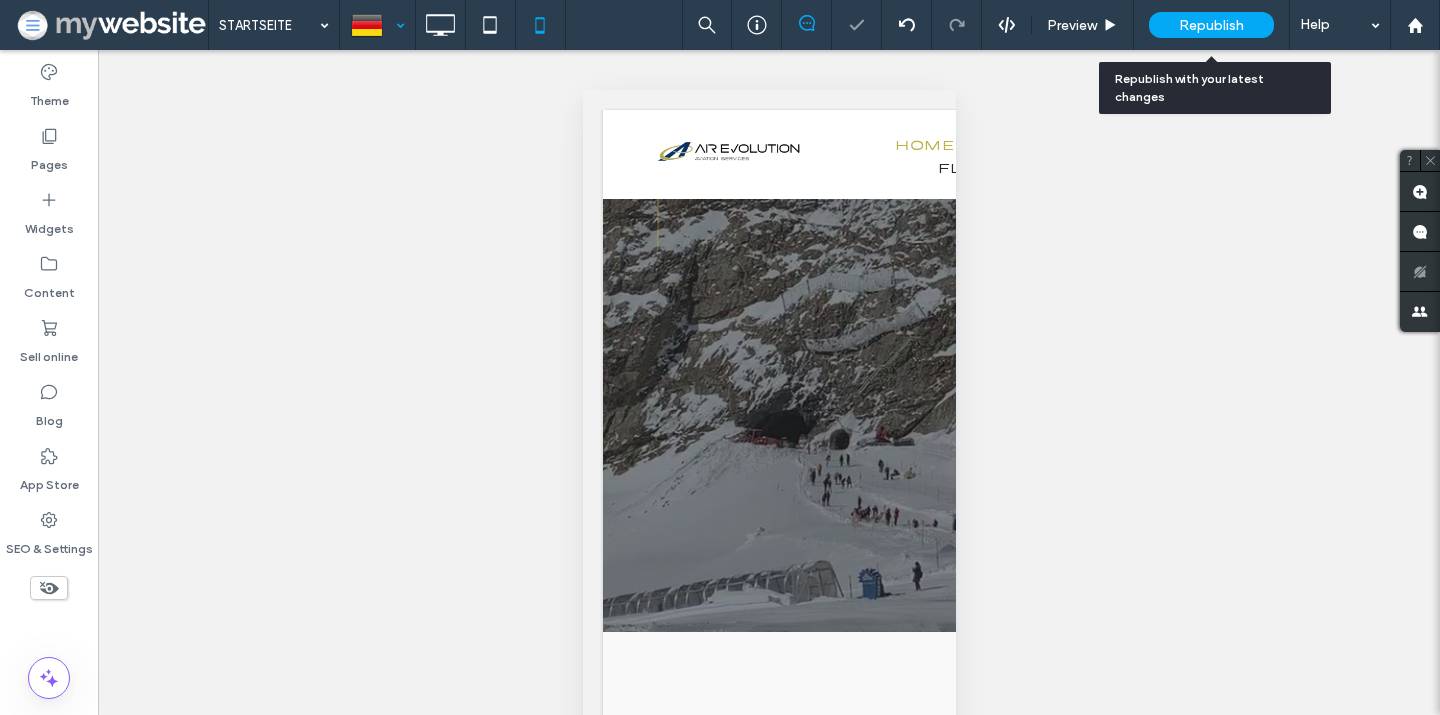 click on "Republish" at bounding box center [1211, 25] 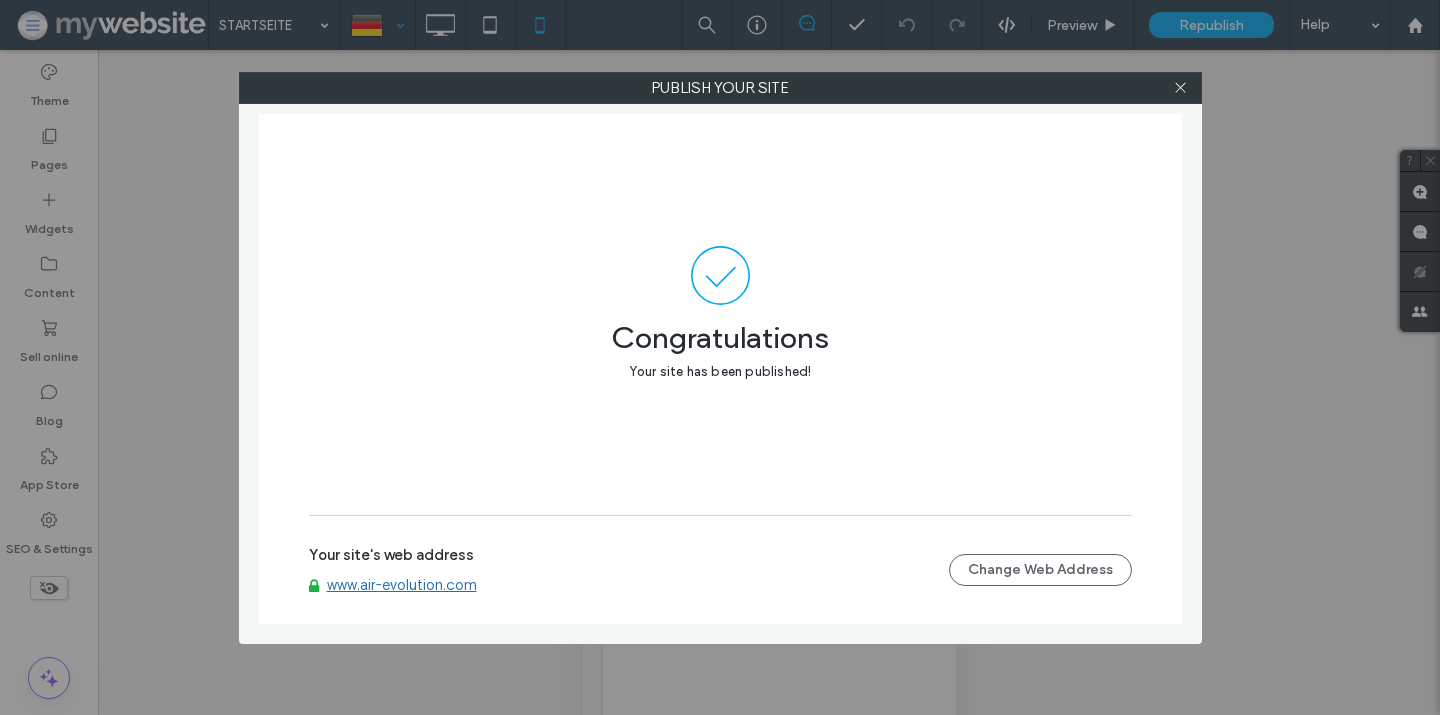click on "www.air-evolution.com" at bounding box center [402, 585] 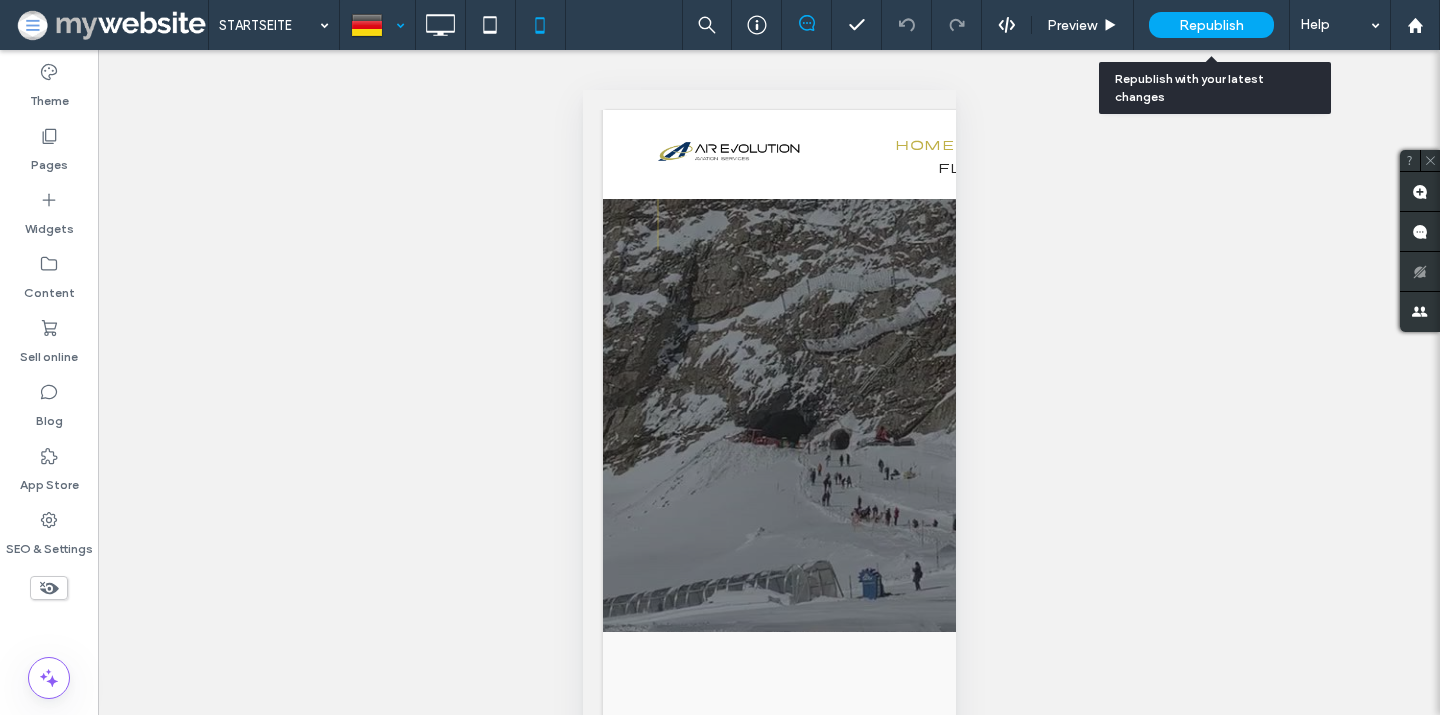 click on "Republish" at bounding box center (1211, 25) 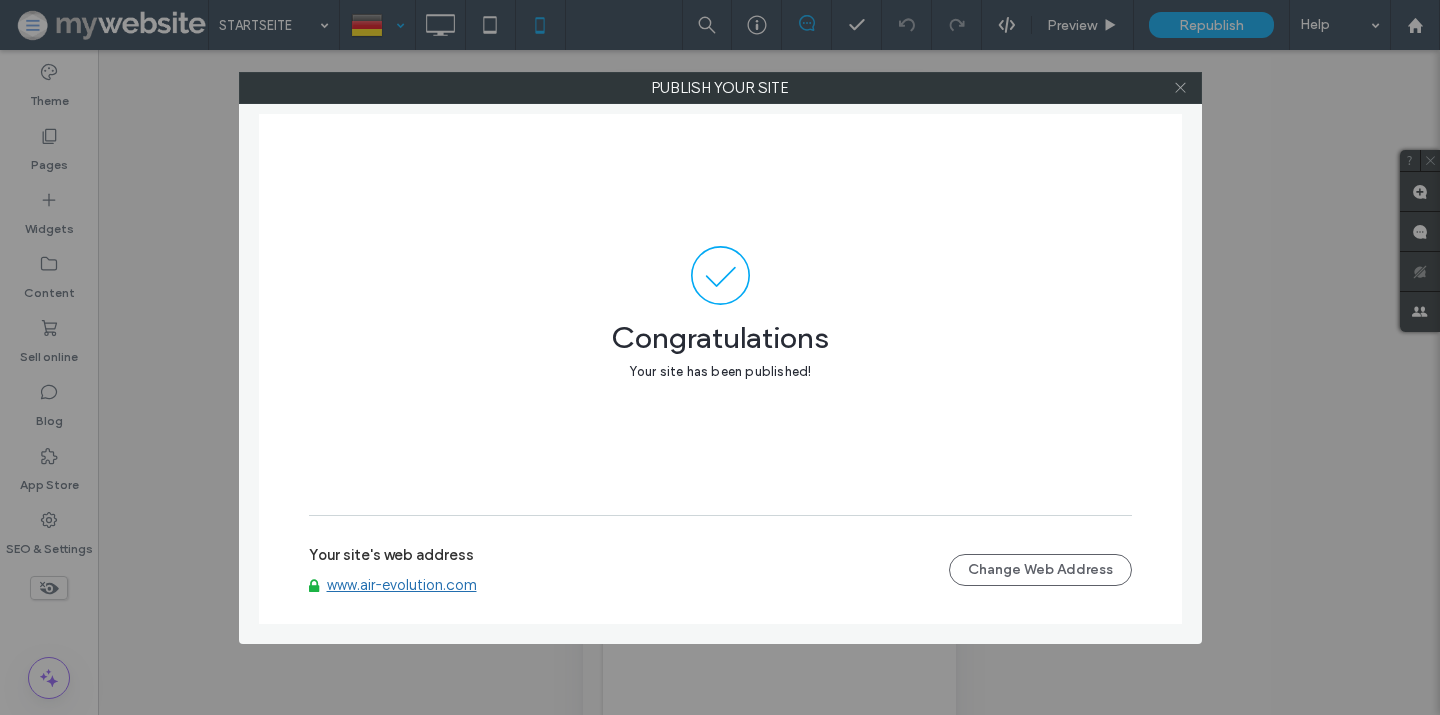 click 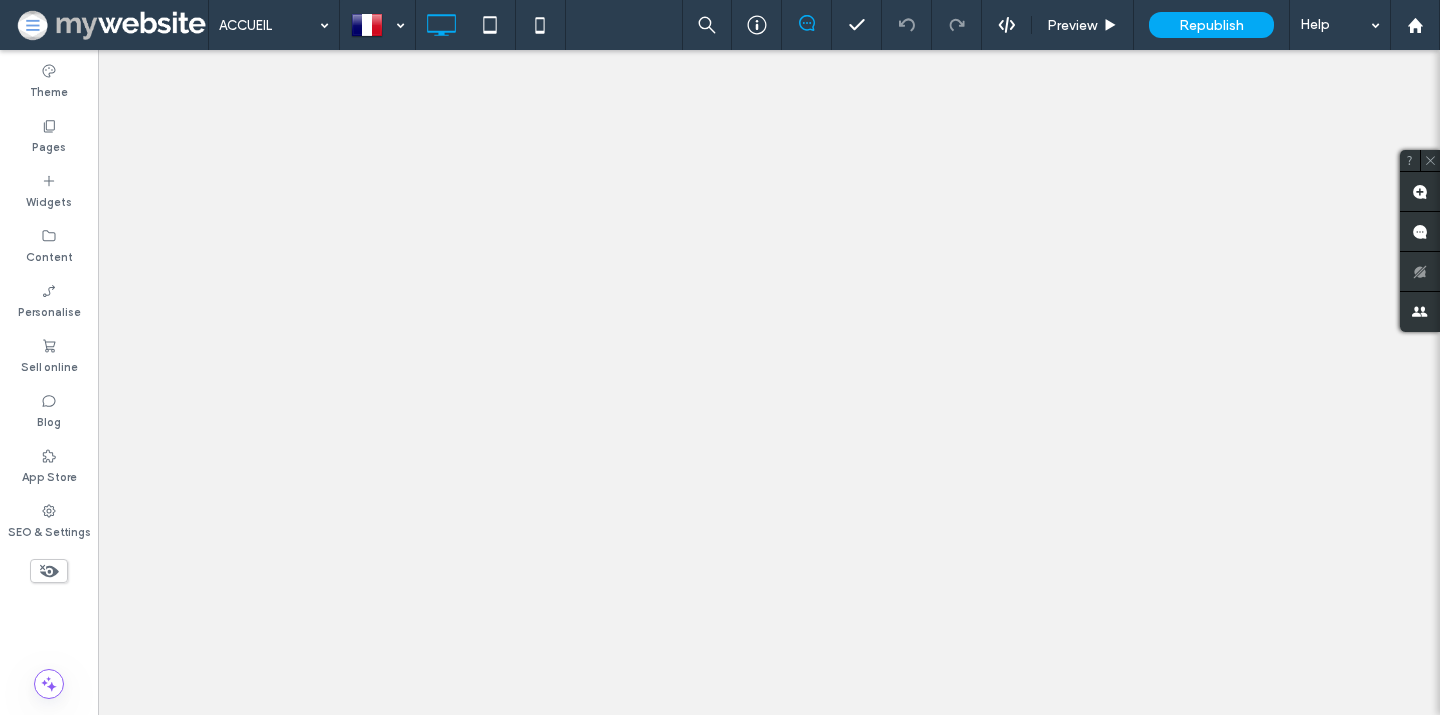 scroll, scrollTop: 0, scrollLeft: 0, axis: both 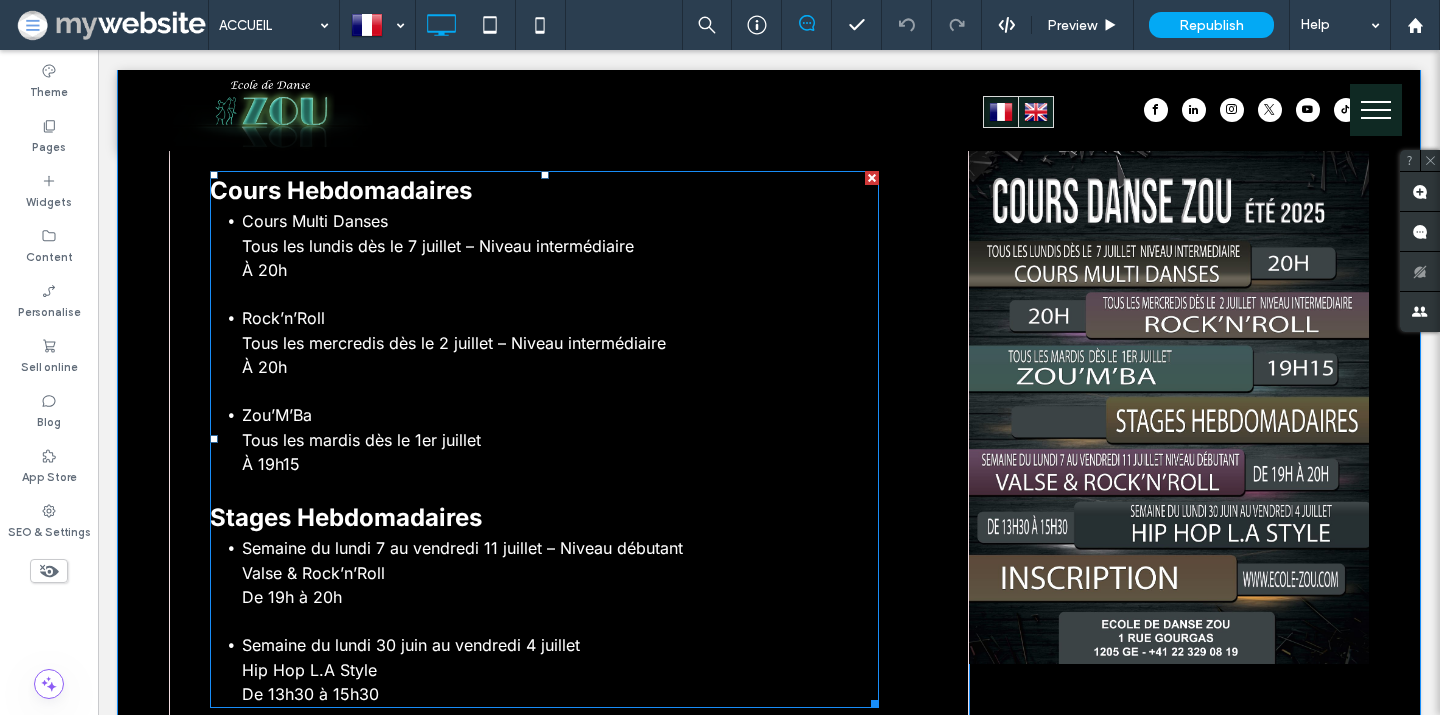 click on "Stages Hebdomadaires" at bounding box center [346, 517] 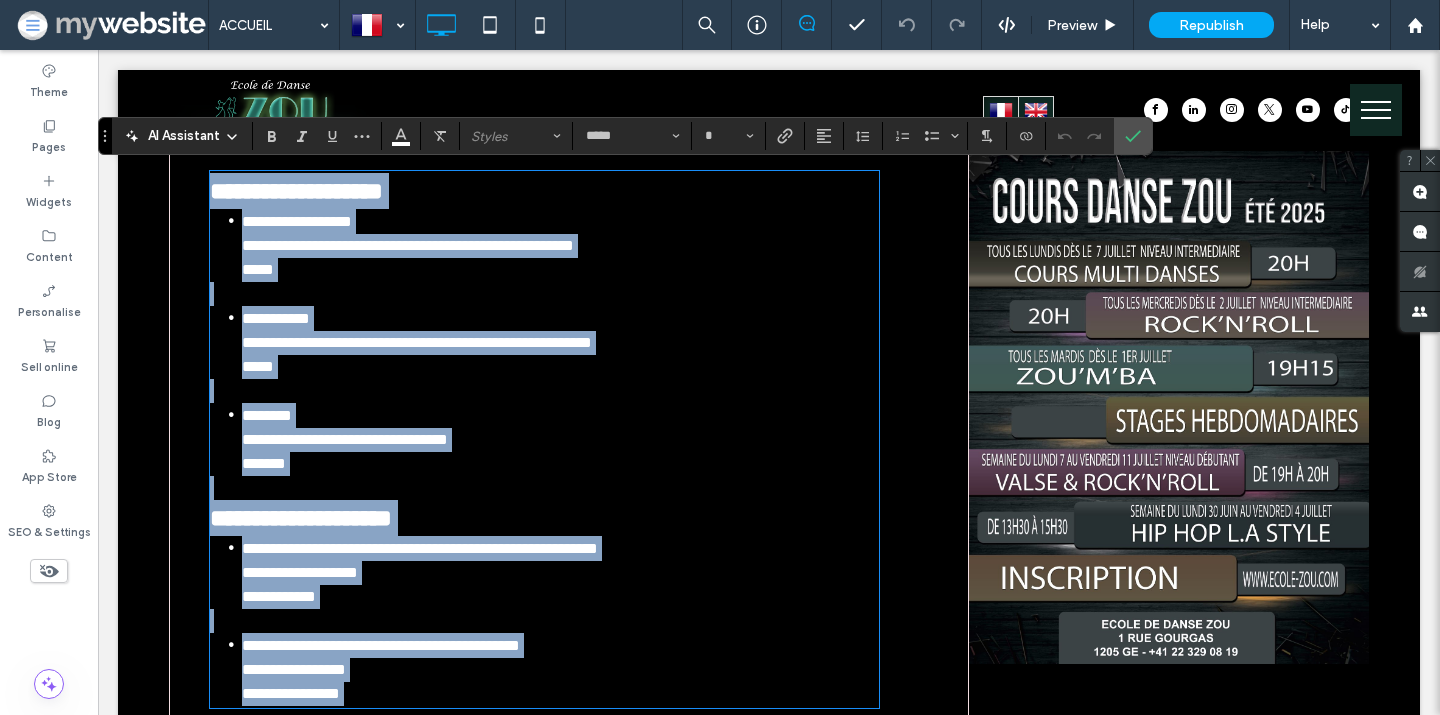 click on "**********" at bounding box center (301, 518) 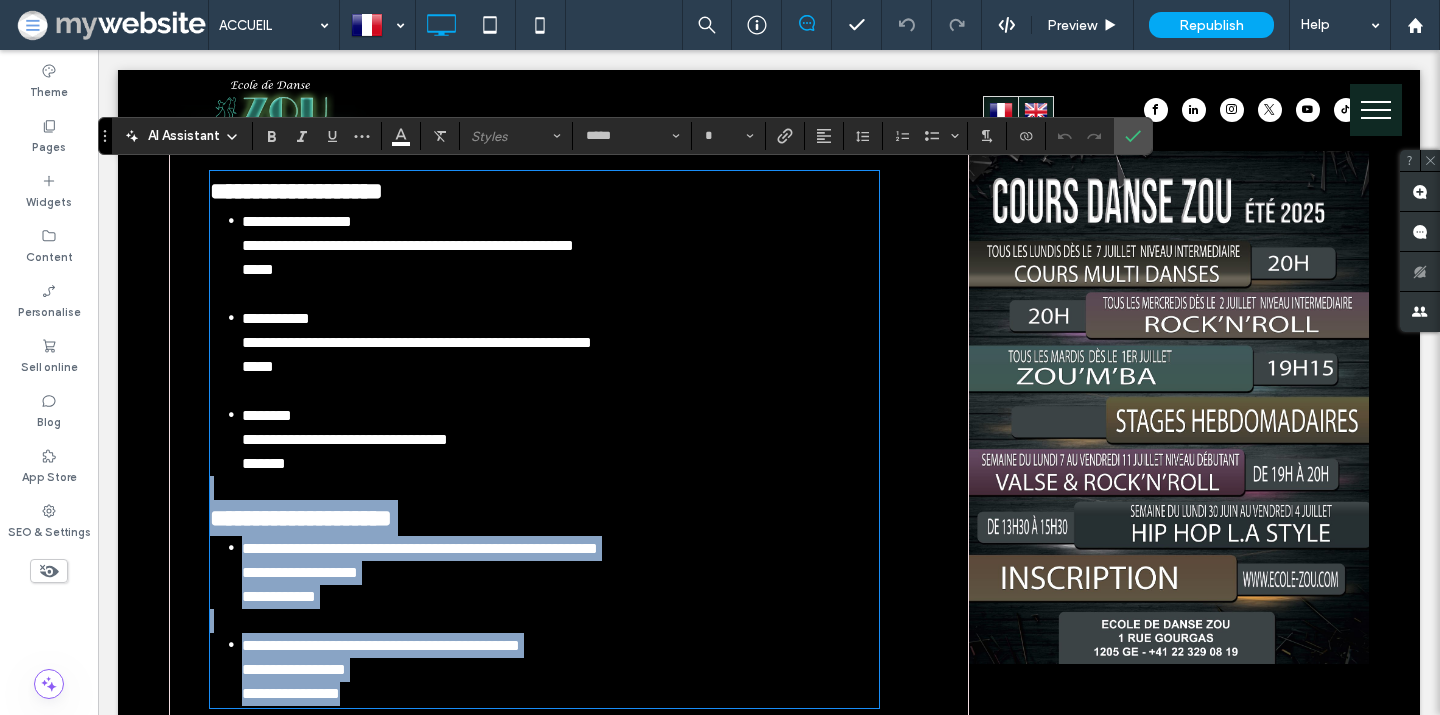 drag, startPoint x: 218, startPoint y: 491, endPoint x: 594, endPoint y: 685, distance: 423.09808 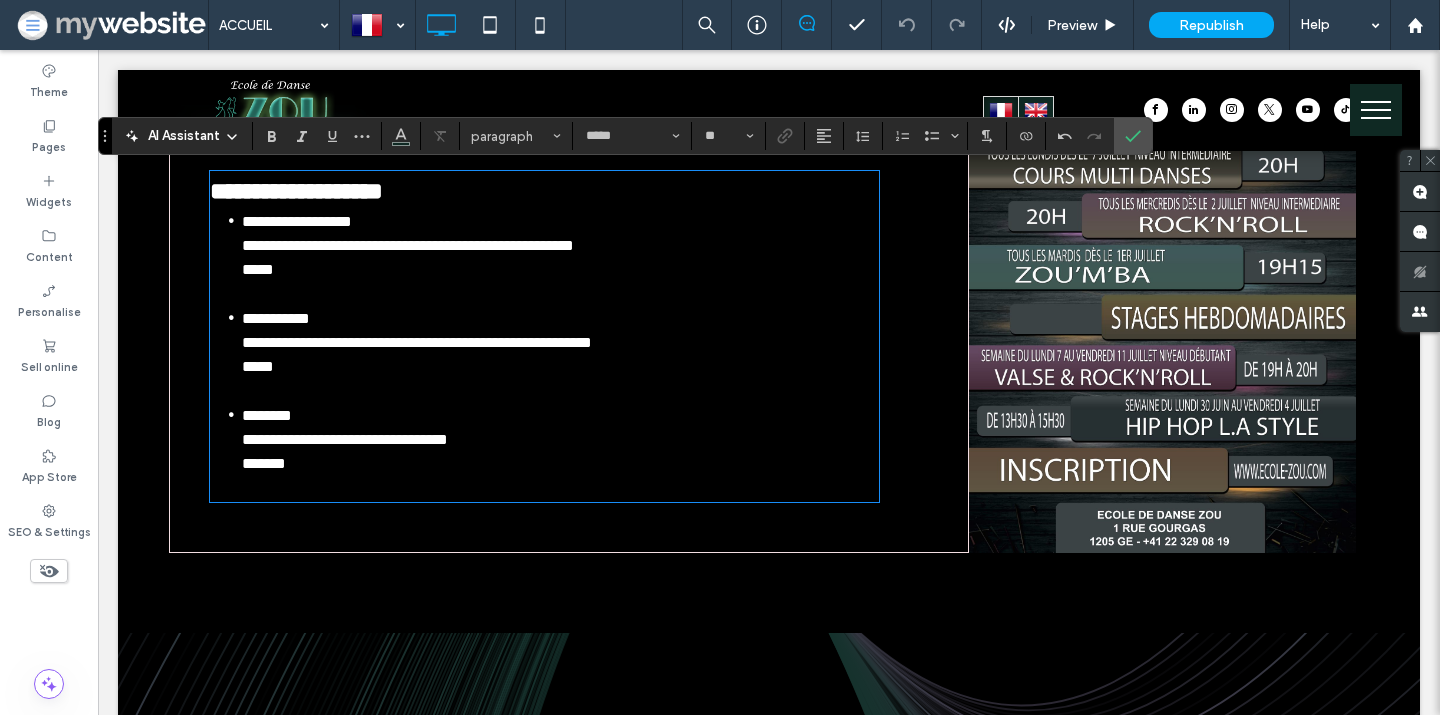 click at bounding box center [544, 488] 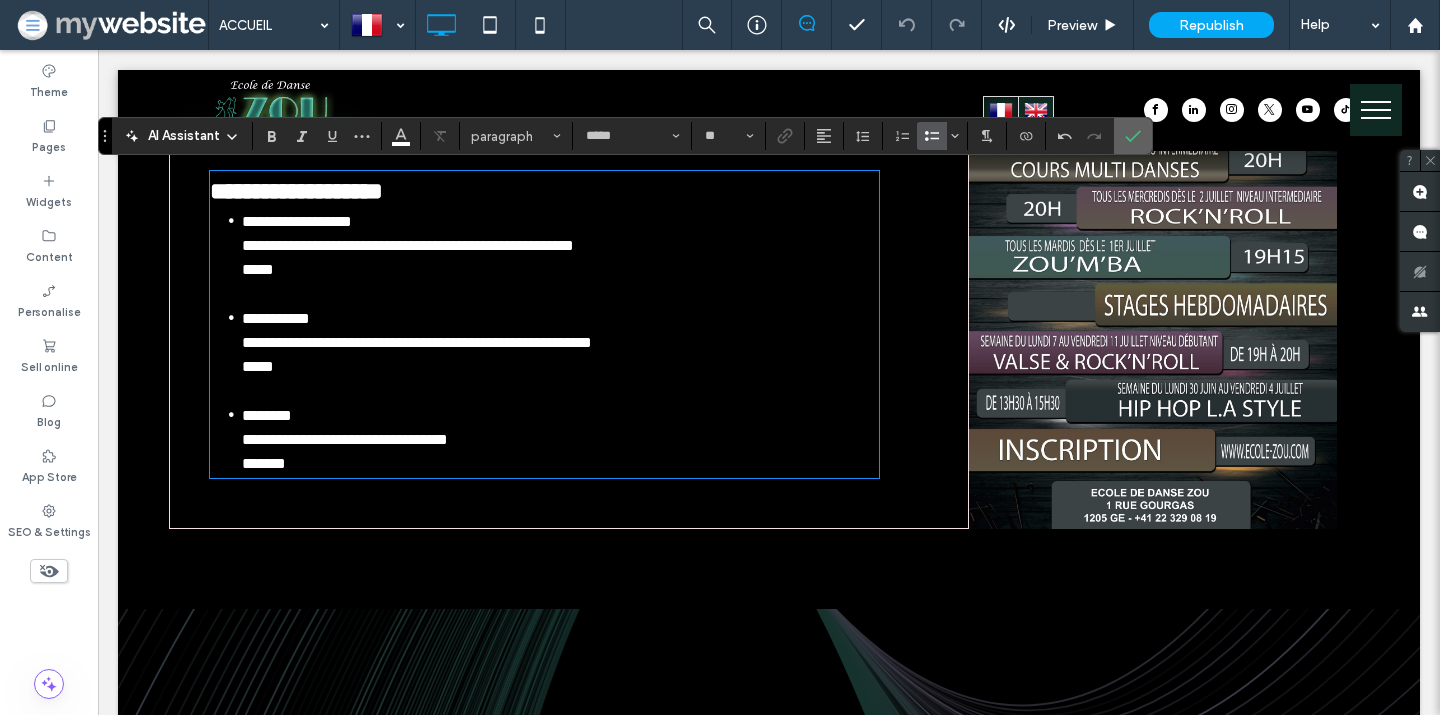 click at bounding box center (1133, 136) 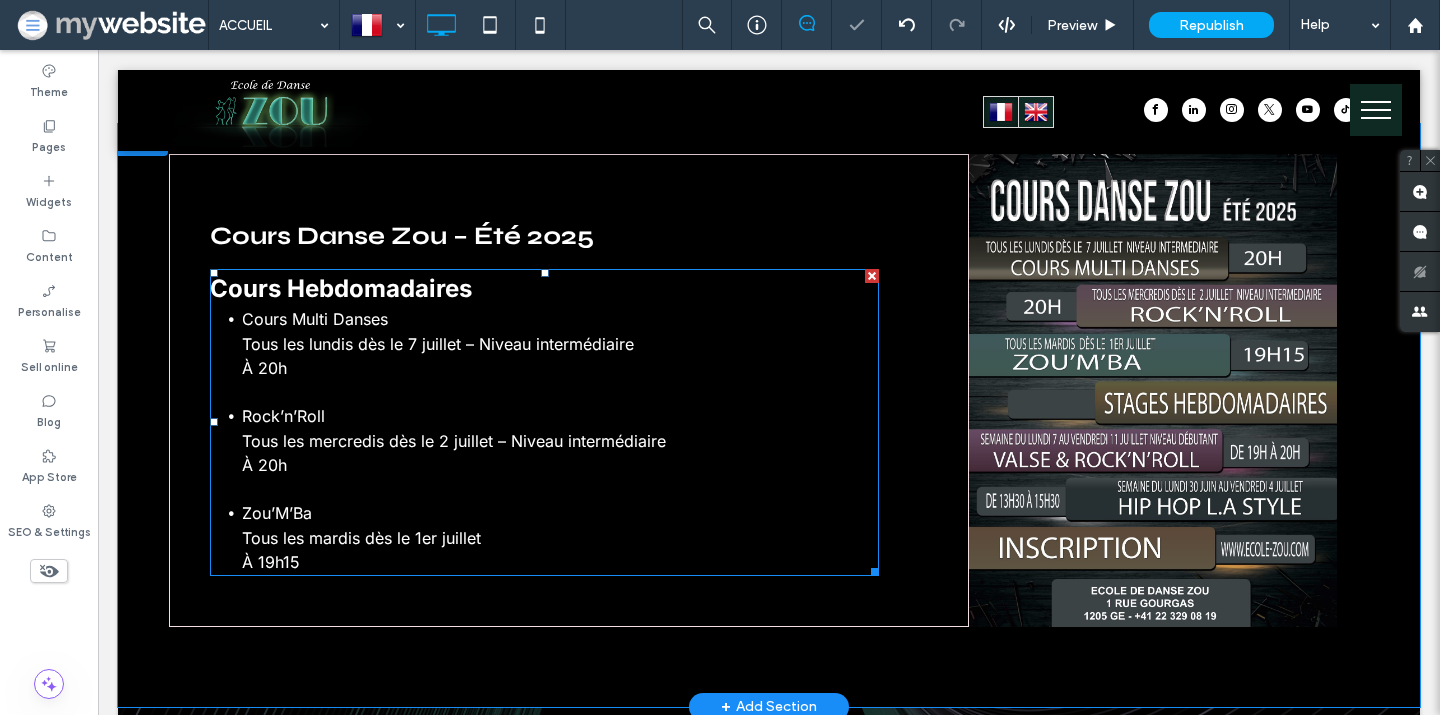 scroll, scrollTop: 605, scrollLeft: 0, axis: vertical 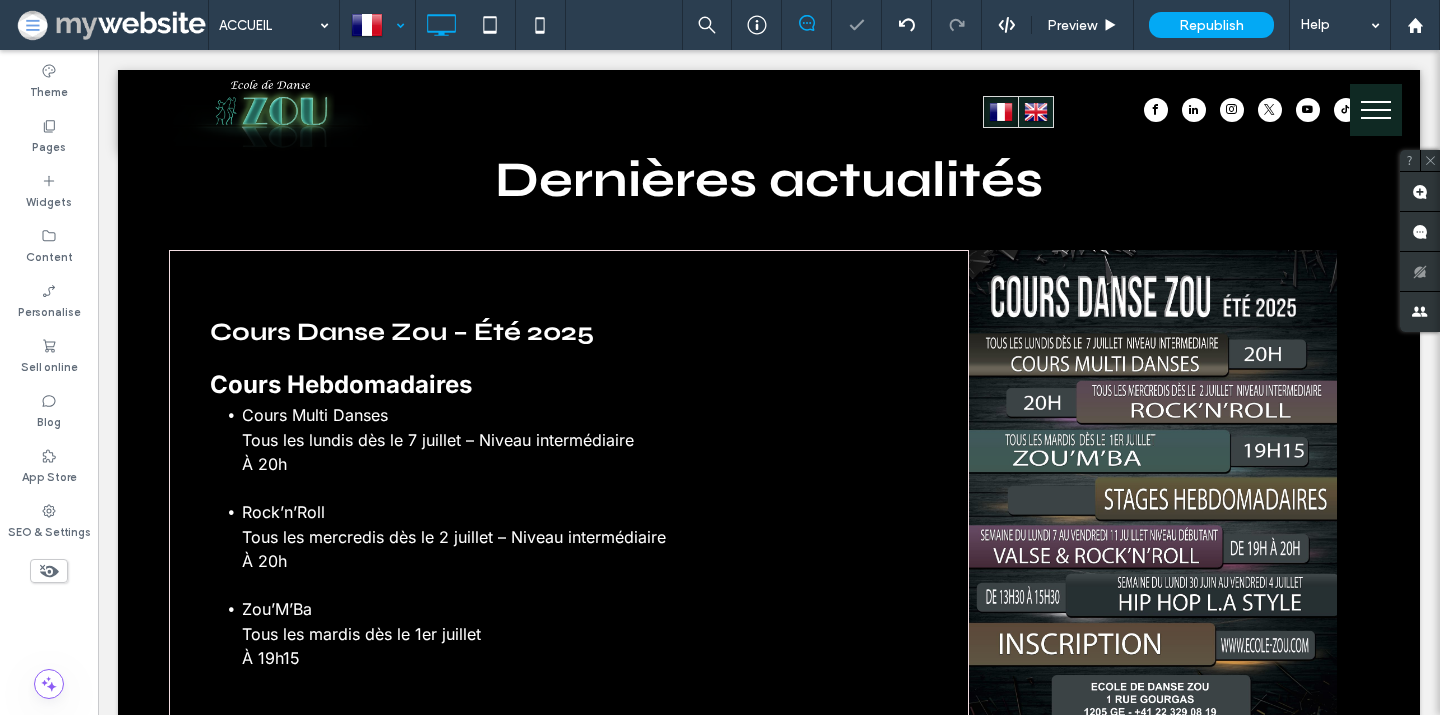 click at bounding box center [377, 25] 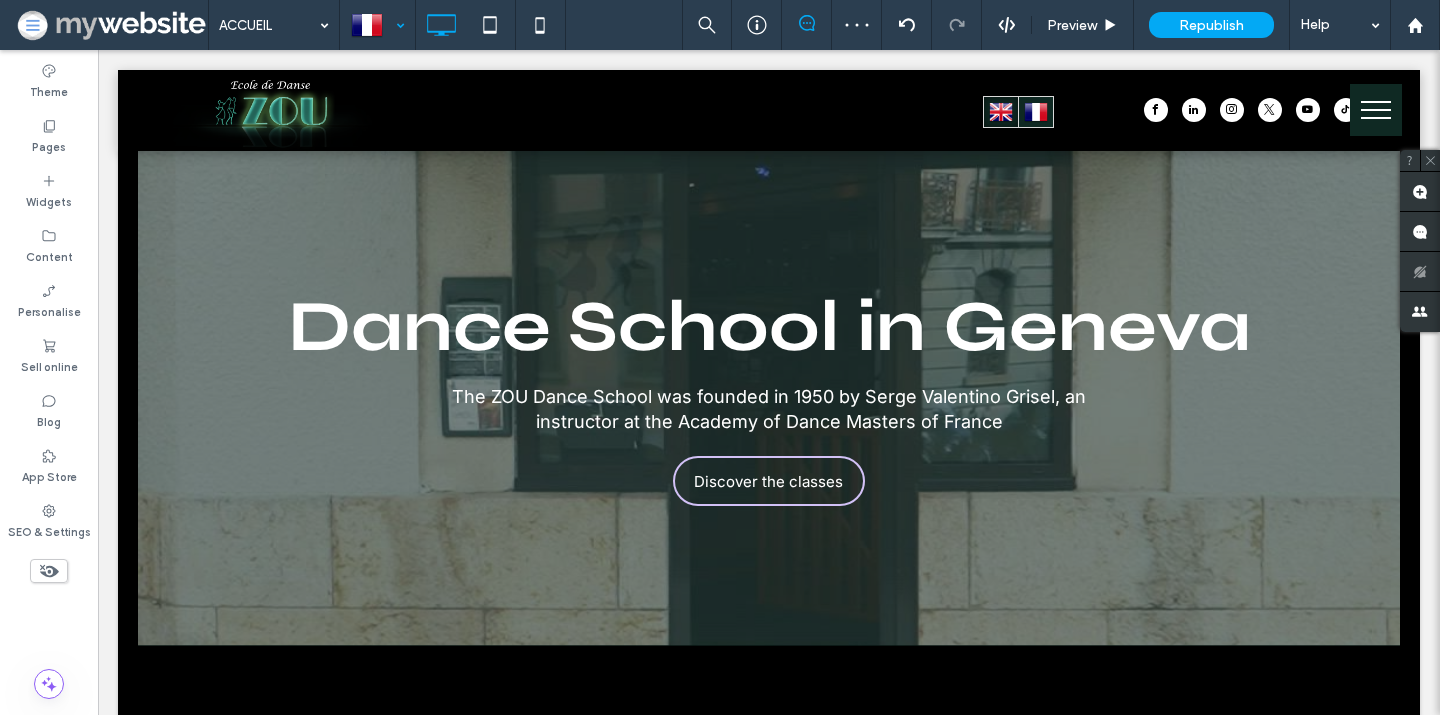 scroll, scrollTop: 0, scrollLeft: 0, axis: both 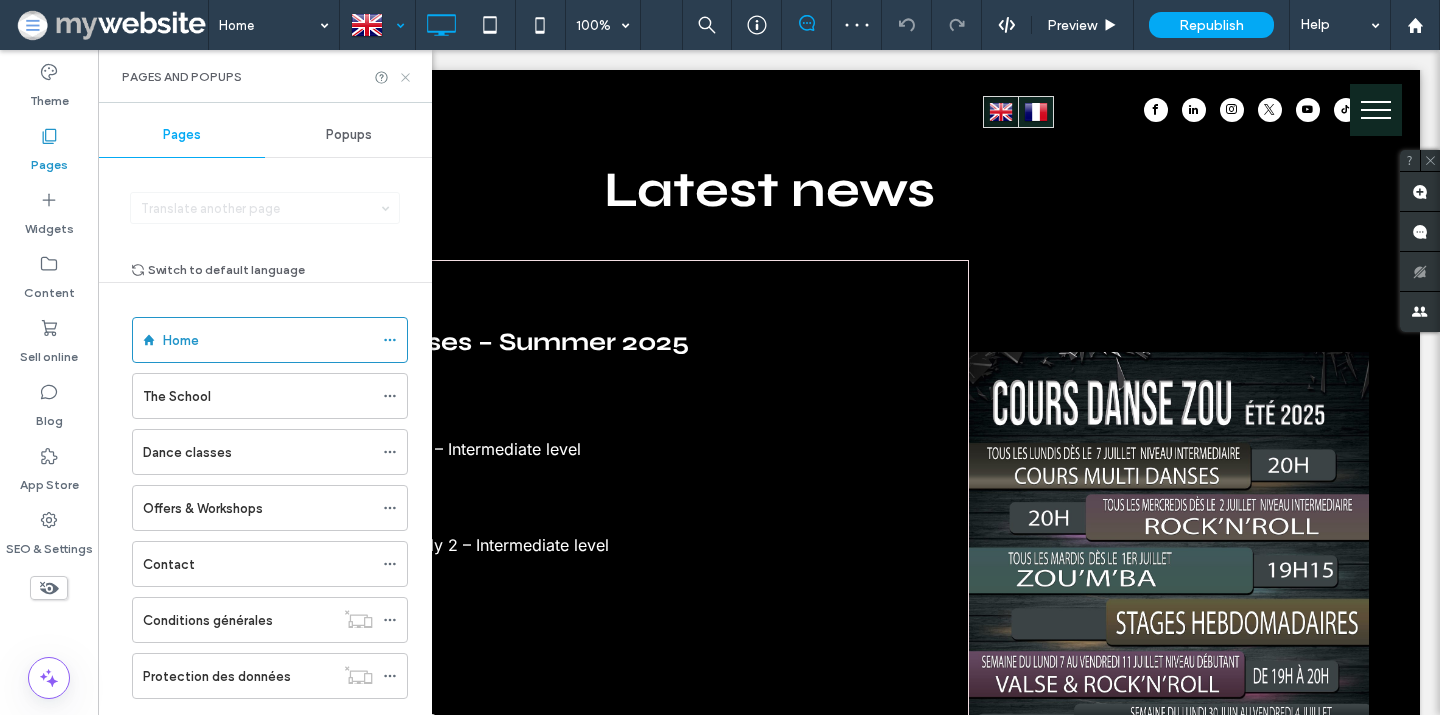 drag, startPoint x: 411, startPoint y: 76, endPoint x: 313, endPoint y: 33, distance: 107.01869 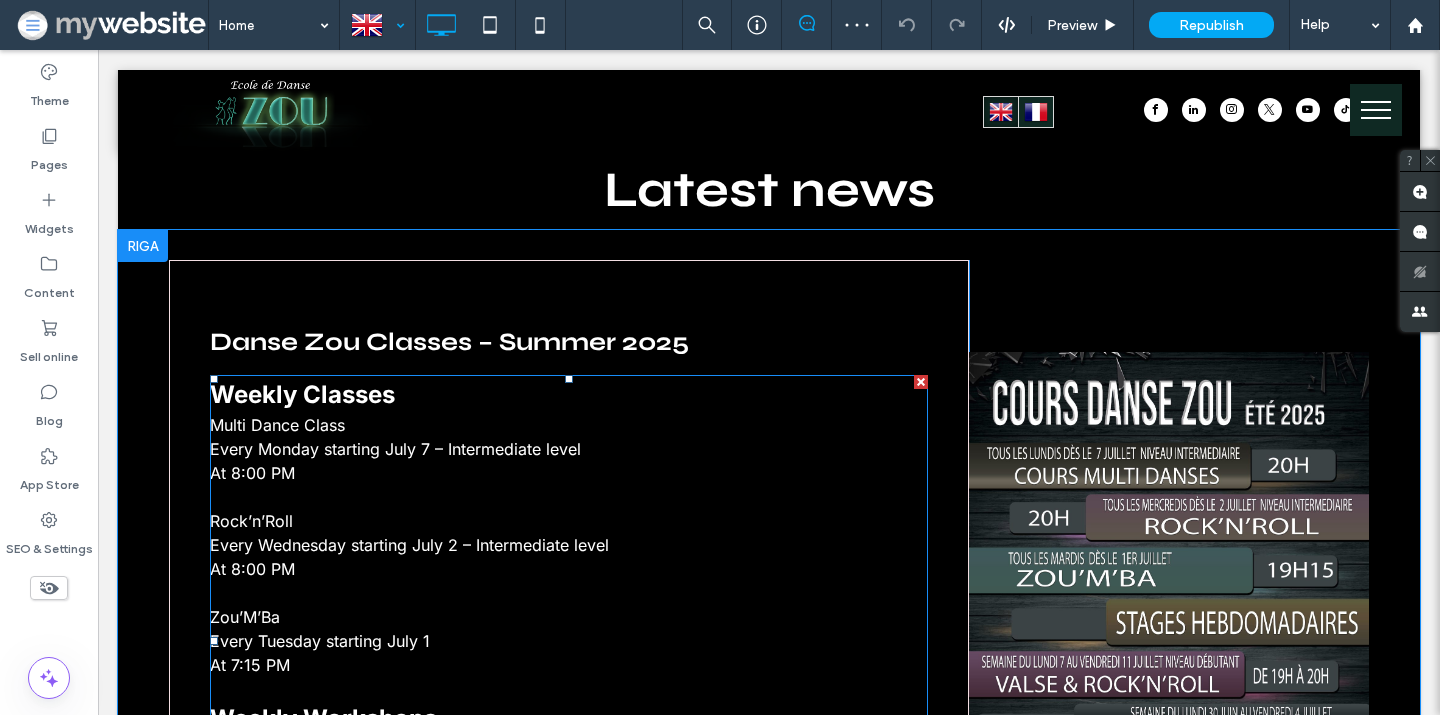 scroll, scrollTop: 897, scrollLeft: 0, axis: vertical 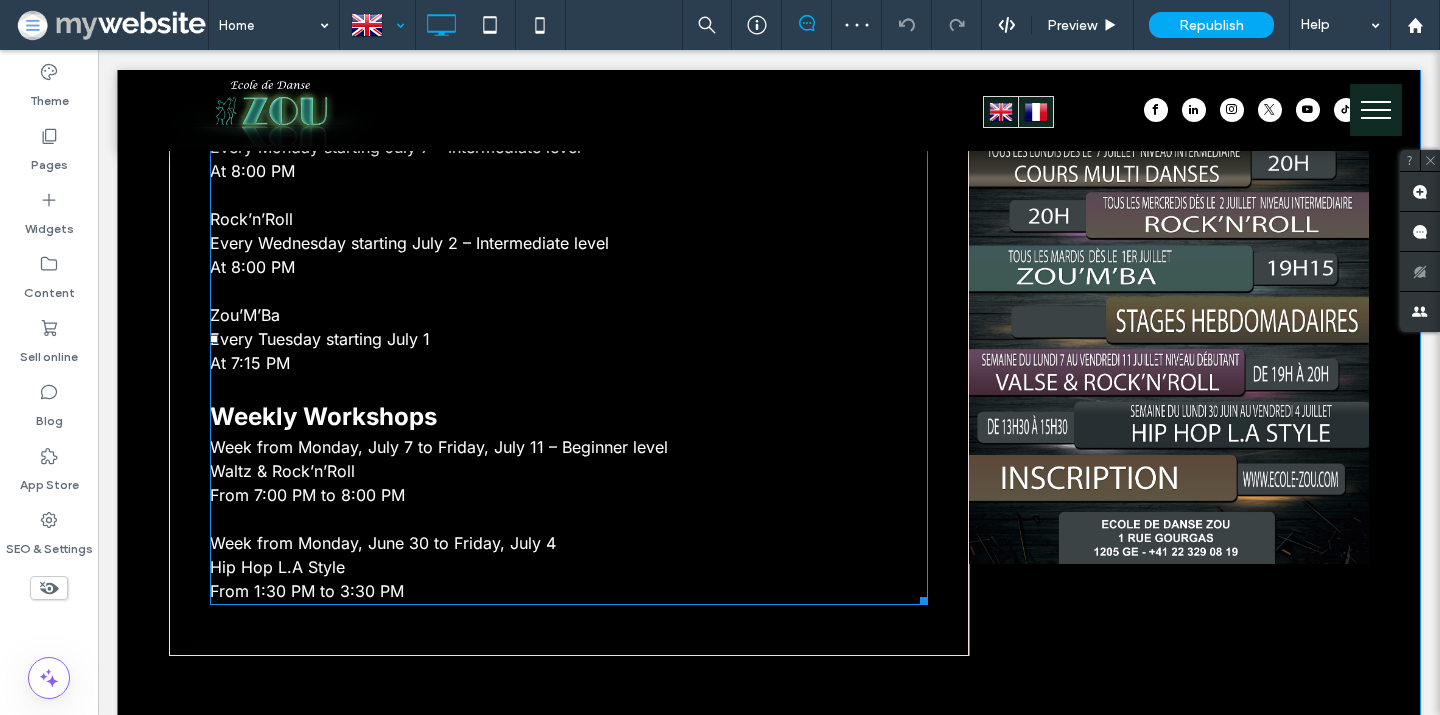 click on "Weekly Workshops" at bounding box center [323, 416] 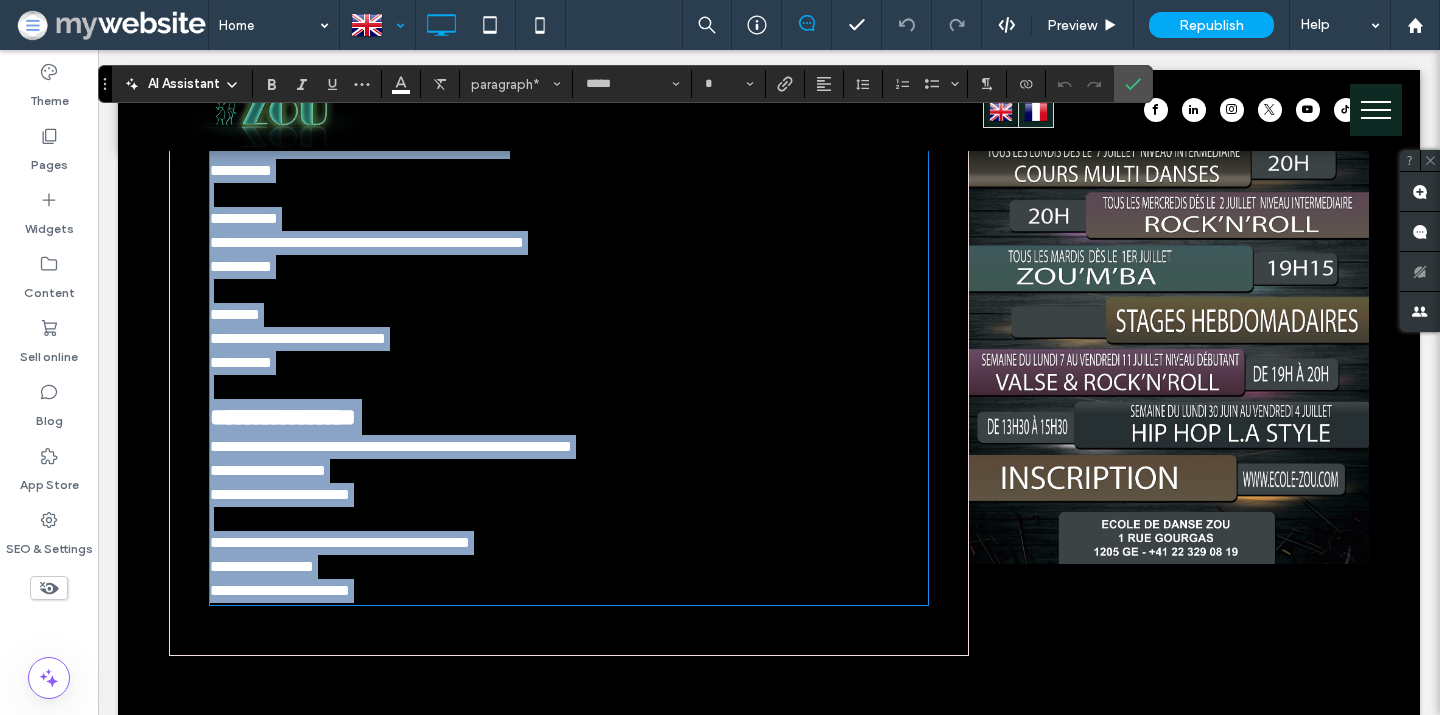 click on "**********" at bounding box center (283, 417) 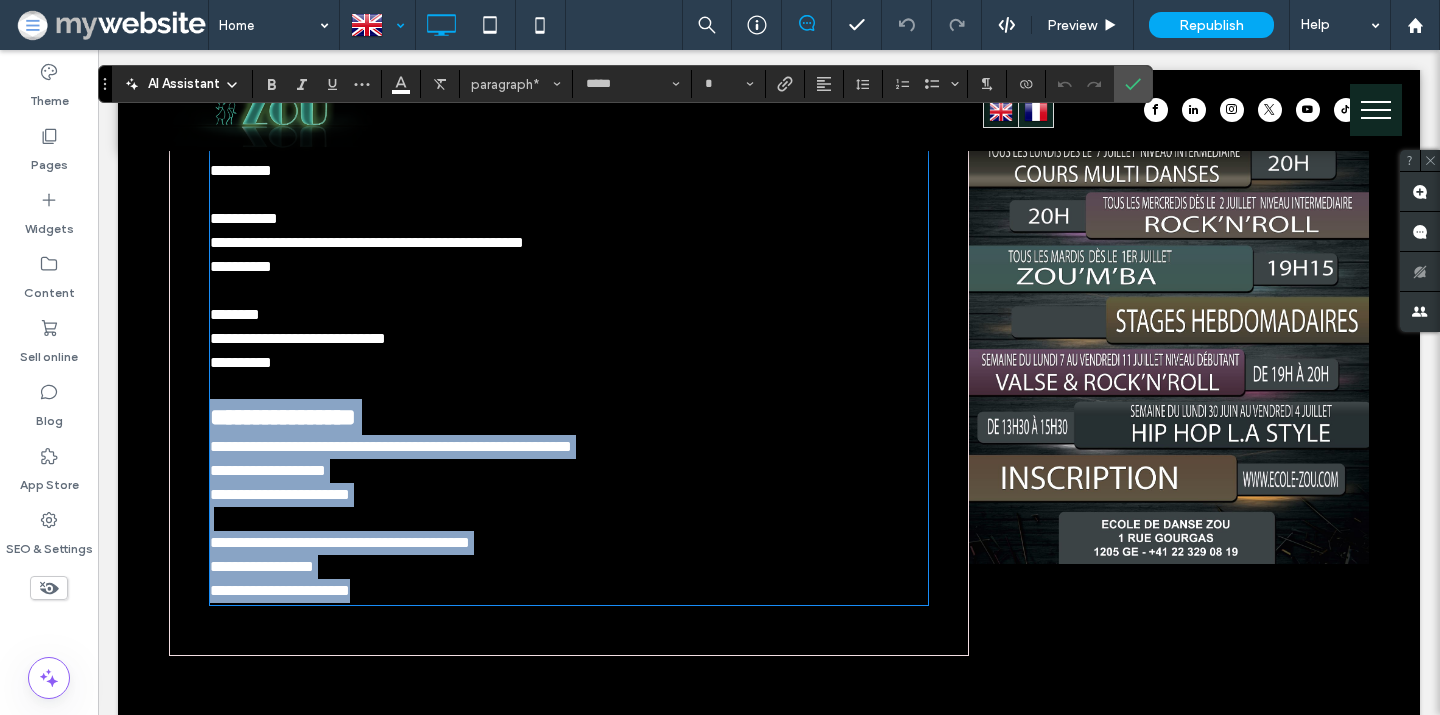 drag, startPoint x: 207, startPoint y: 413, endPoint x: 691, endPoint y: 600, distance: 518.86896 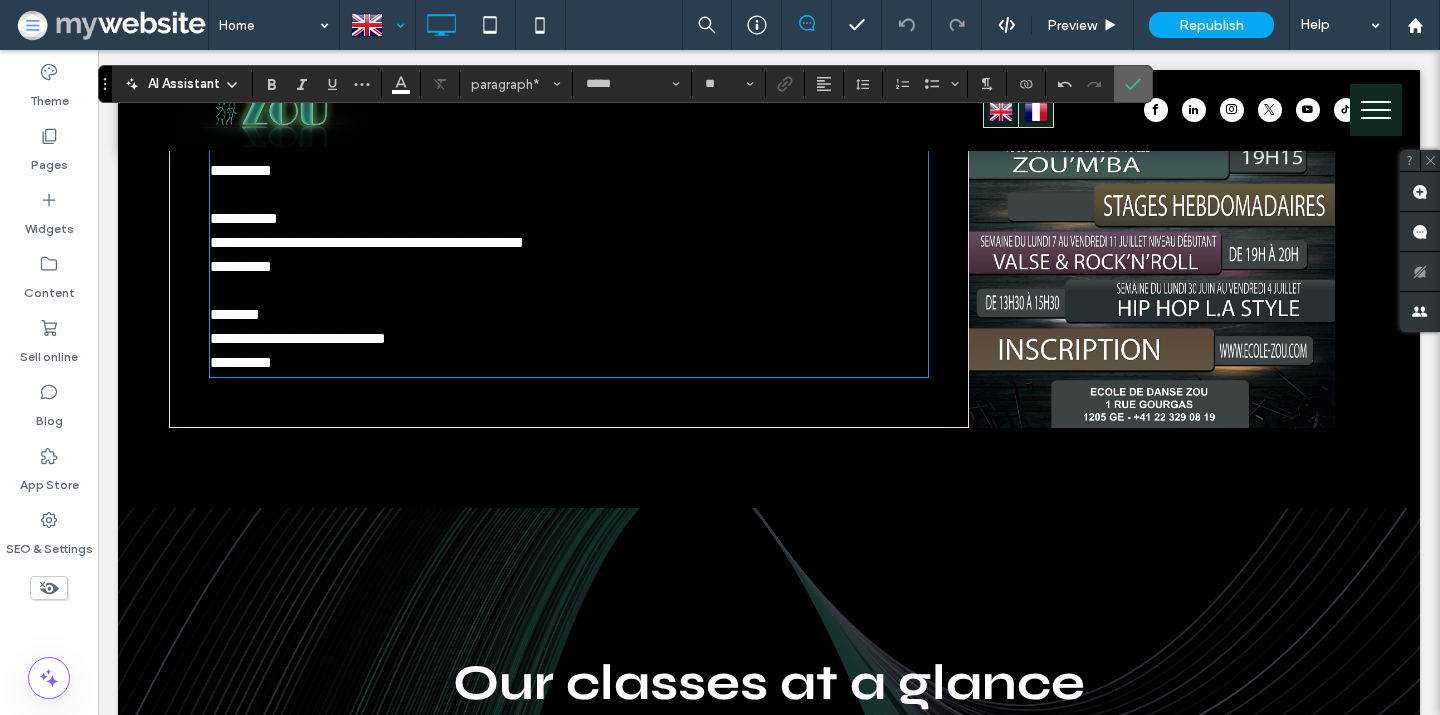 click 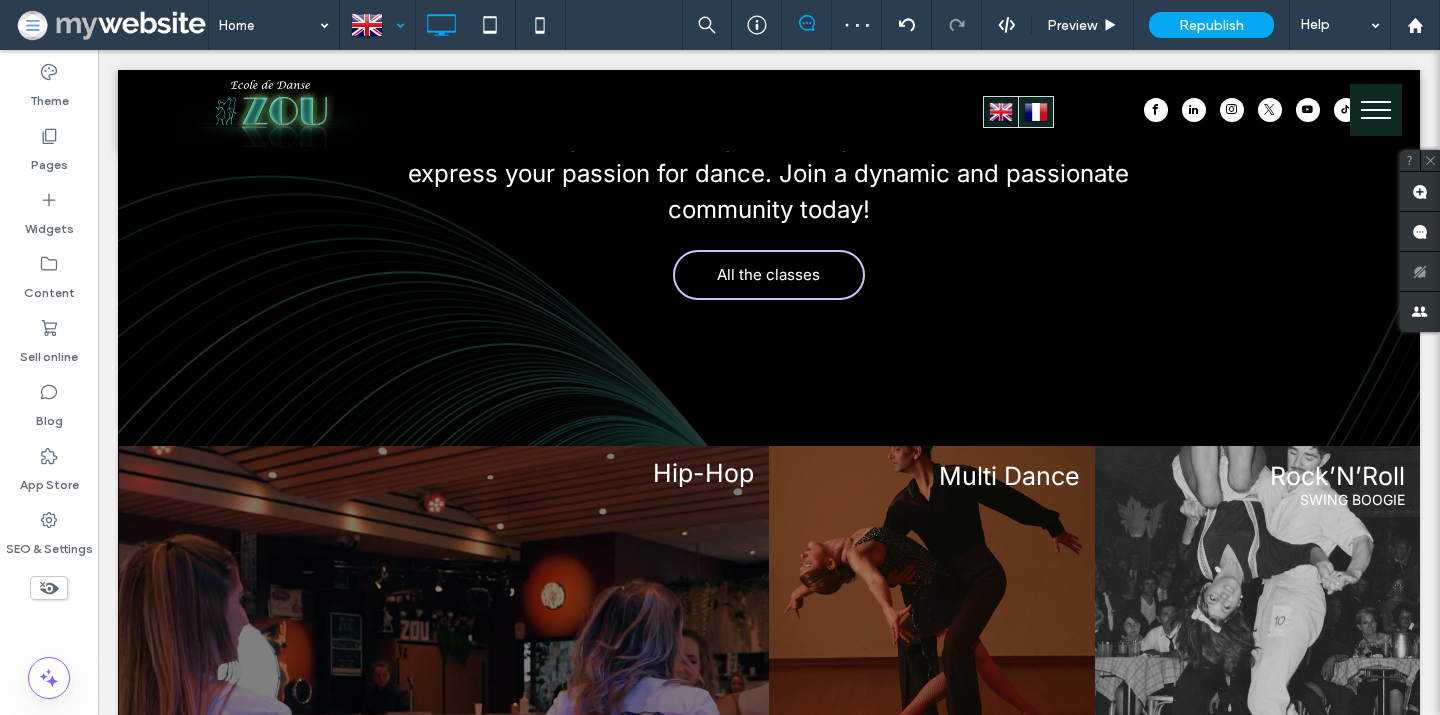 scroll, scrollTop: 2511, scrollLeft: 0, axis: vertical 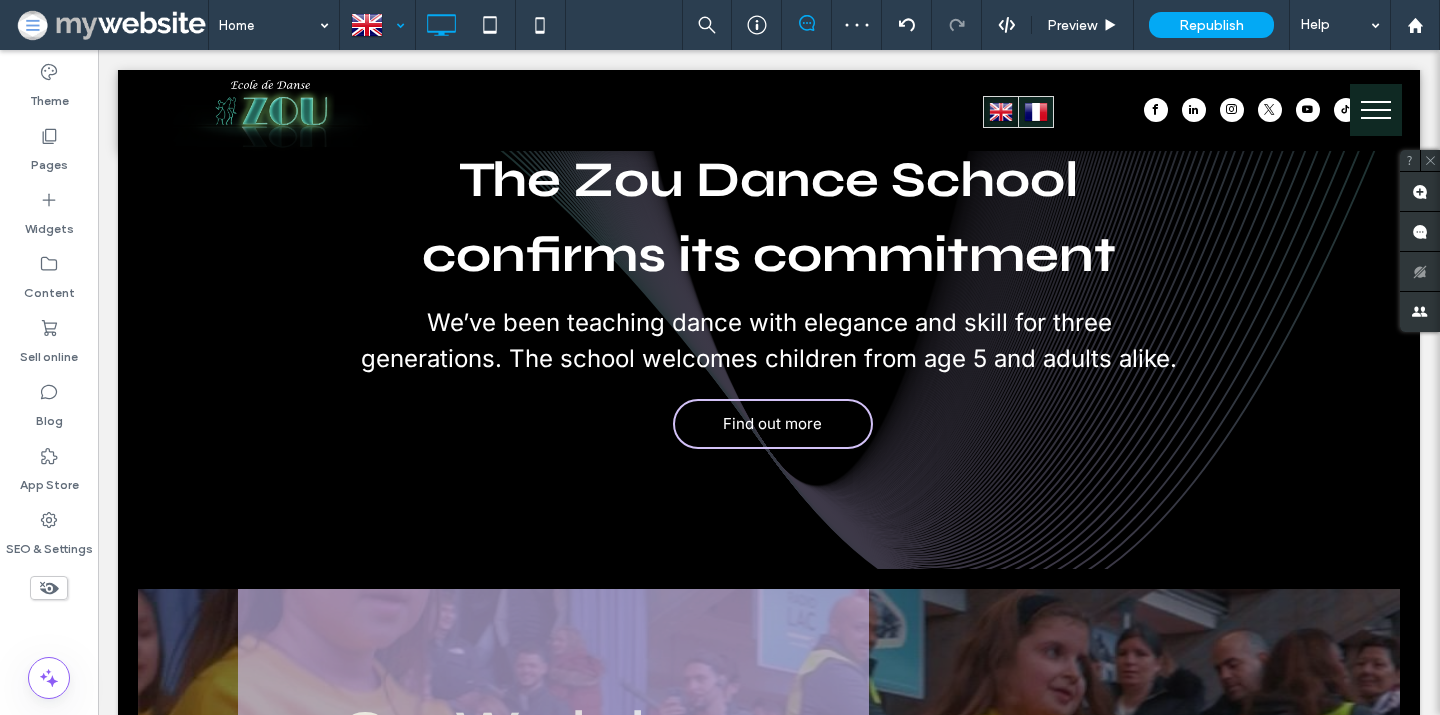 click at bounding box center [377, 25] 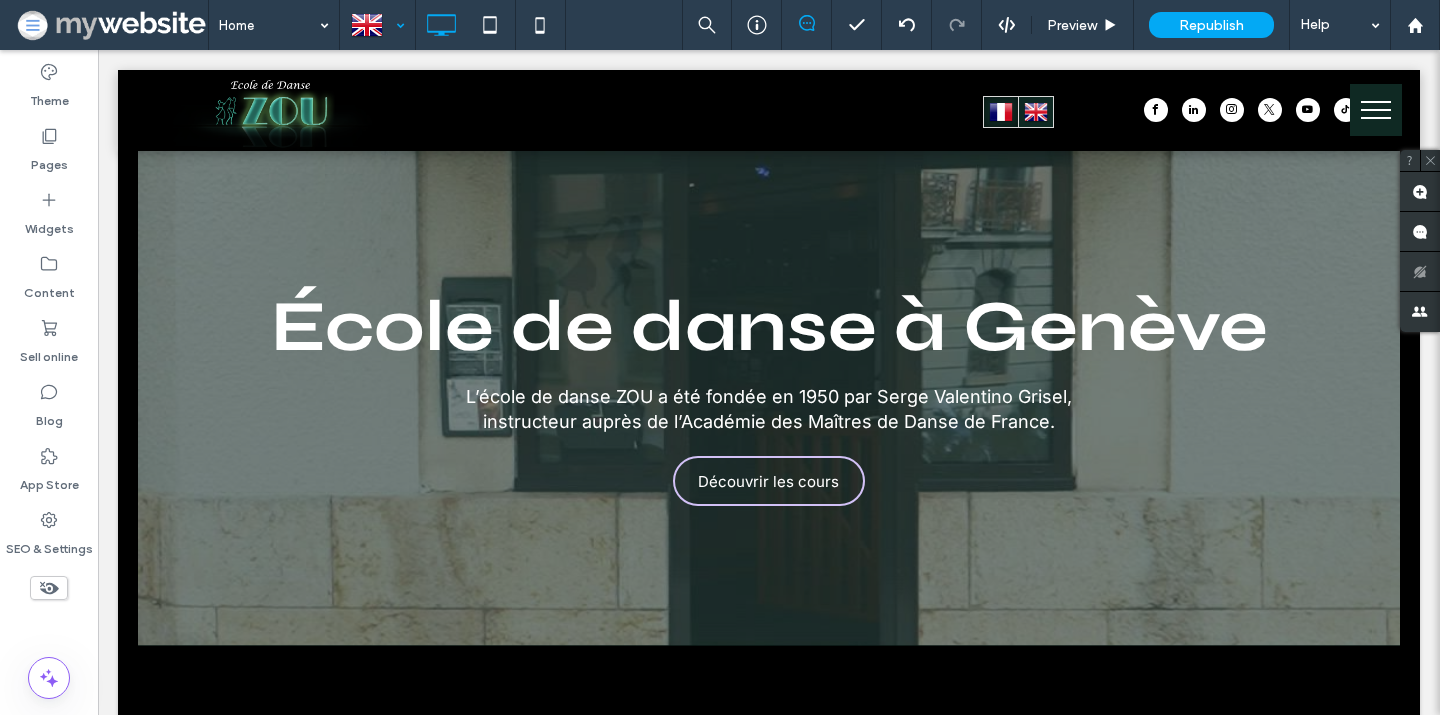 scroll, scrollTop: 0, scrollLeft: 0, axis: both 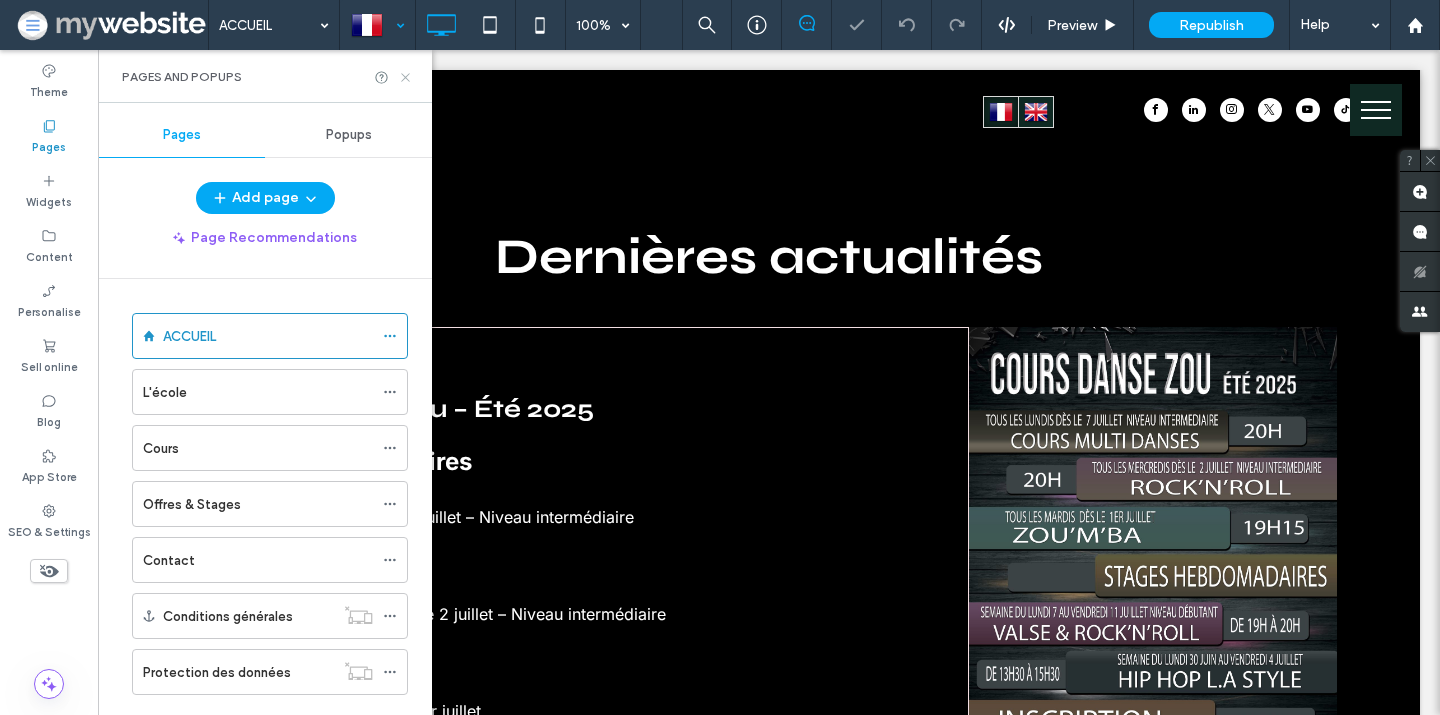 click 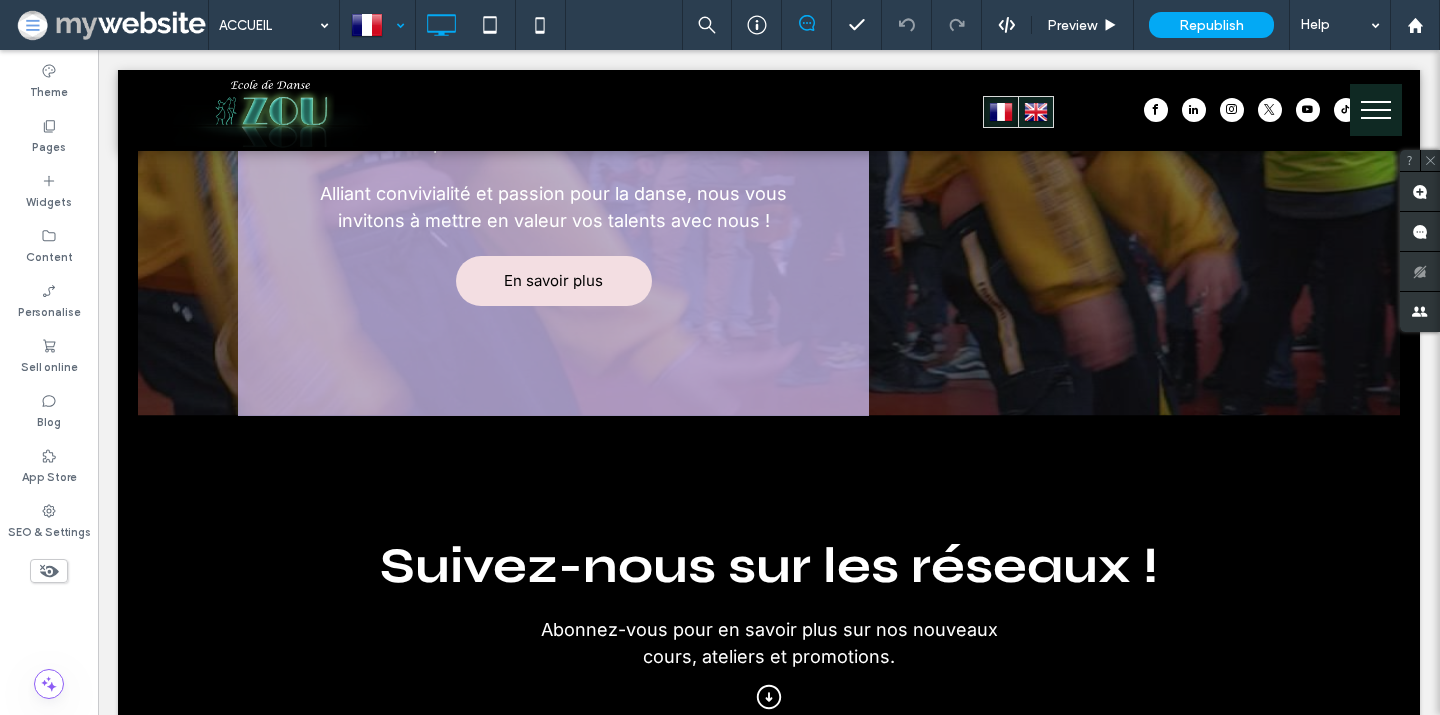 scroll, scrollTop: 2999, scrollLeft: 0, axis: vertical 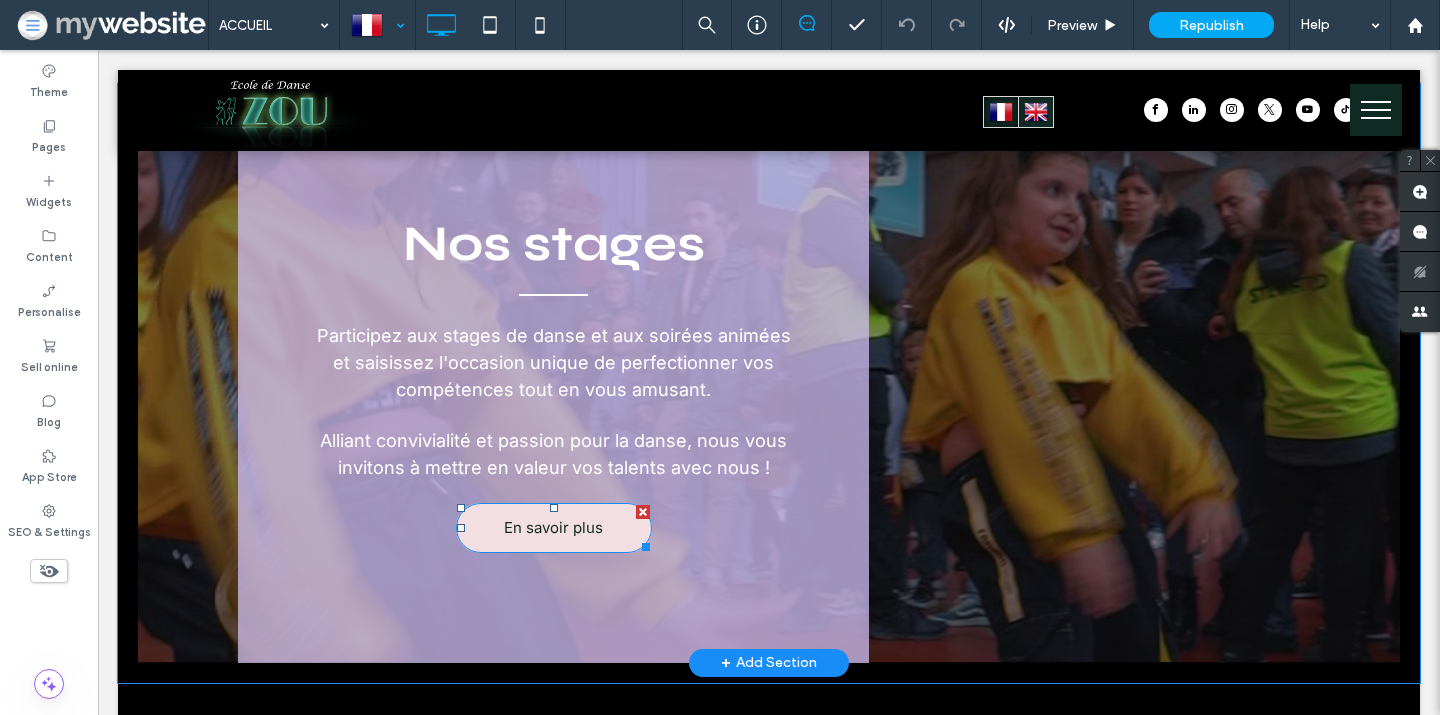 click on "En savoir plus" at bounding box center (553, 527) 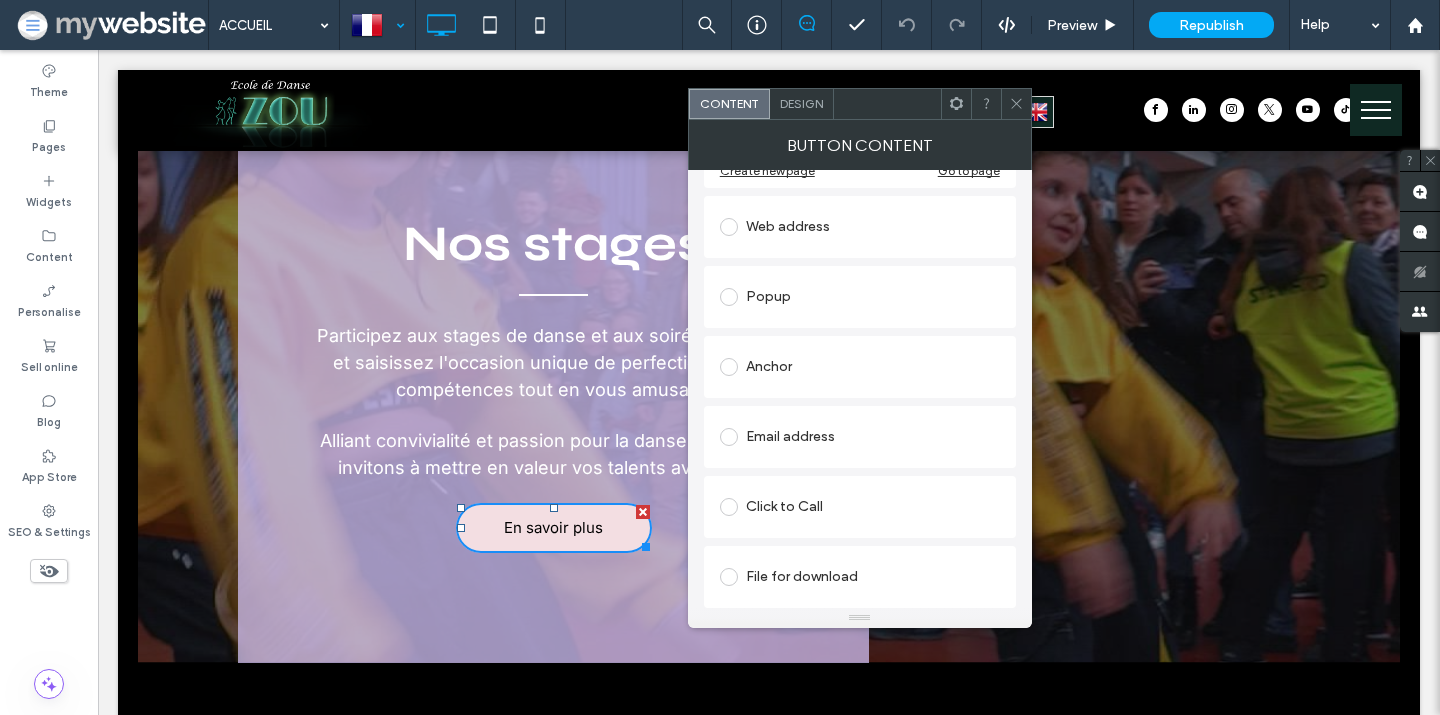 click on "File for download" at bounding box center (860, 577) 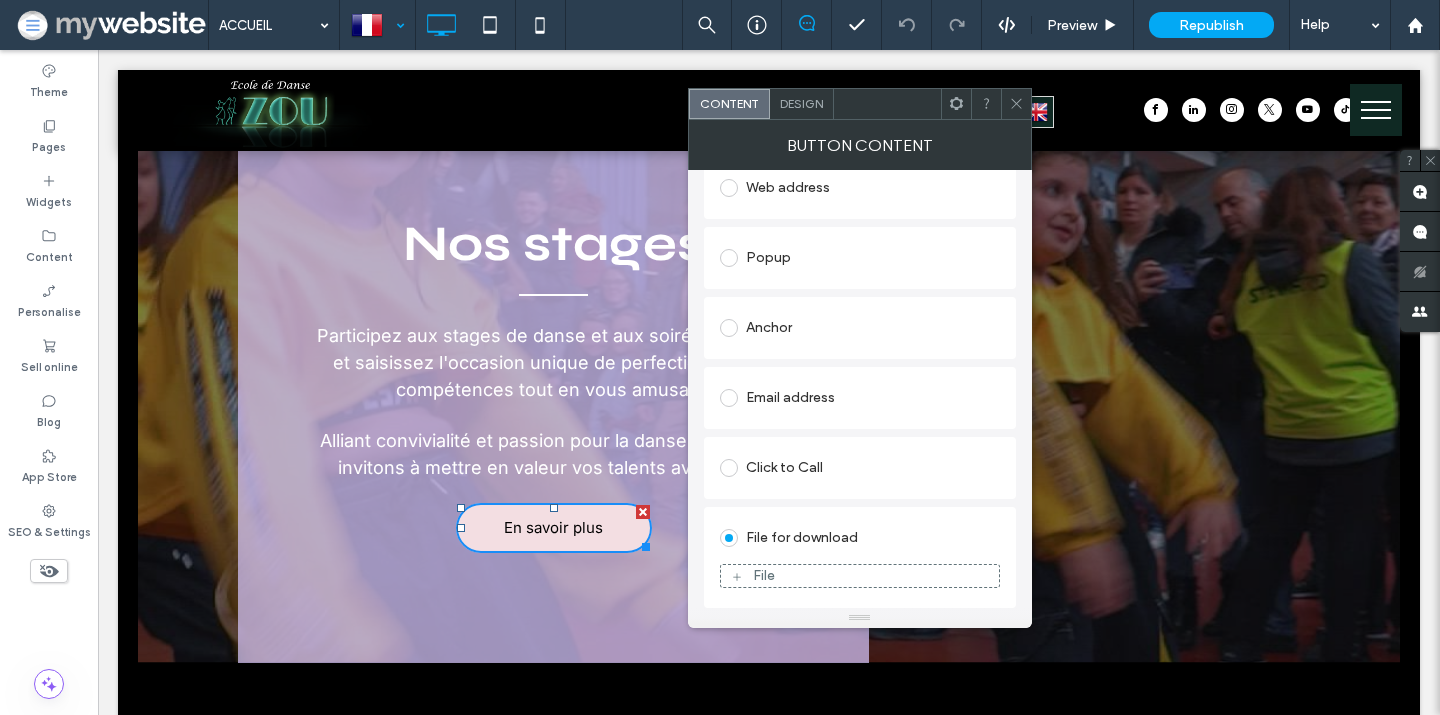 click on "File" at bounding box center (764, 575) 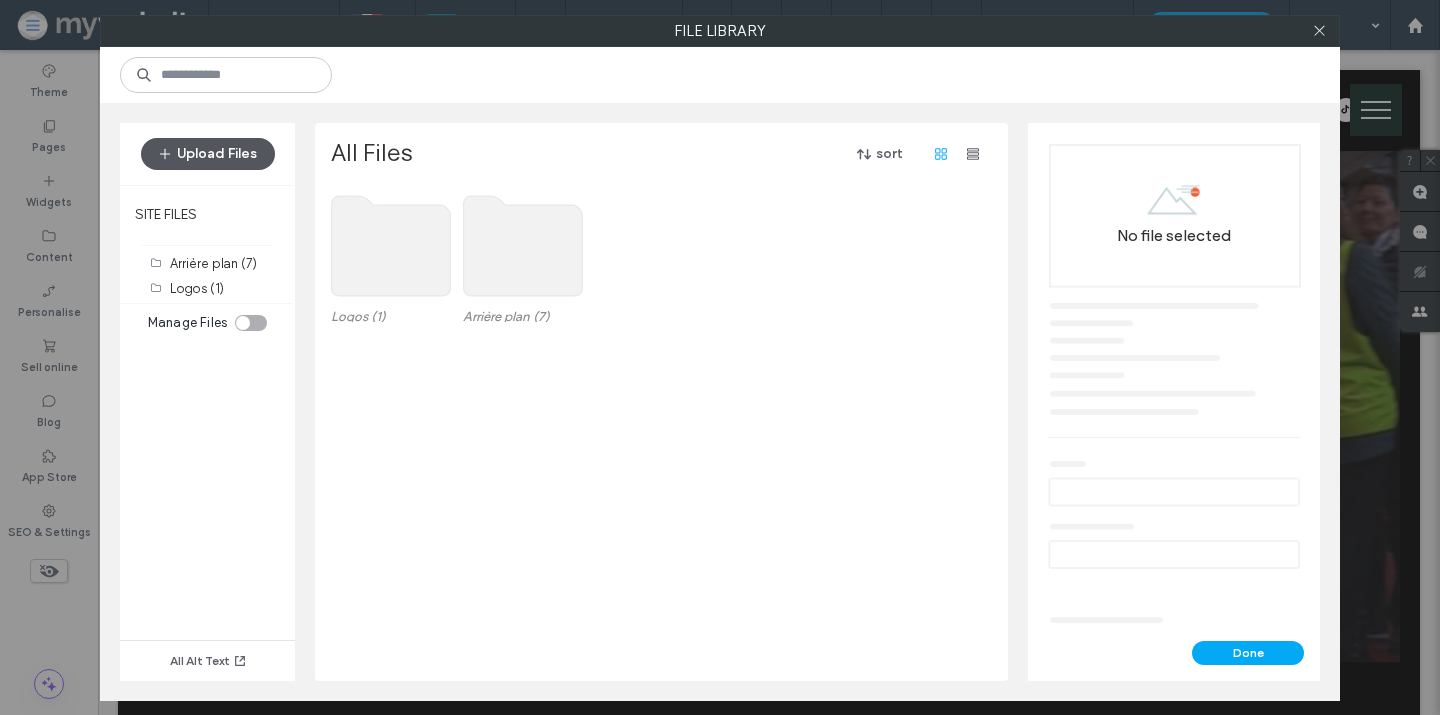 click on "Upload Files" at bounding box center [208, 154] 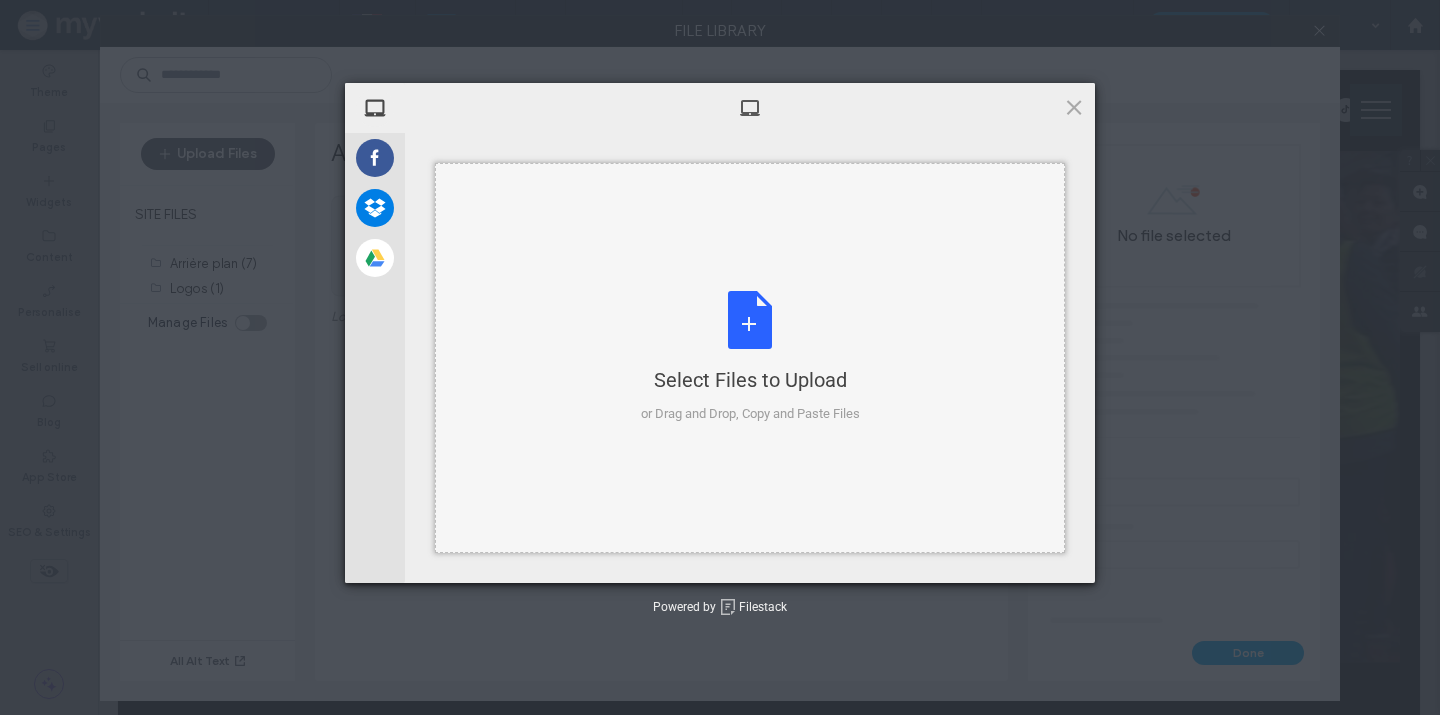 click on "Select Files to Upload
or Drag and Drop, Copy and Paste Files" at bounding box center [750, 357] 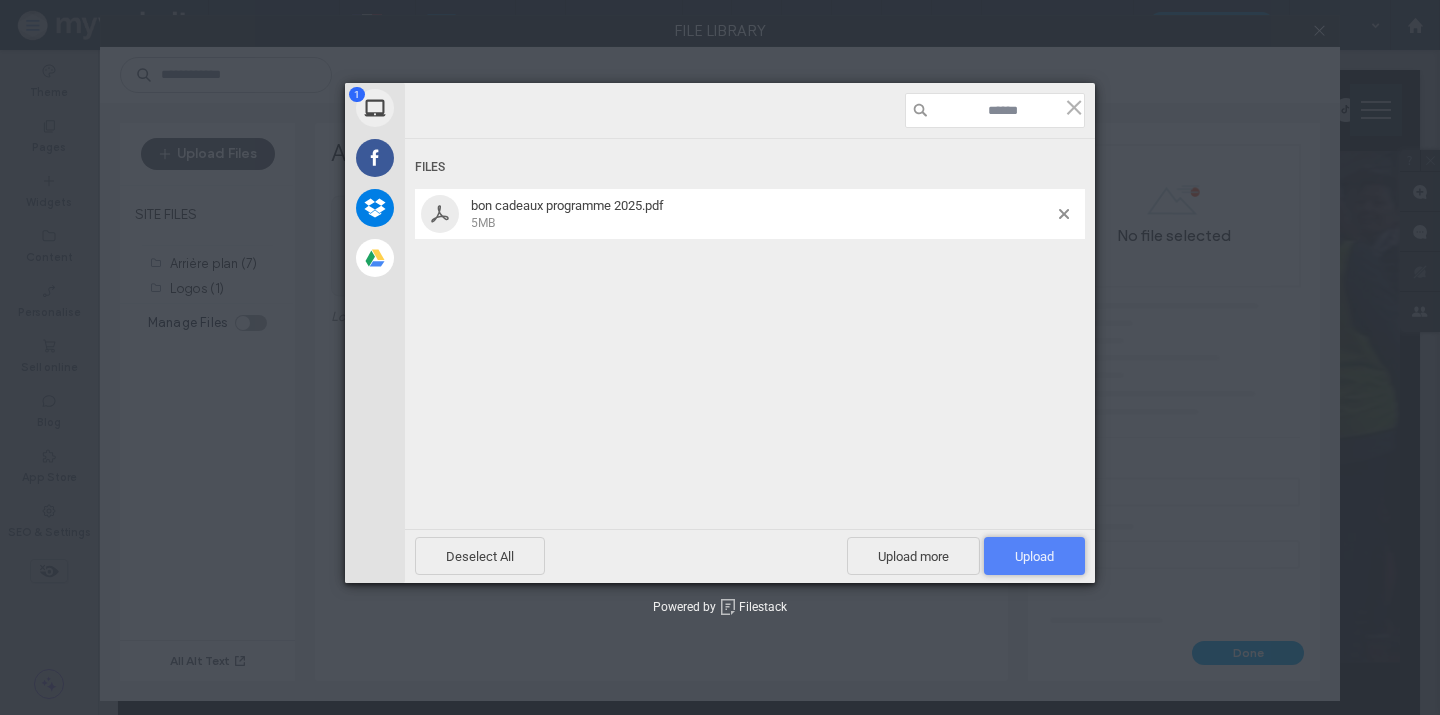click on "Upload
1" at bounding box center (1034, 556) 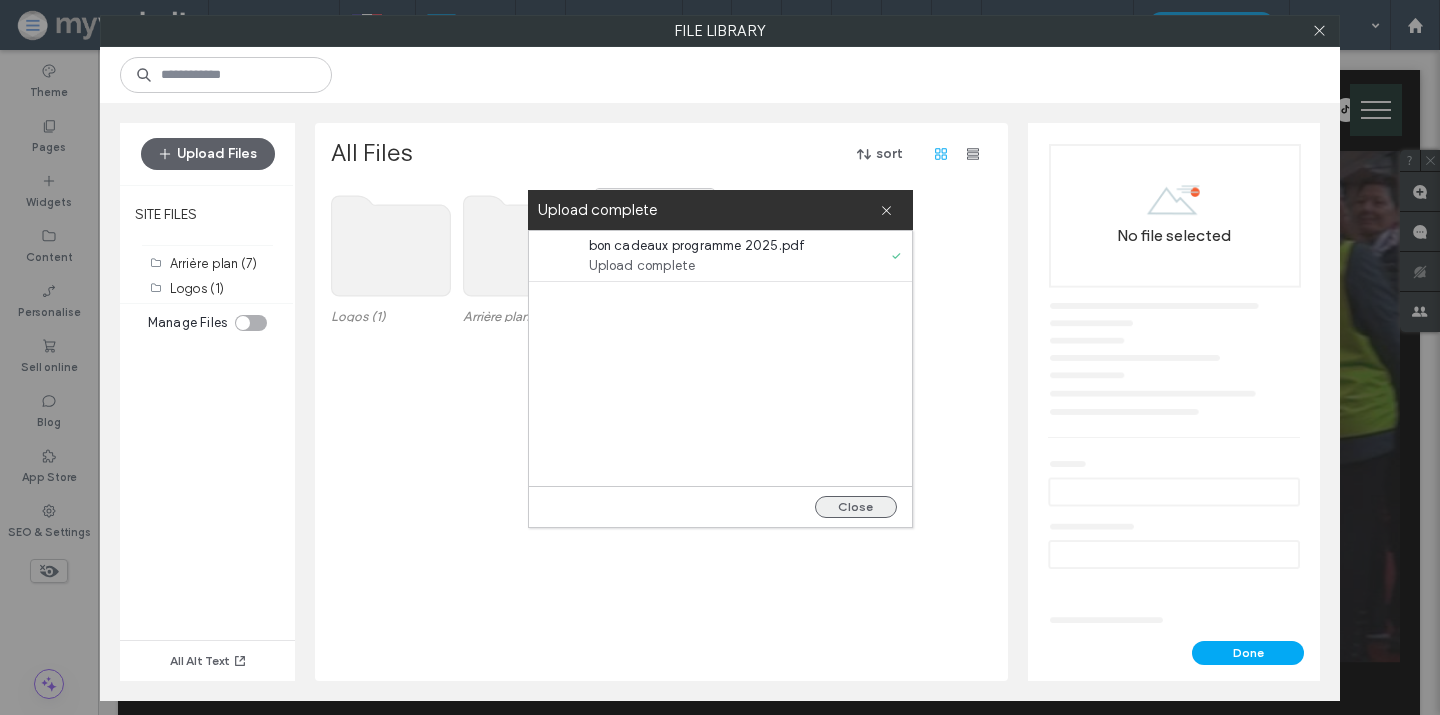 click on "Close" at bounding box center [856, 507] 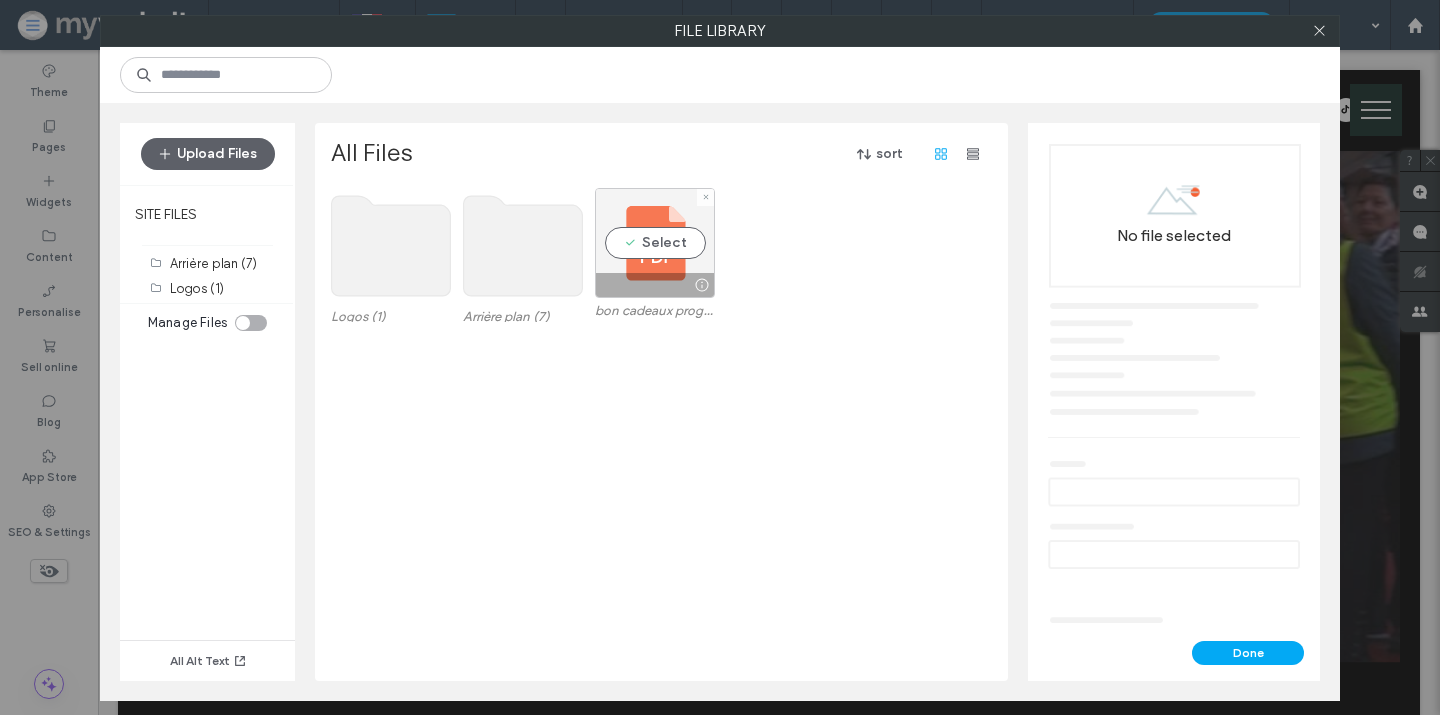 click on "Select" at bounding box center [655, 243] 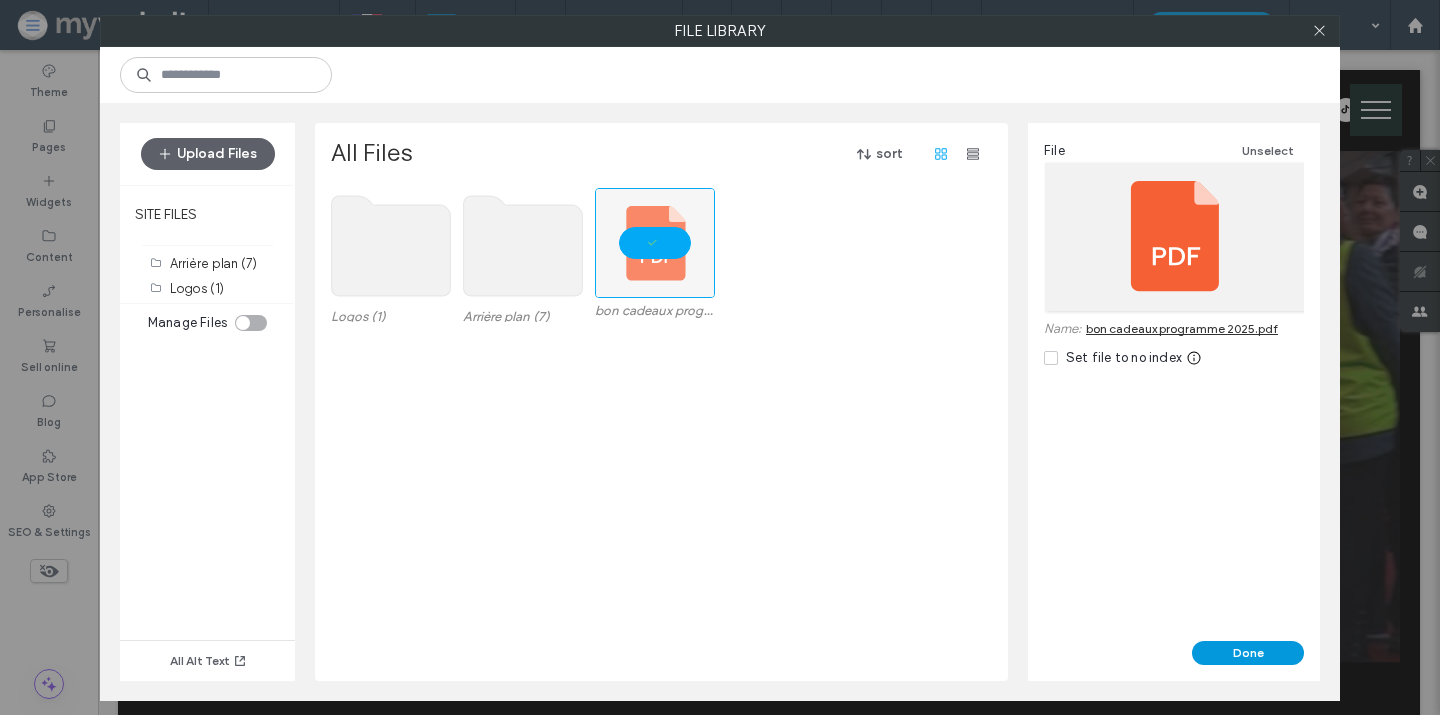 drag, startPoint x: 1251, startPoint y: 655, endPoint x: 1154, endPoint y: 605, distance: 109.128365 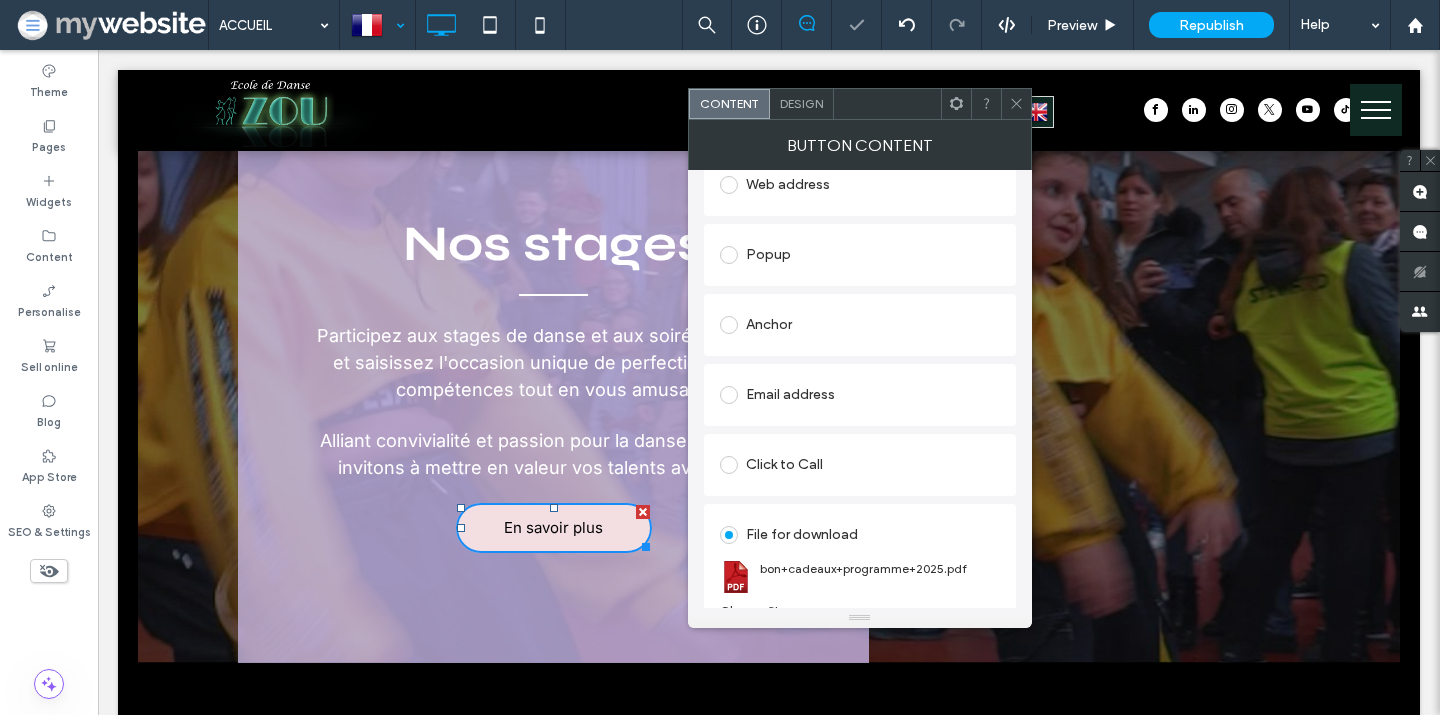 click 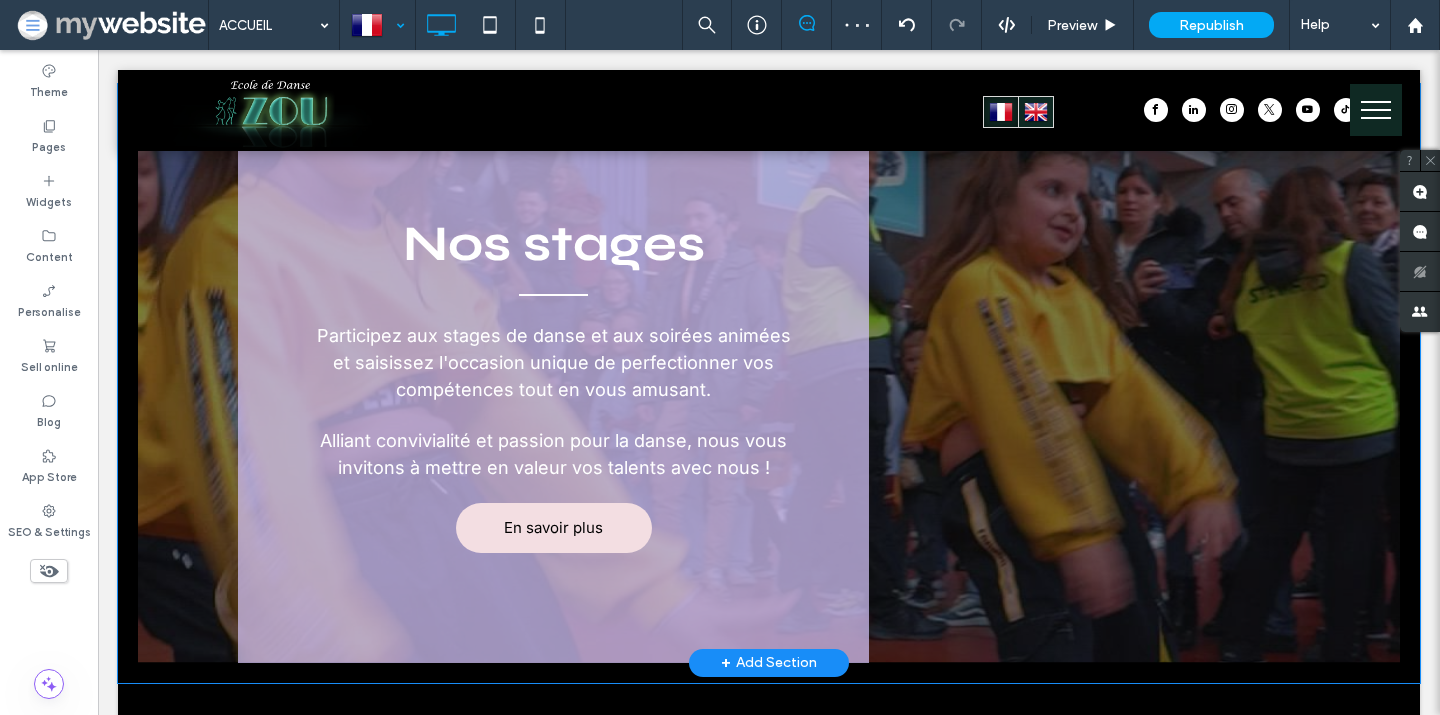 scroll, scrollTop: 2974, scrollLeft: 0, axis: vertical 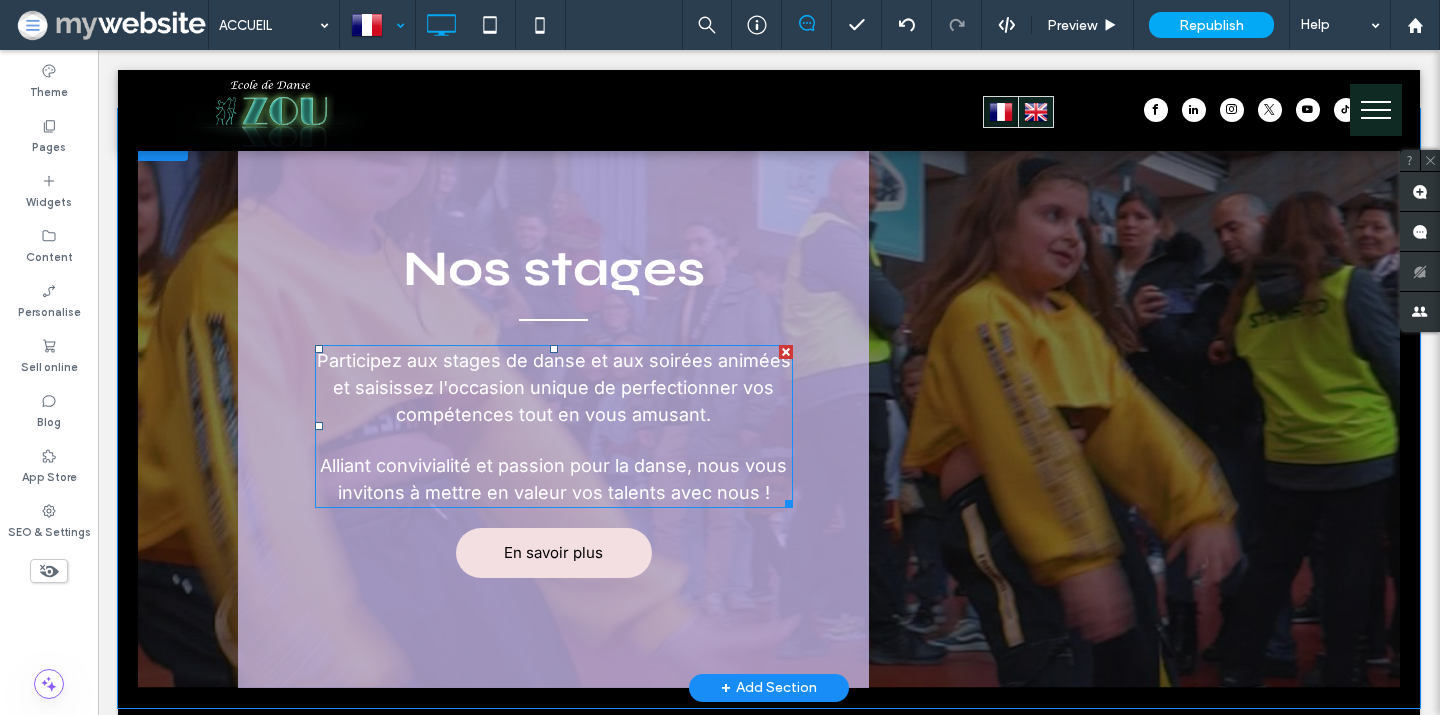 click on "Participez aux stages de danse et aux soirées animées et saisissez l'occasion unique de perfectionner vos compétences tout en vous amusant." at bounding box center [554, 387] 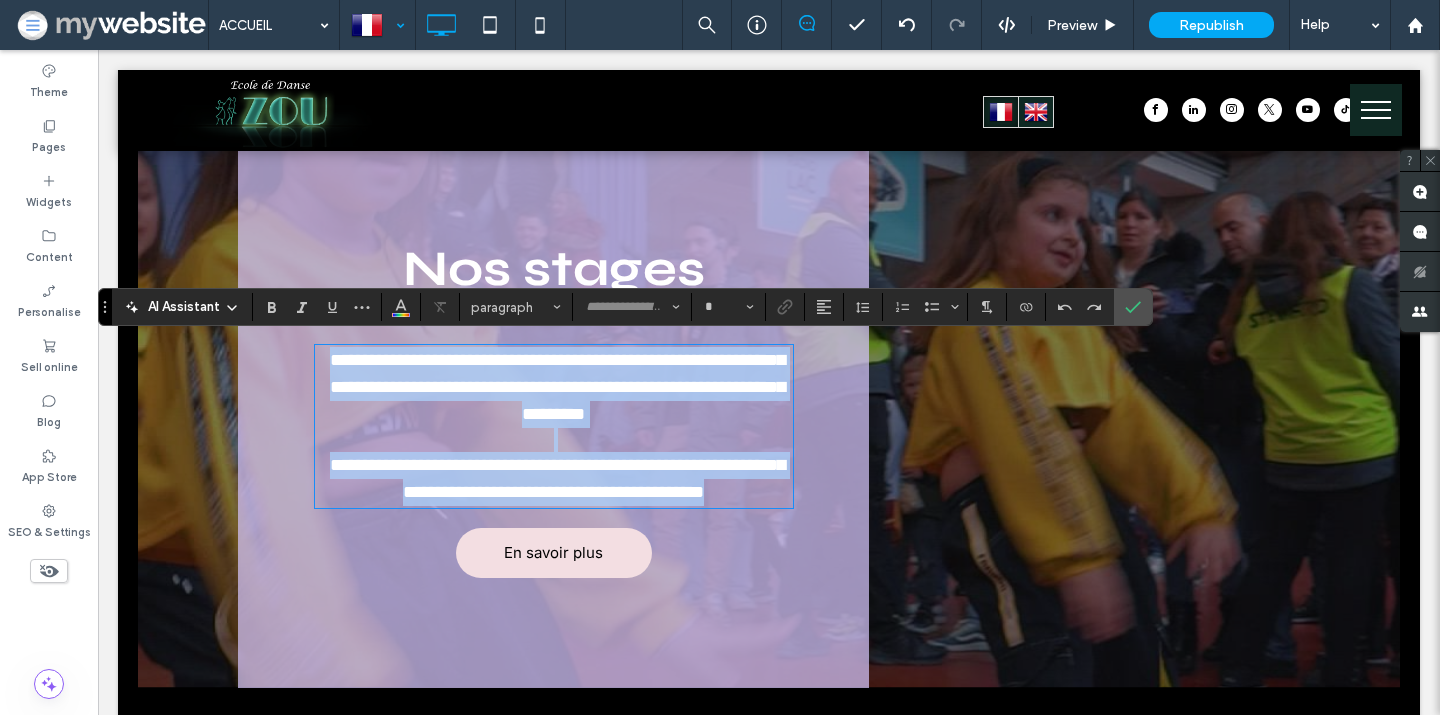 type on "*****" 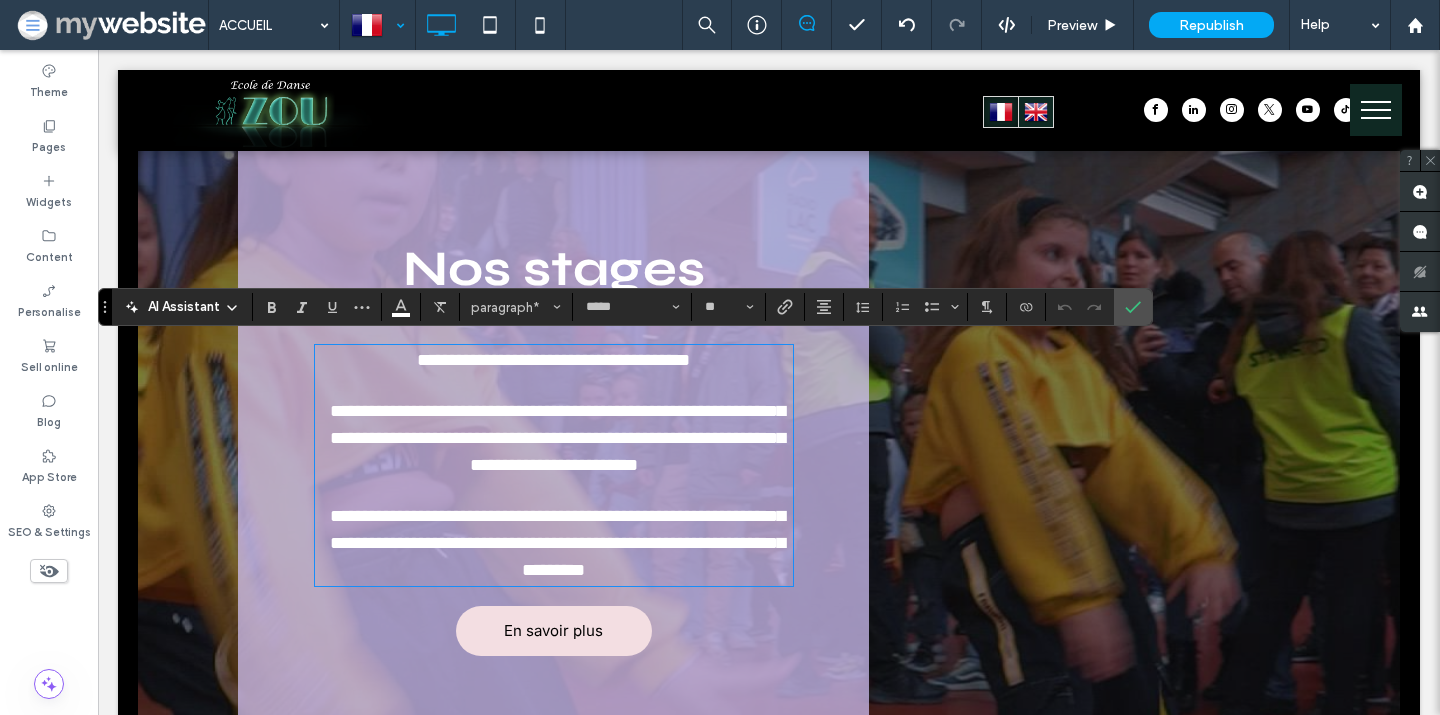 scroll, scrollTop: 0, scrollLeft: 0, axis: both 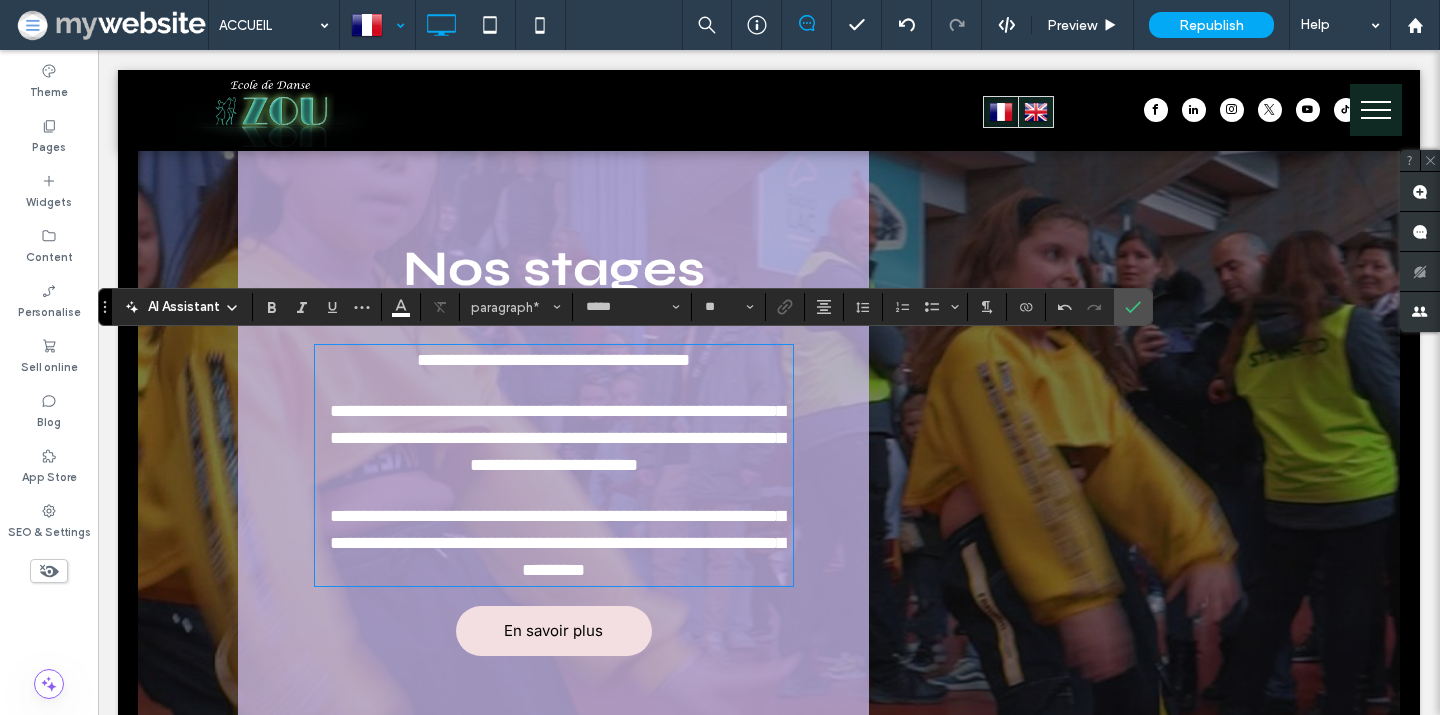 click on "**********" at bounding box center [553, 360] 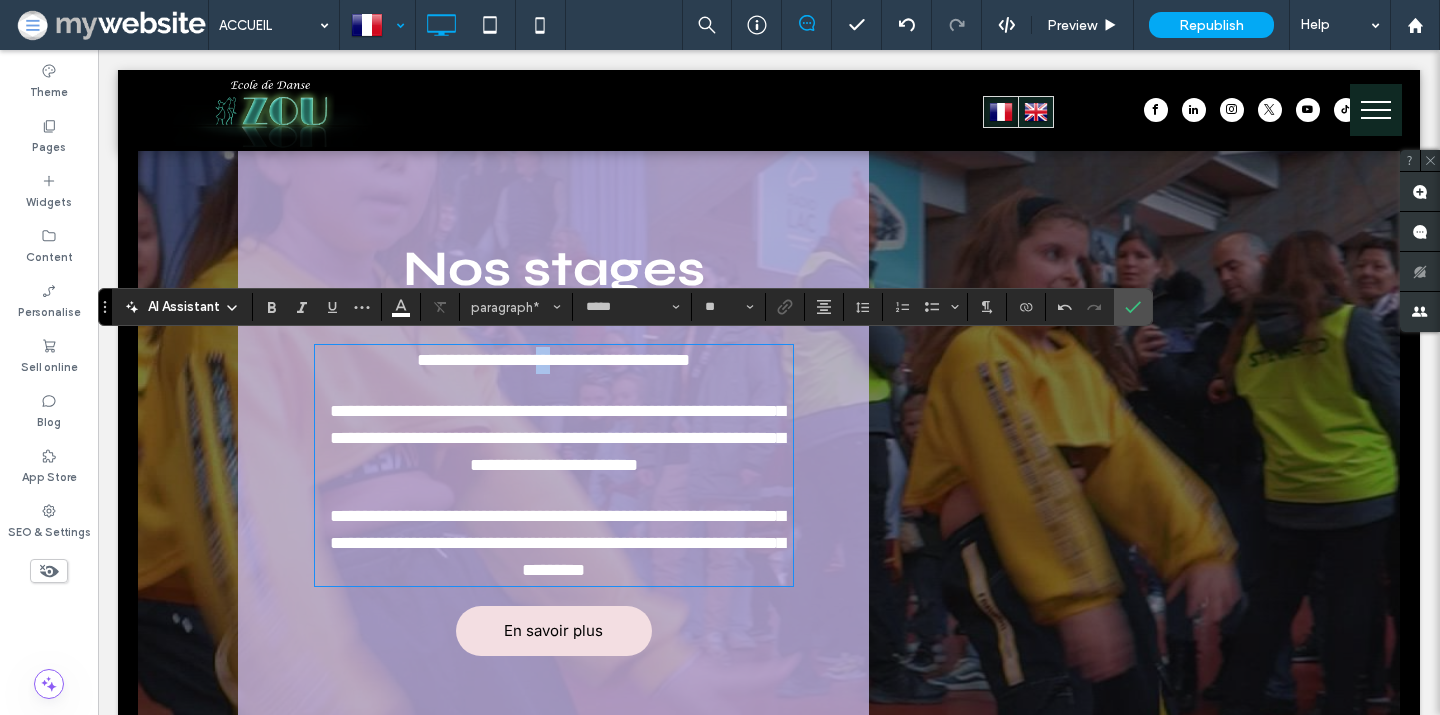 click on "**********" at bounding box center [553, 360] 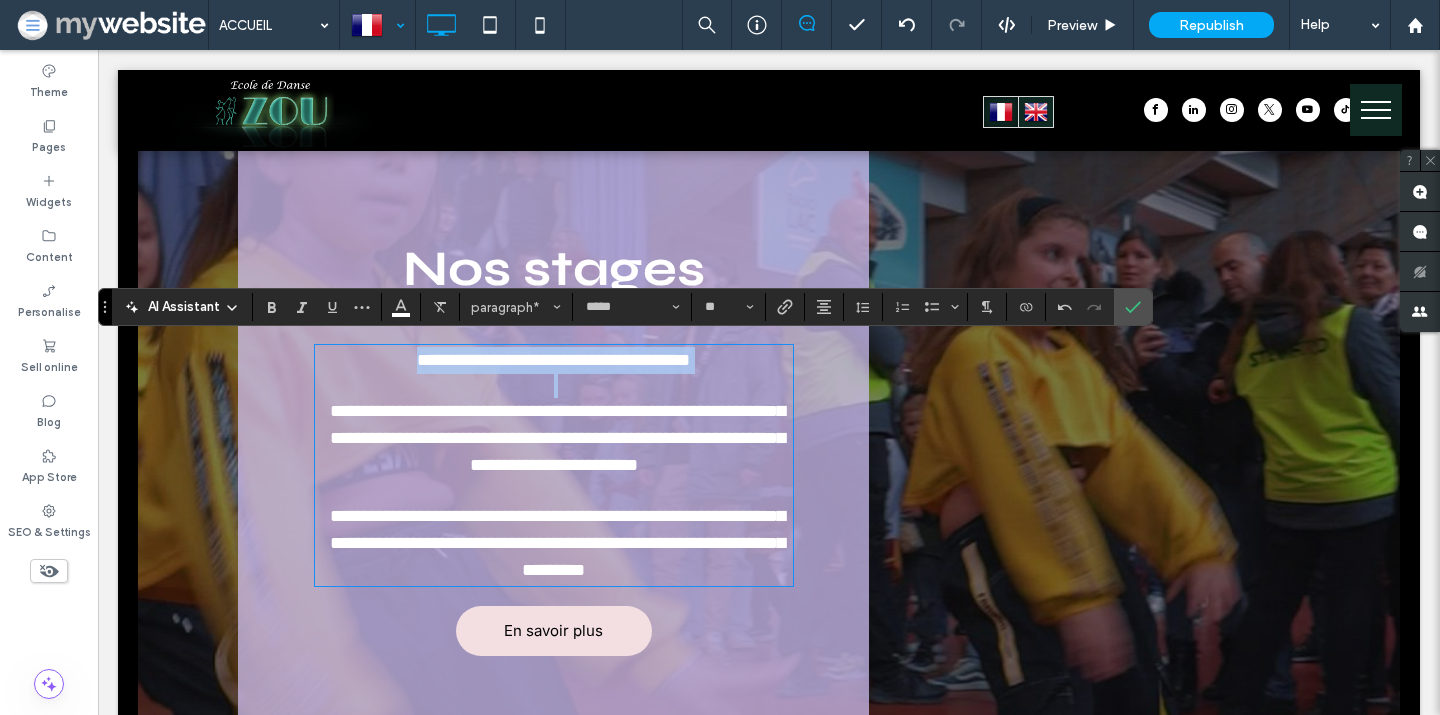 click on "**********" at bounding box center (553, 360) 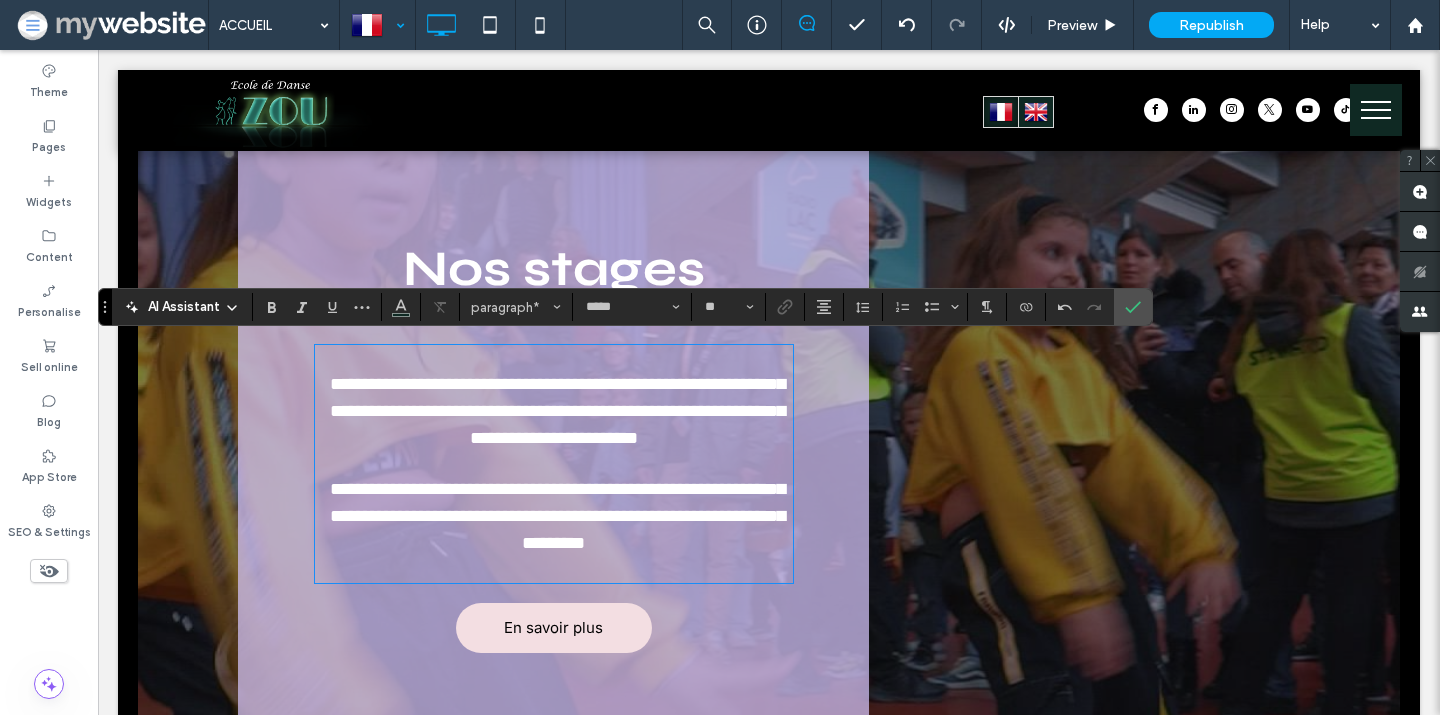 click on "Nos stages" at bounding box center [554, 269] 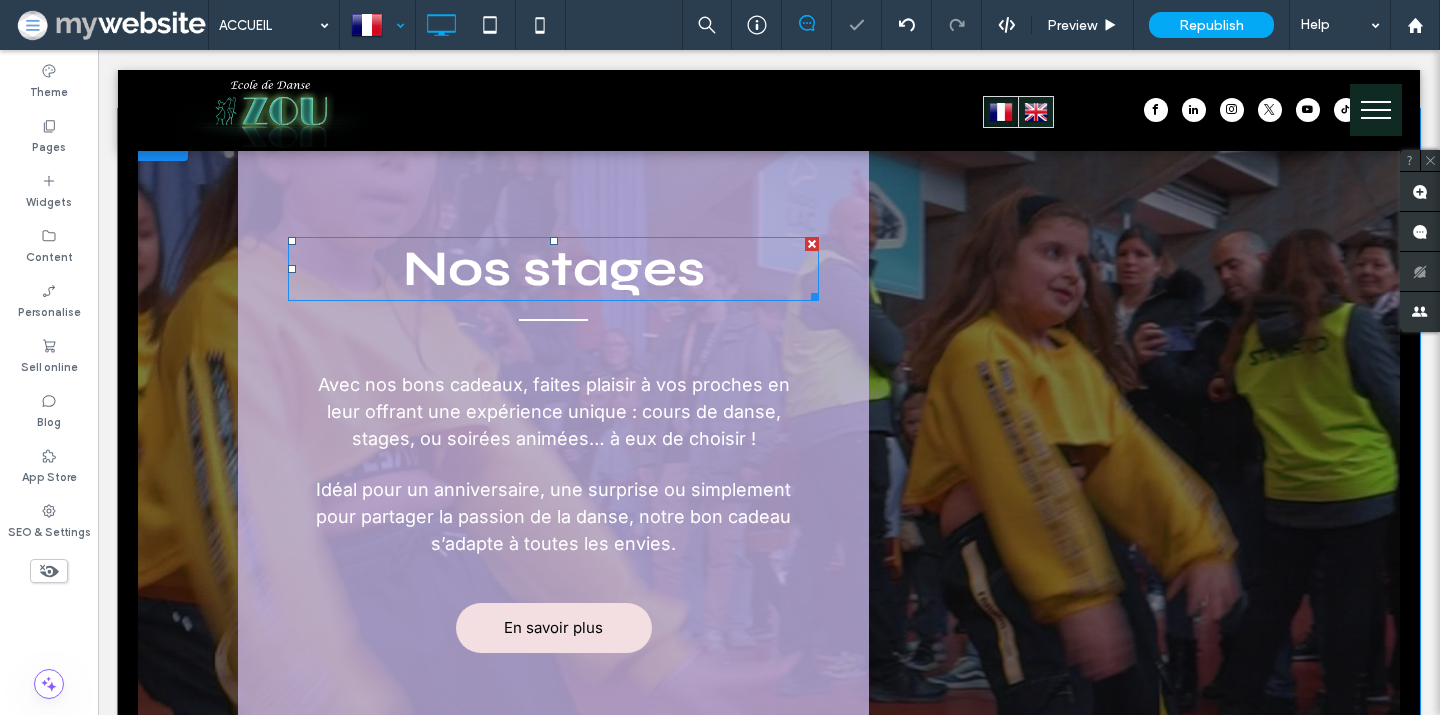 click on "Nos stages" at bounding box center (554, 269) 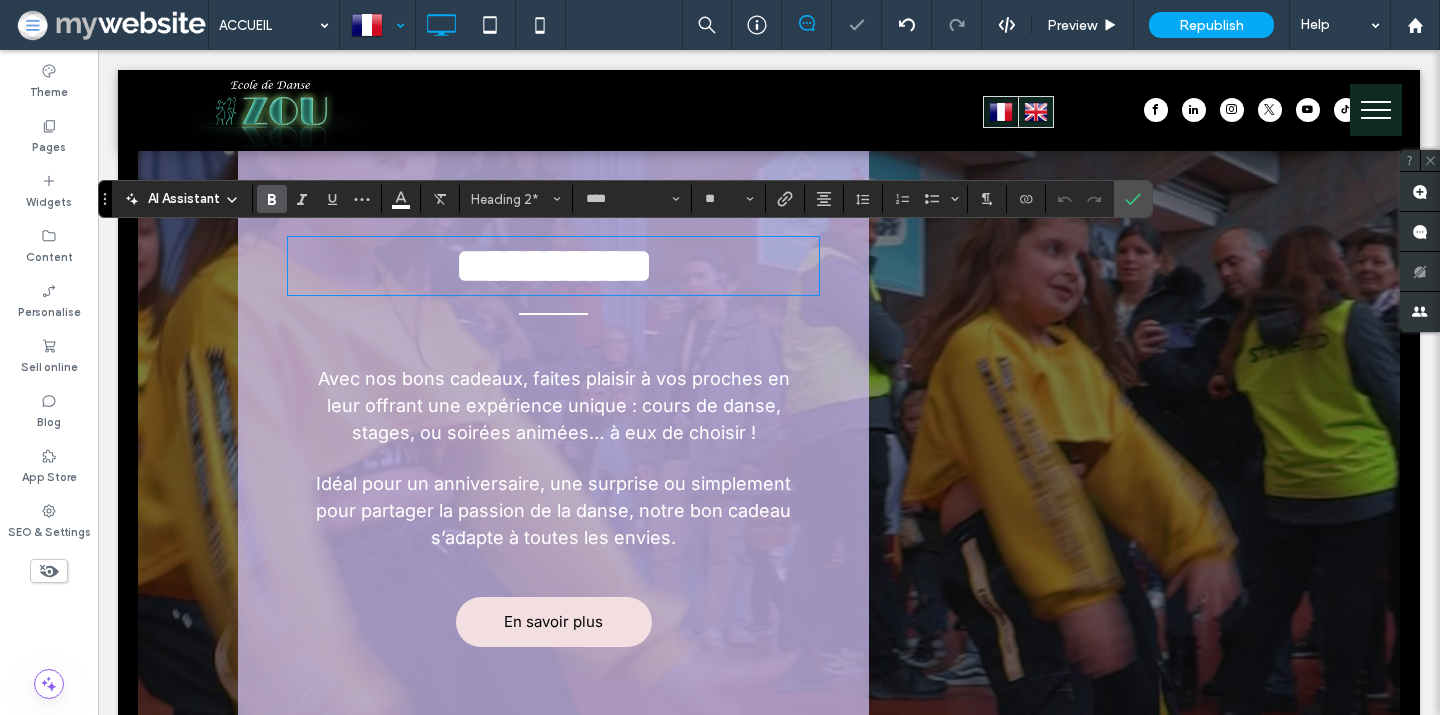 scroll, scrollTop: 0, scrollLeft: 0, axis: both 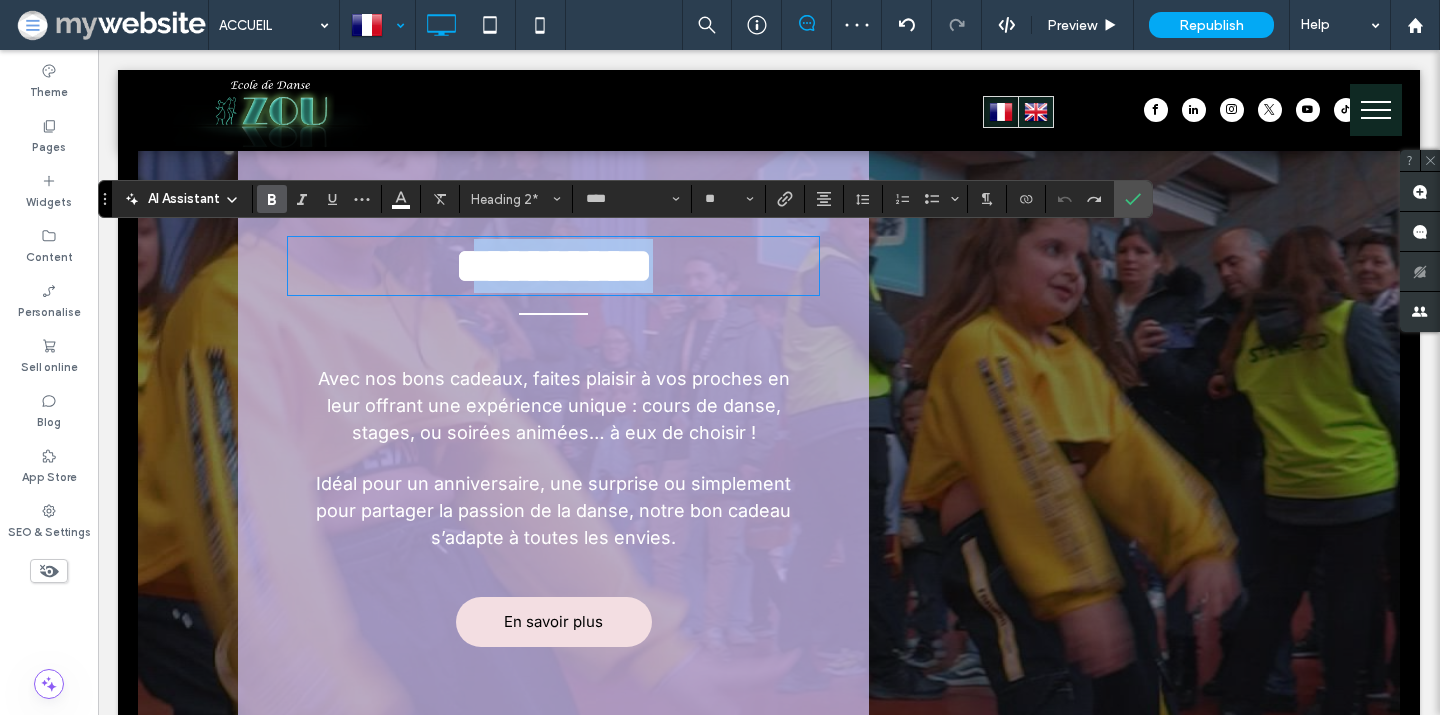drag, startPoint x: 451, startPoint y: 262, endPoint x: 723, endPoint y: 263, distance: 272.00183 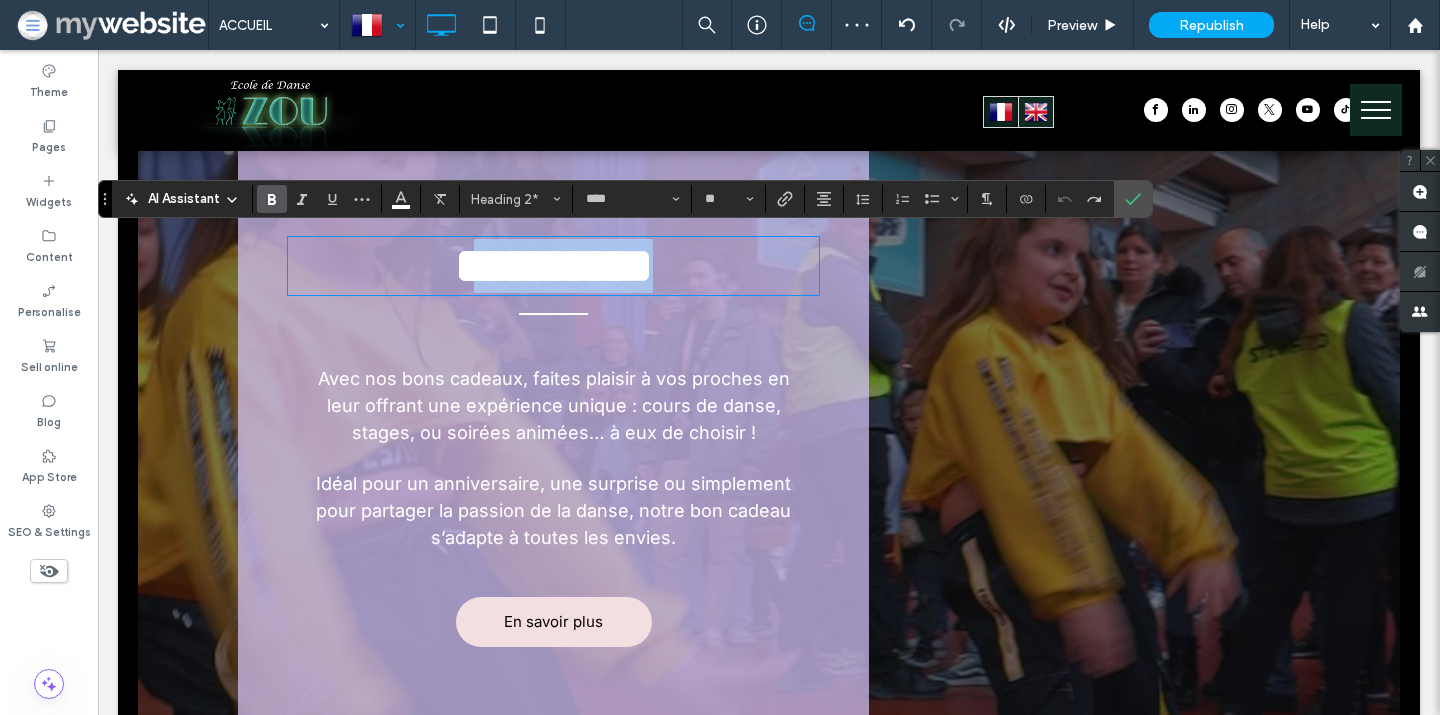 click on "**********" at bounding box center [553, 266] 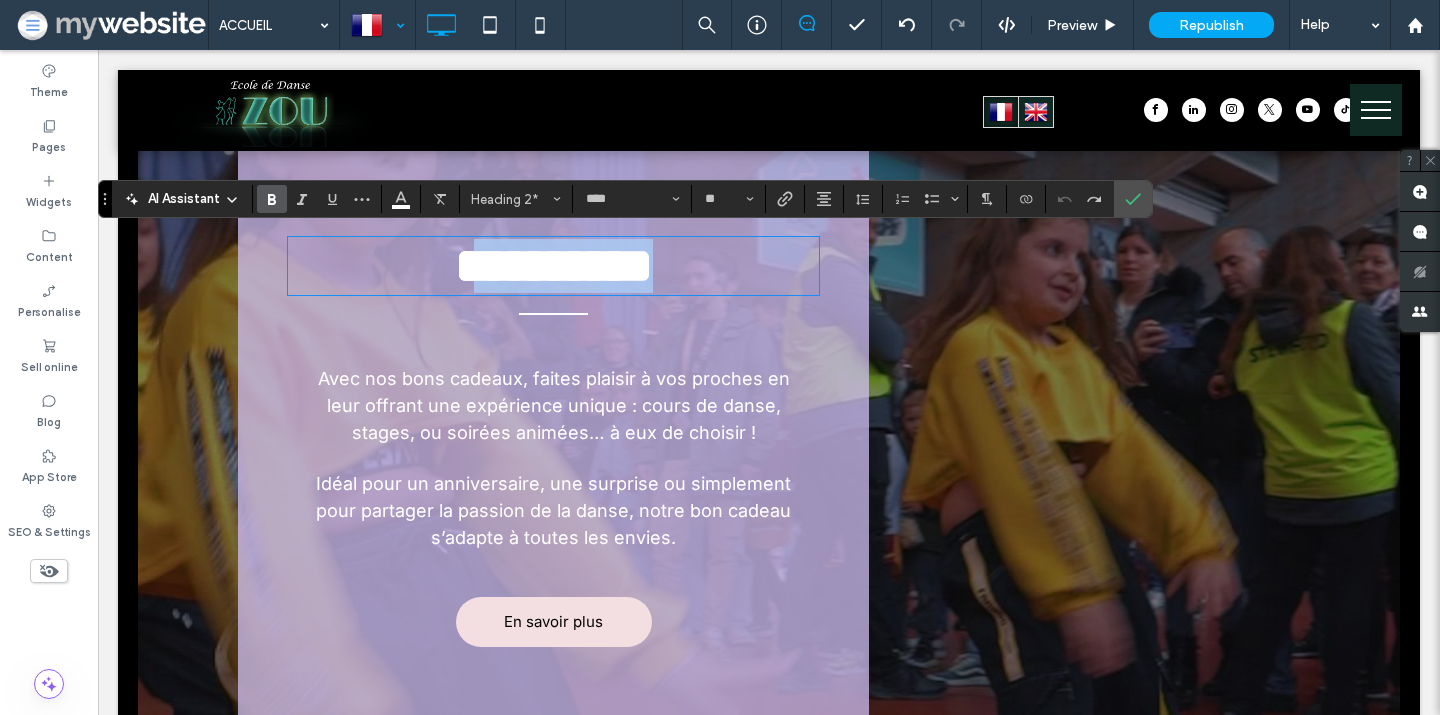 drag, startPoint x: 456, startPoint y: 262, endPoint x: 728, endPoint y: 255, distance: 272.09006 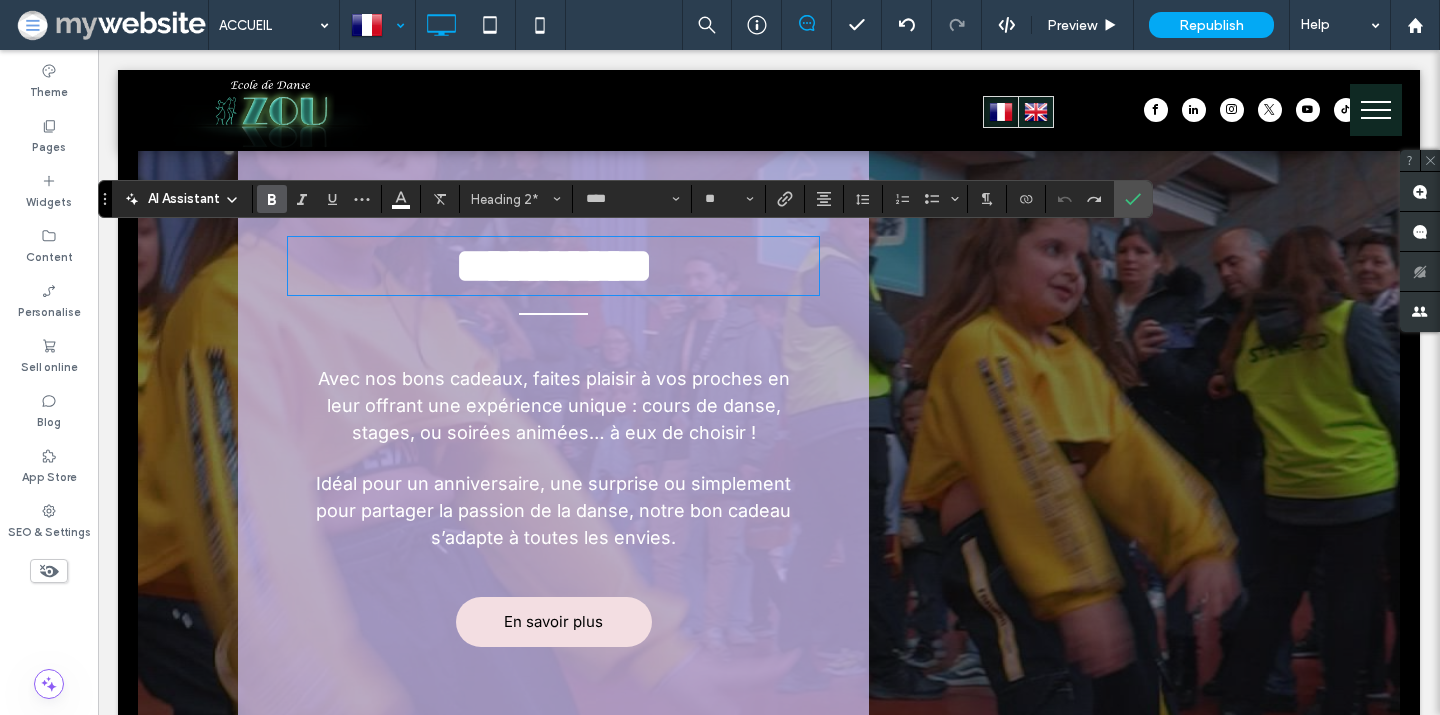 type on "*****" 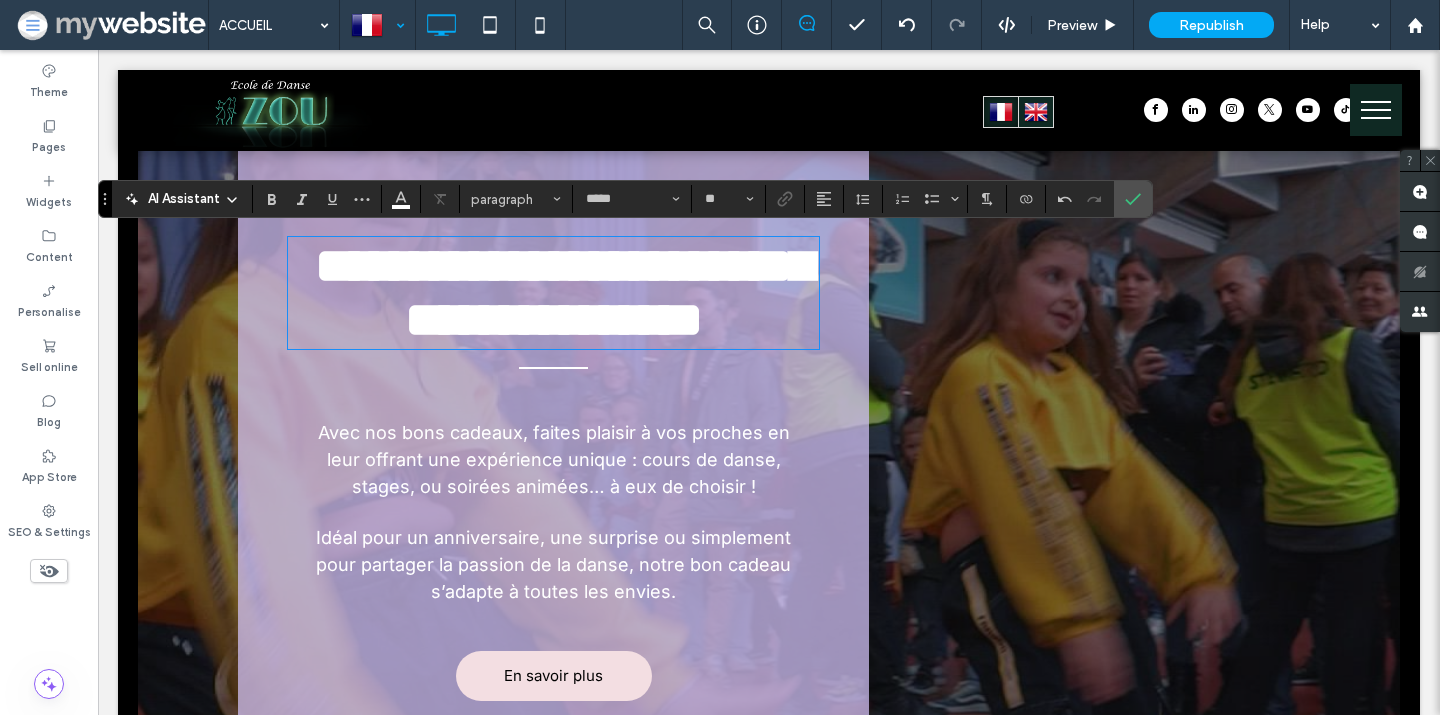 type on "****" 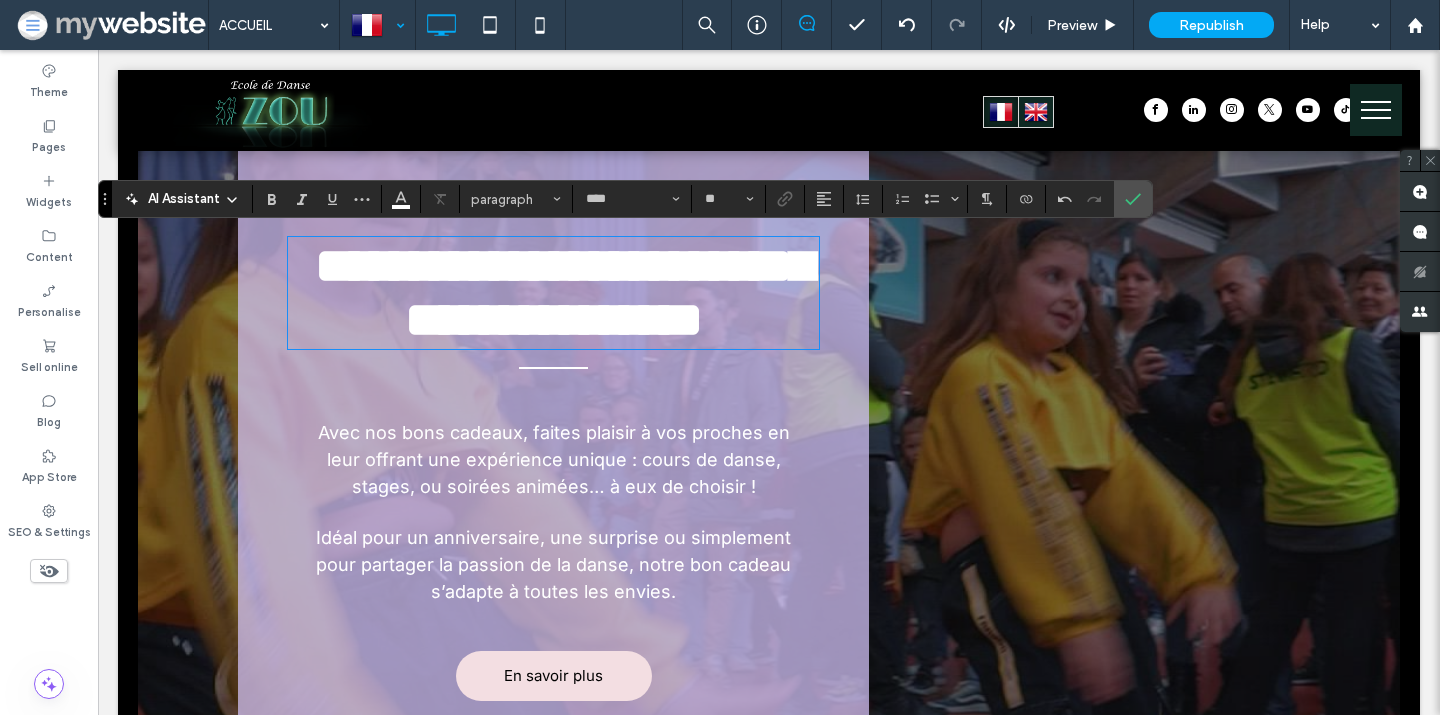 click on "**********" at bounding box center [564, 292] 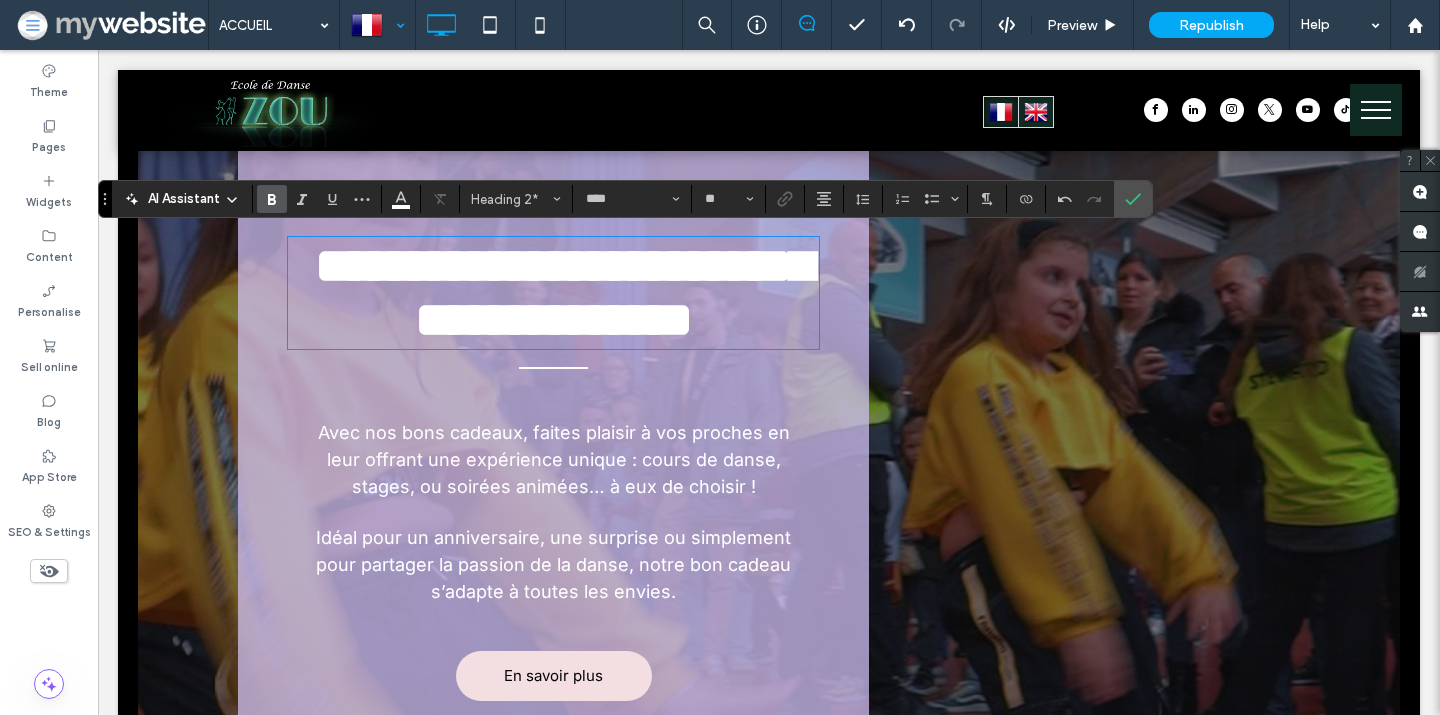 click on "**********" at bounding box center [564, 292] 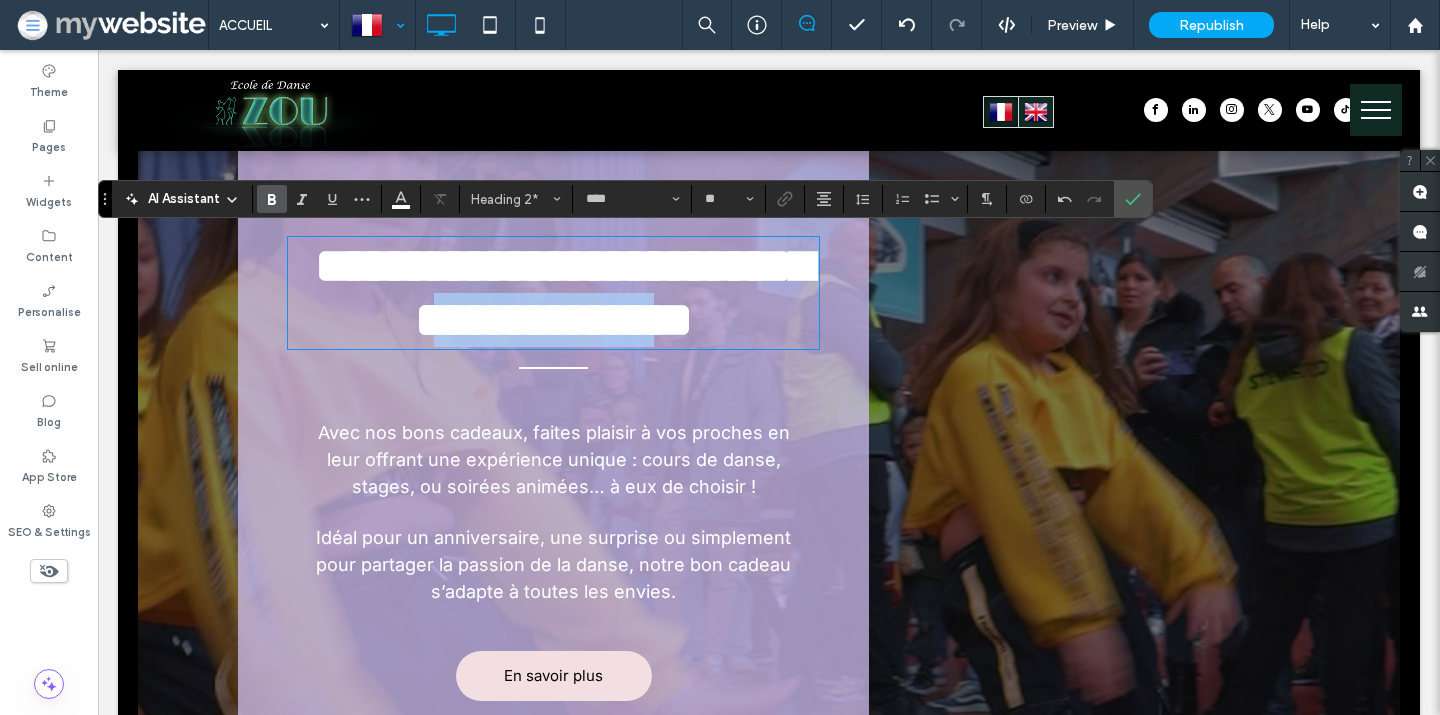 click on "**********" at bounding box center (564, 292) 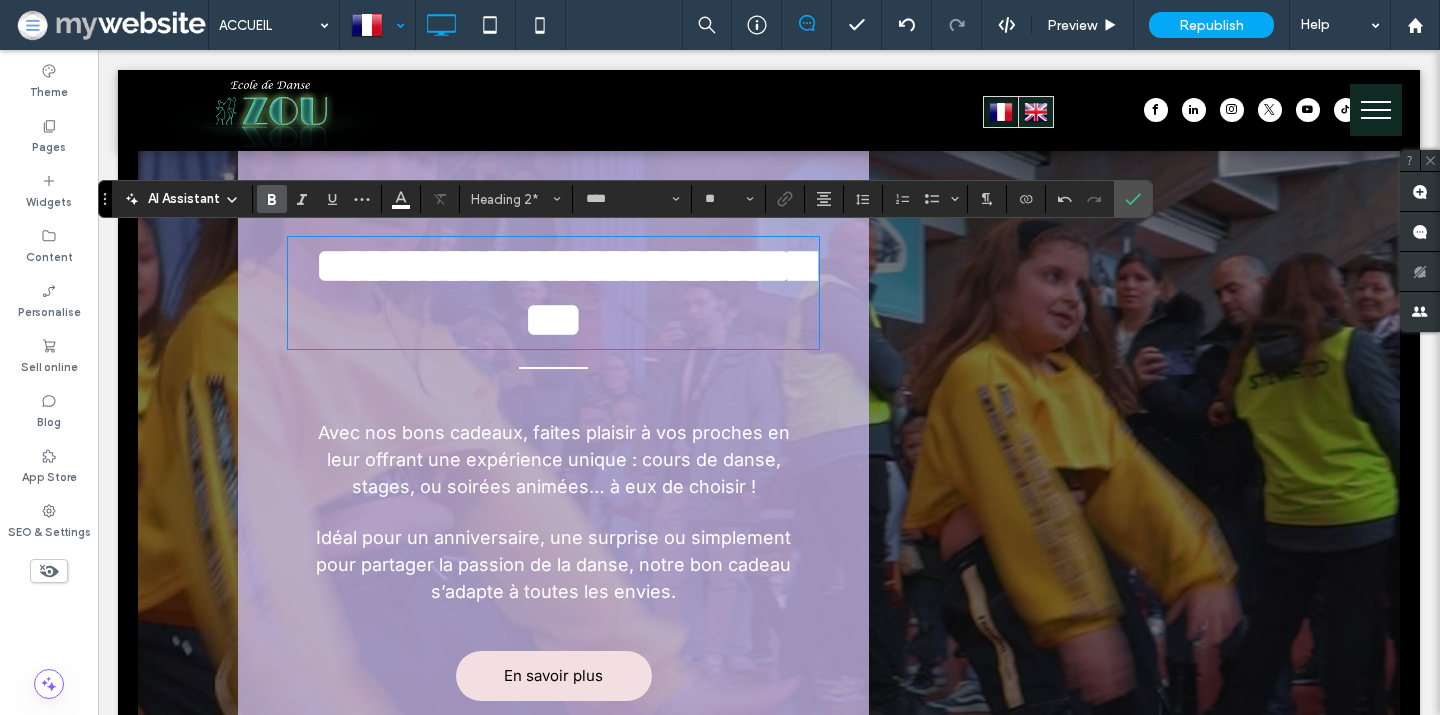type 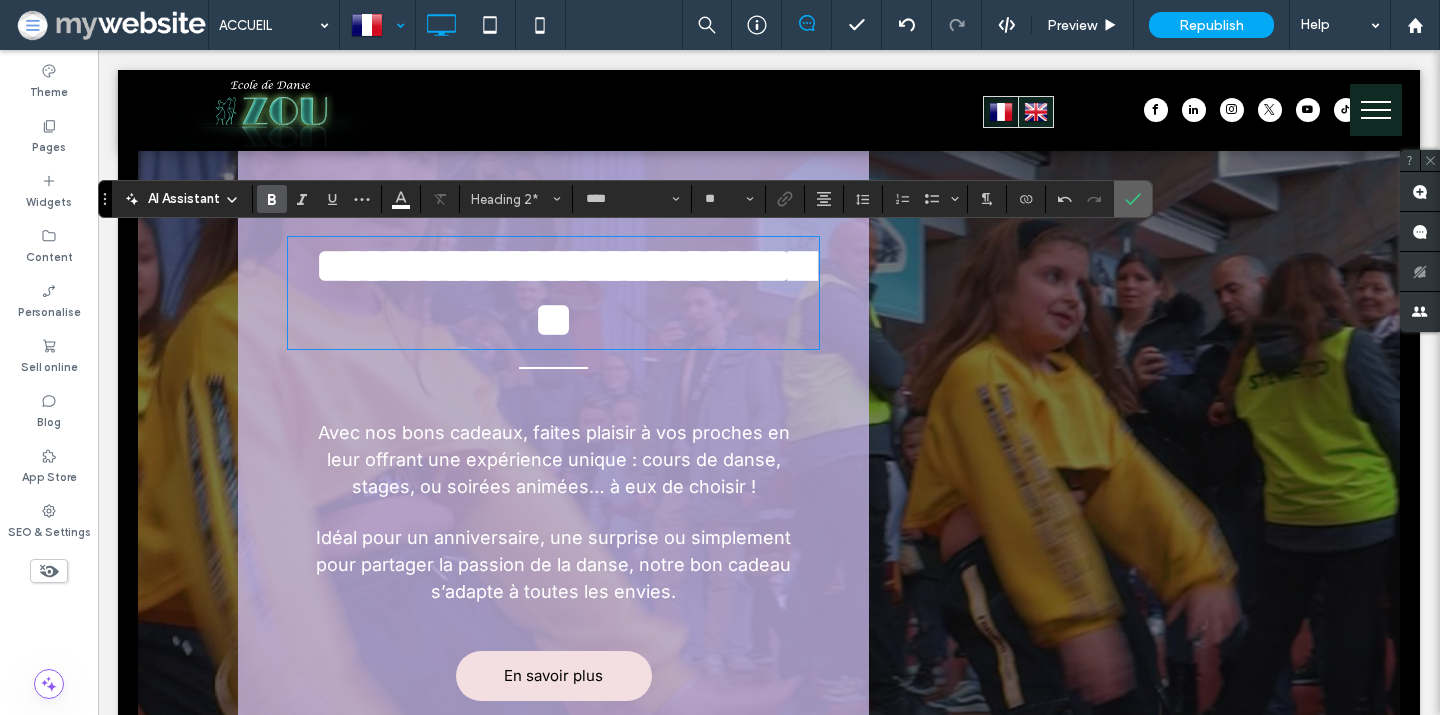 click 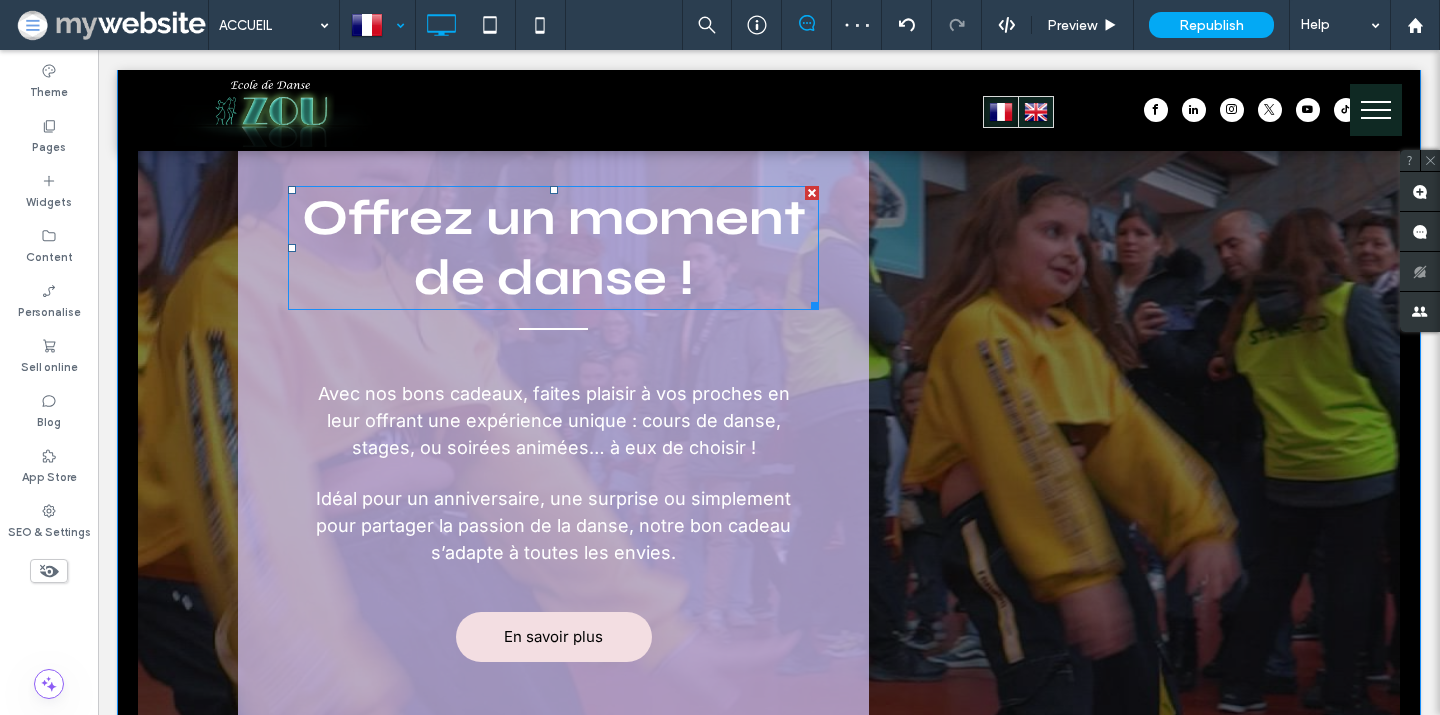 scroll, scrollTop: 3006, scrollLeft: 0, axis: vertical 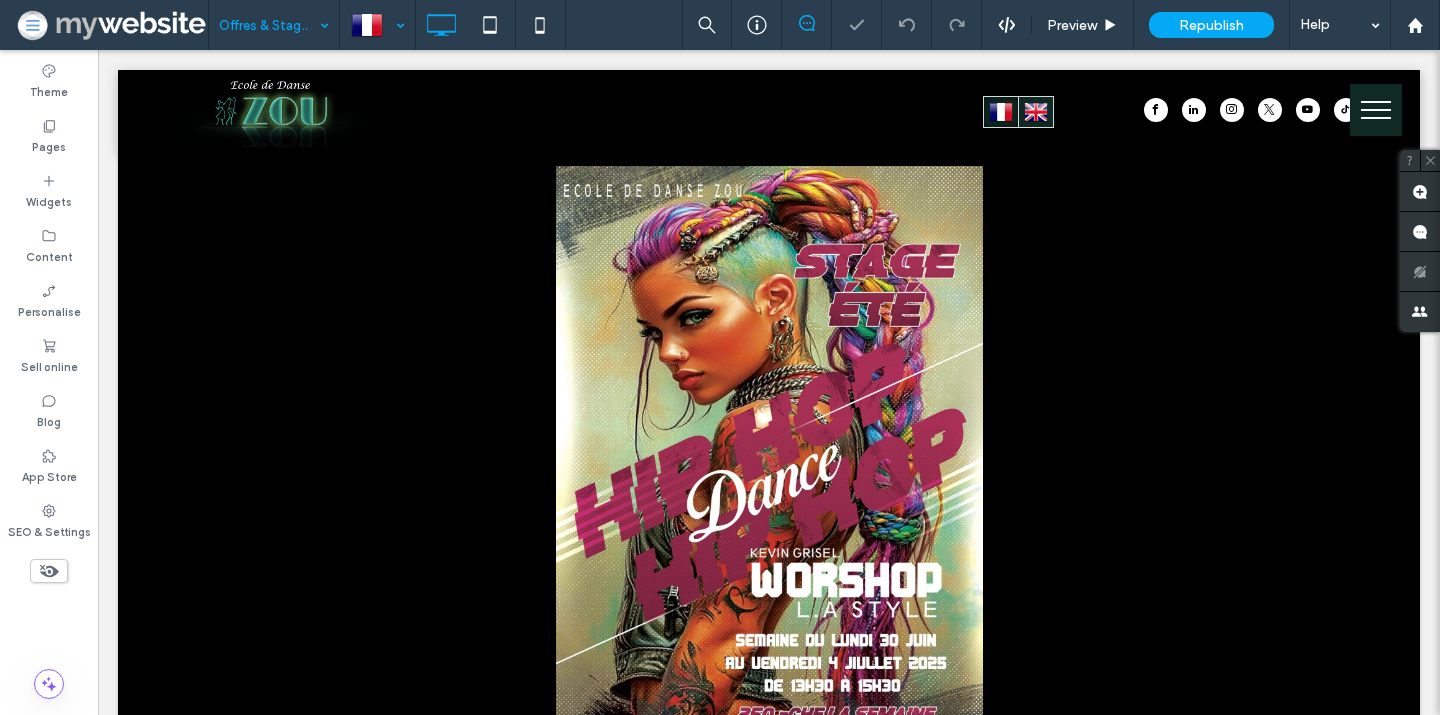 click at bounding box center (269, 25) 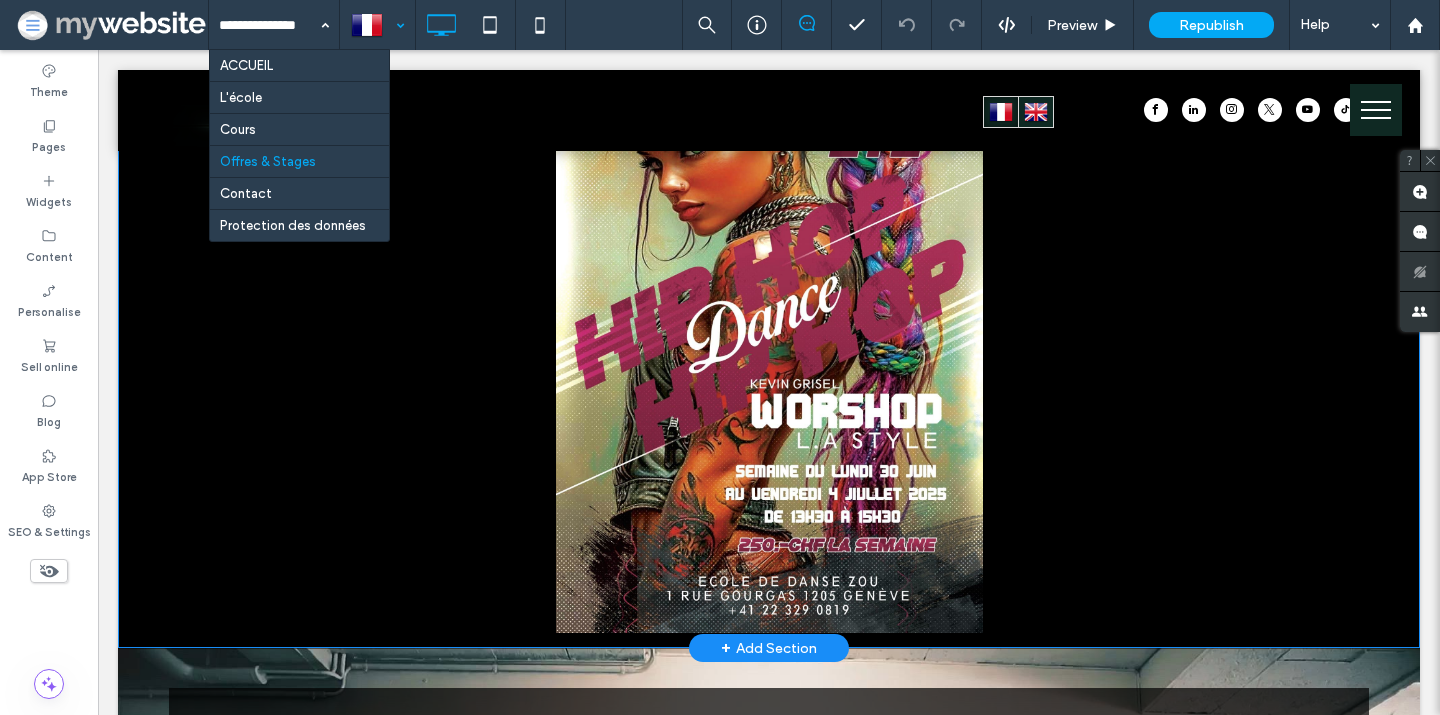 scroll, scrollTop: 37, scrollLeft: 0, axis: vertical 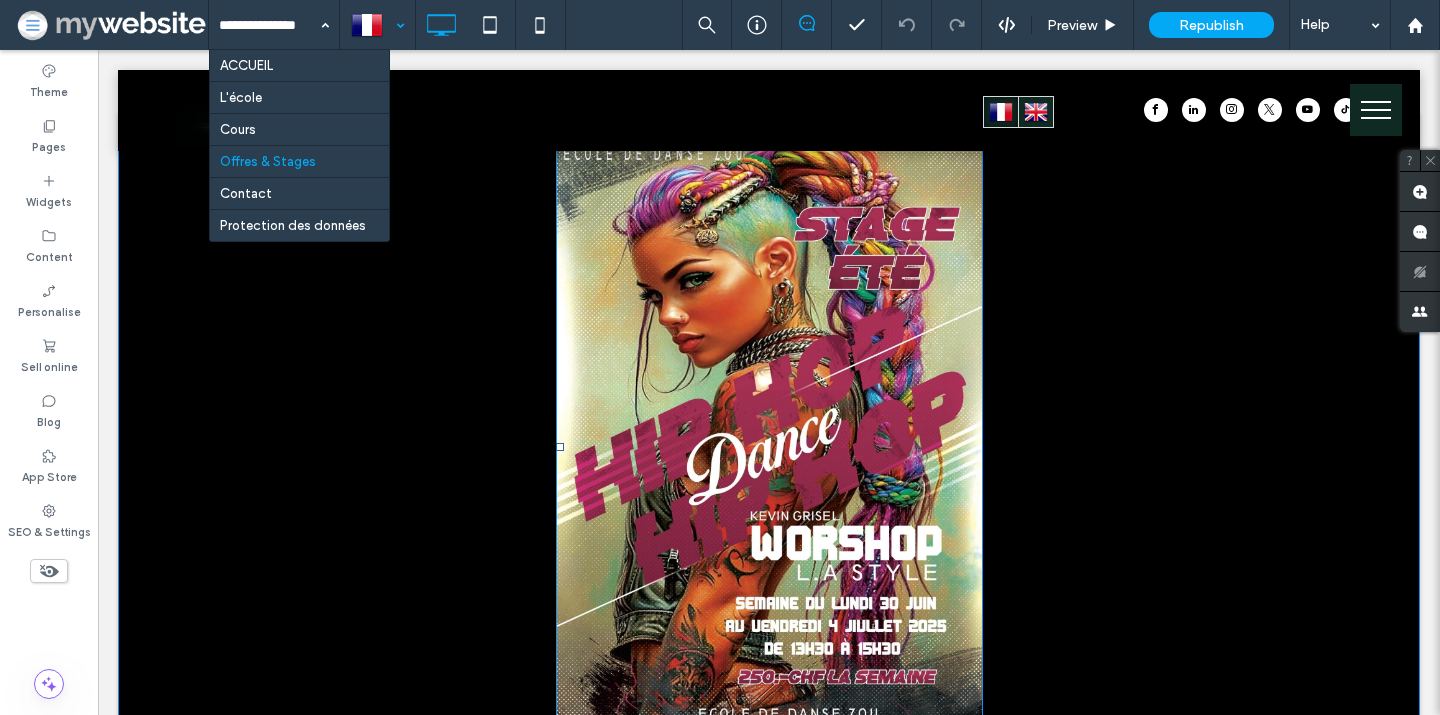click at bounding box center (769, 447) 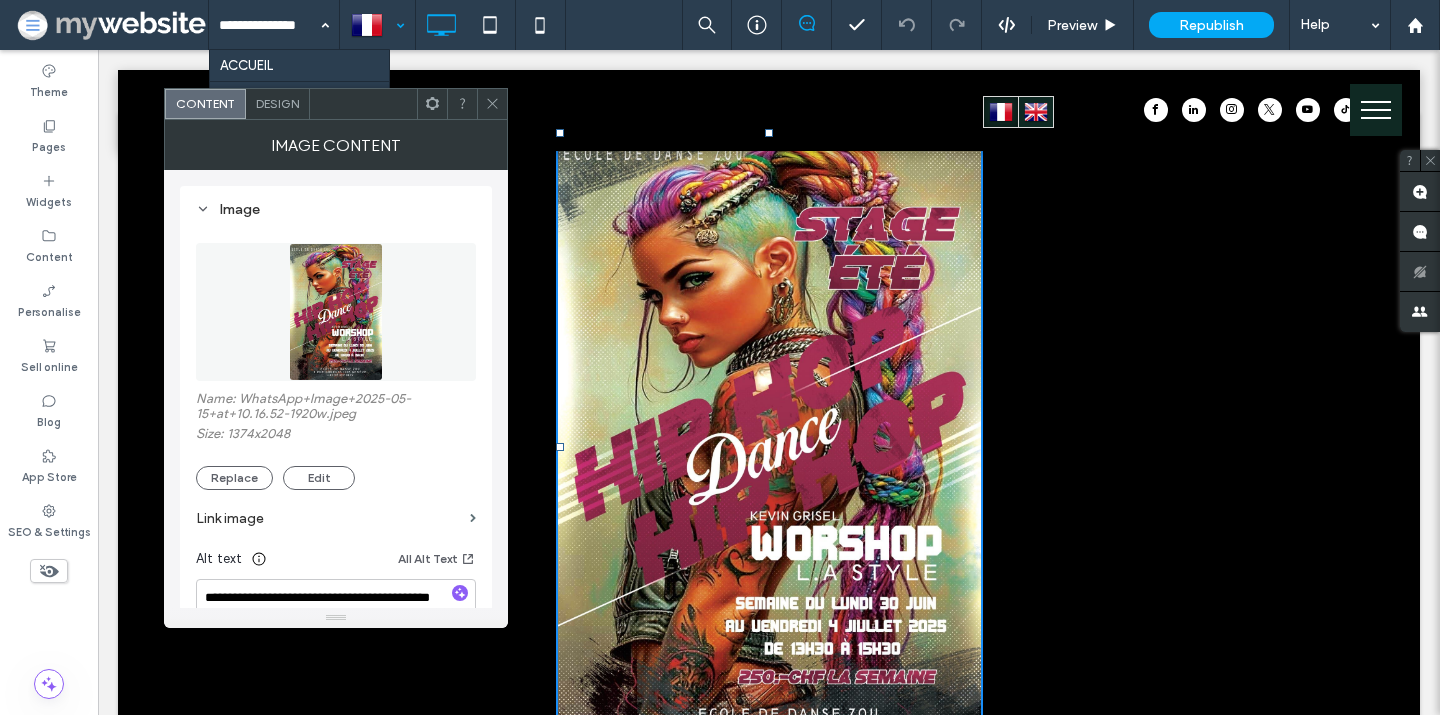 click at bounding box center [492, 104] 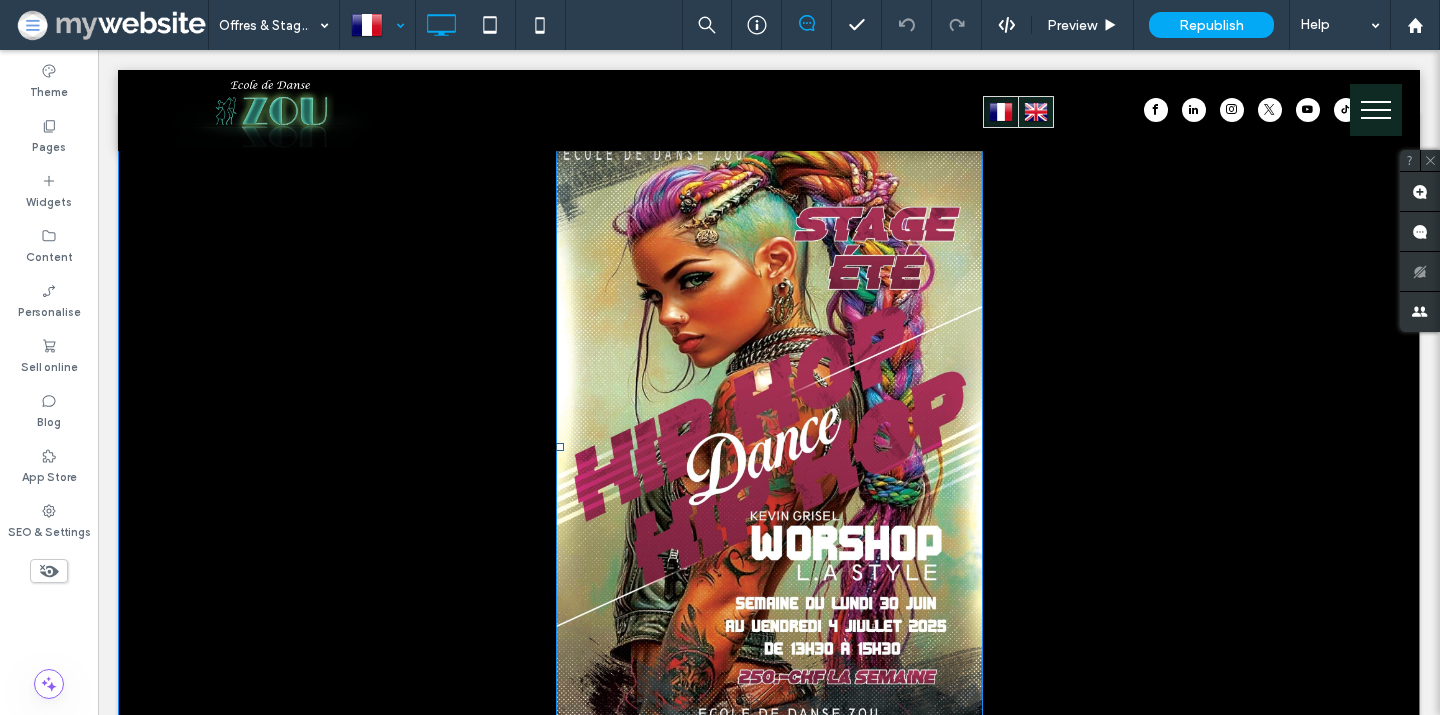 click at bounding box center (769, 447) 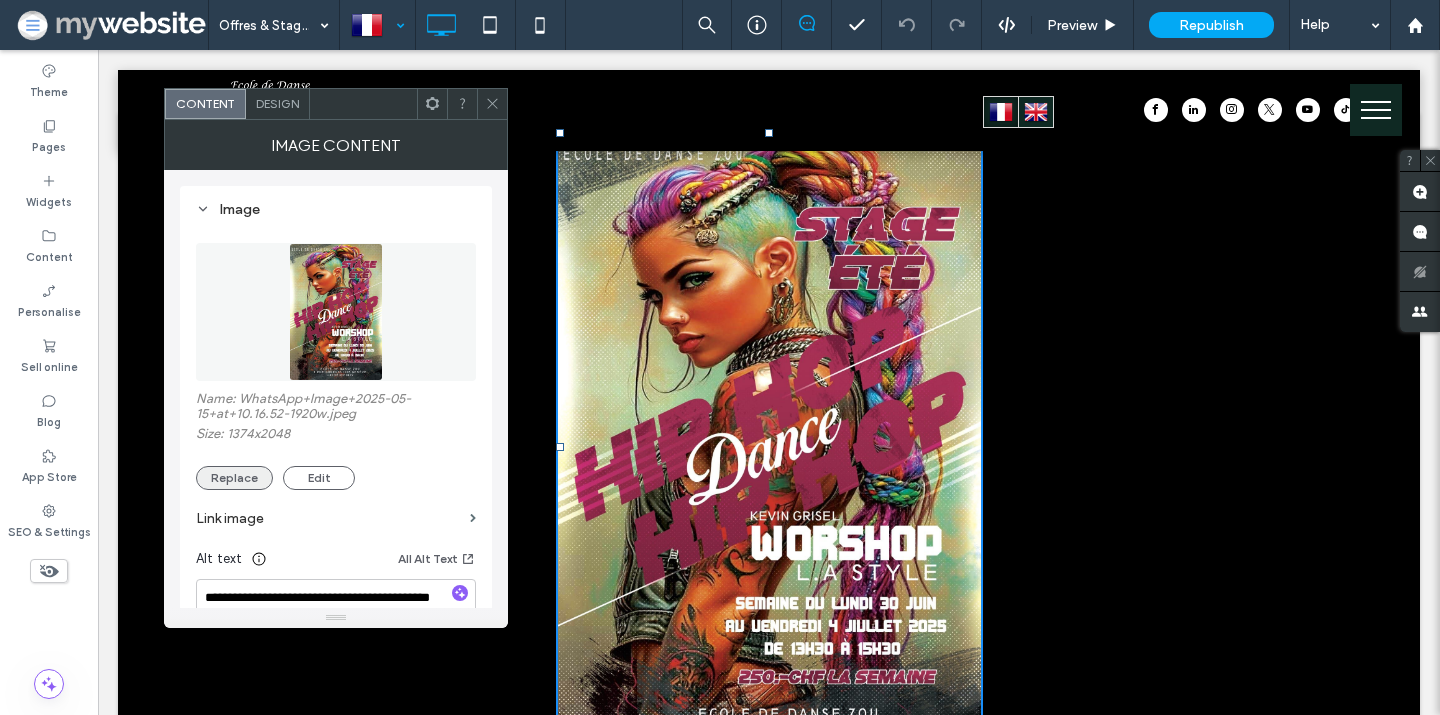 click on "Replace" at bounding box center [234, 478] 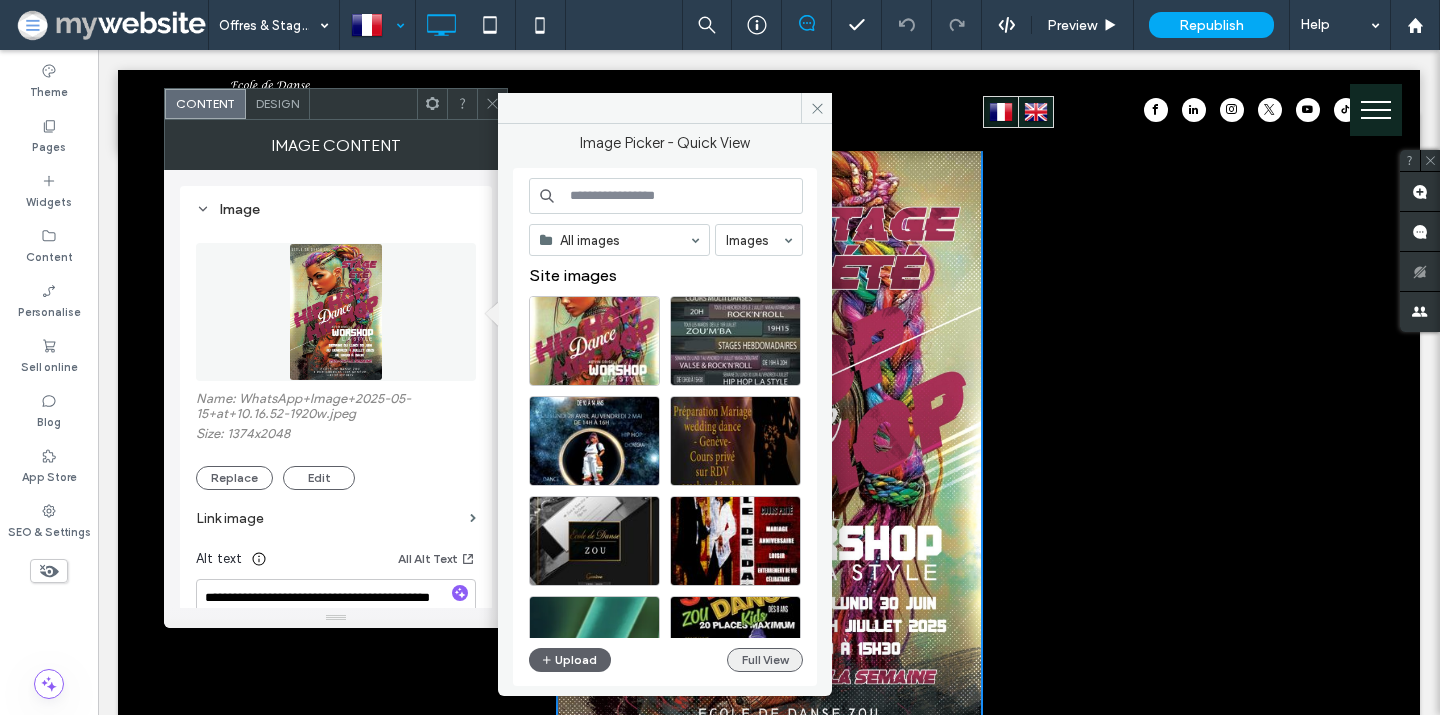 click on "Full View" at bounding box center (765, 660) 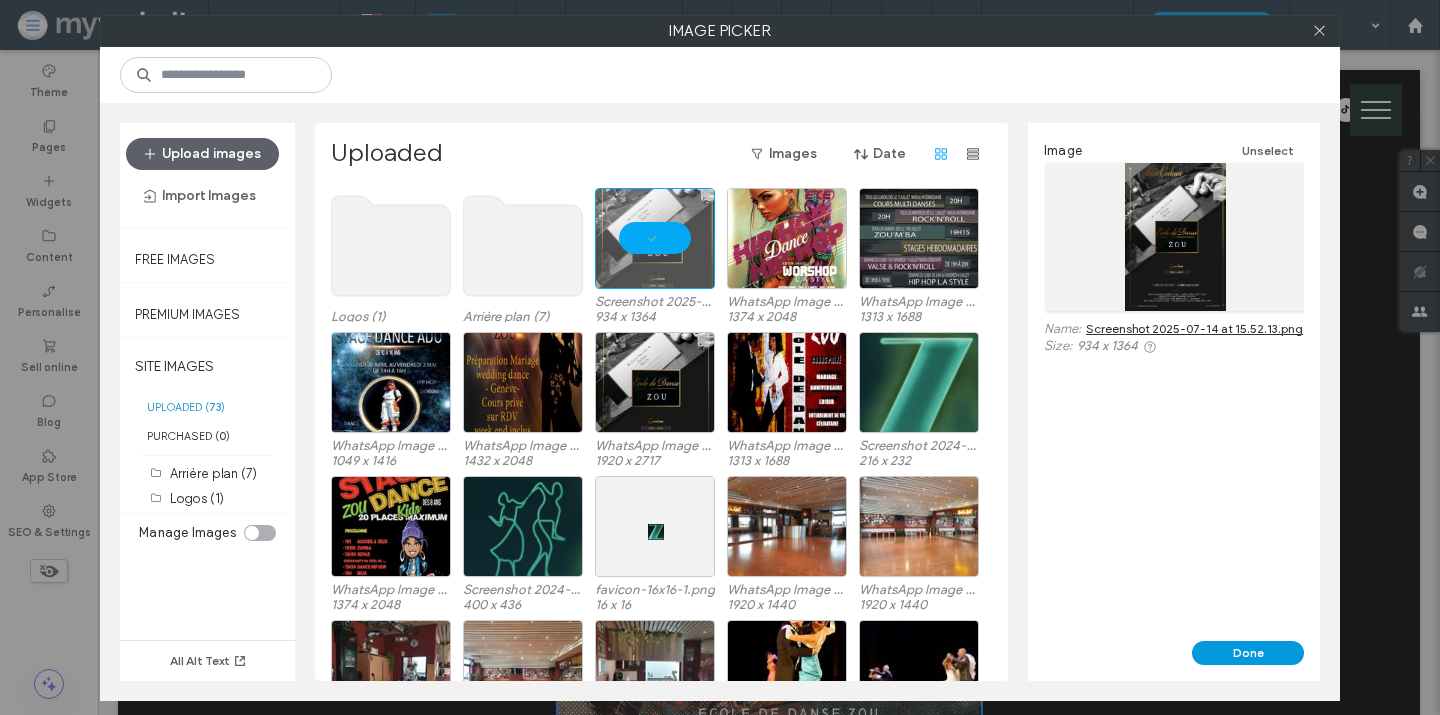 click on "Done" at bounding box center [1248, 653] 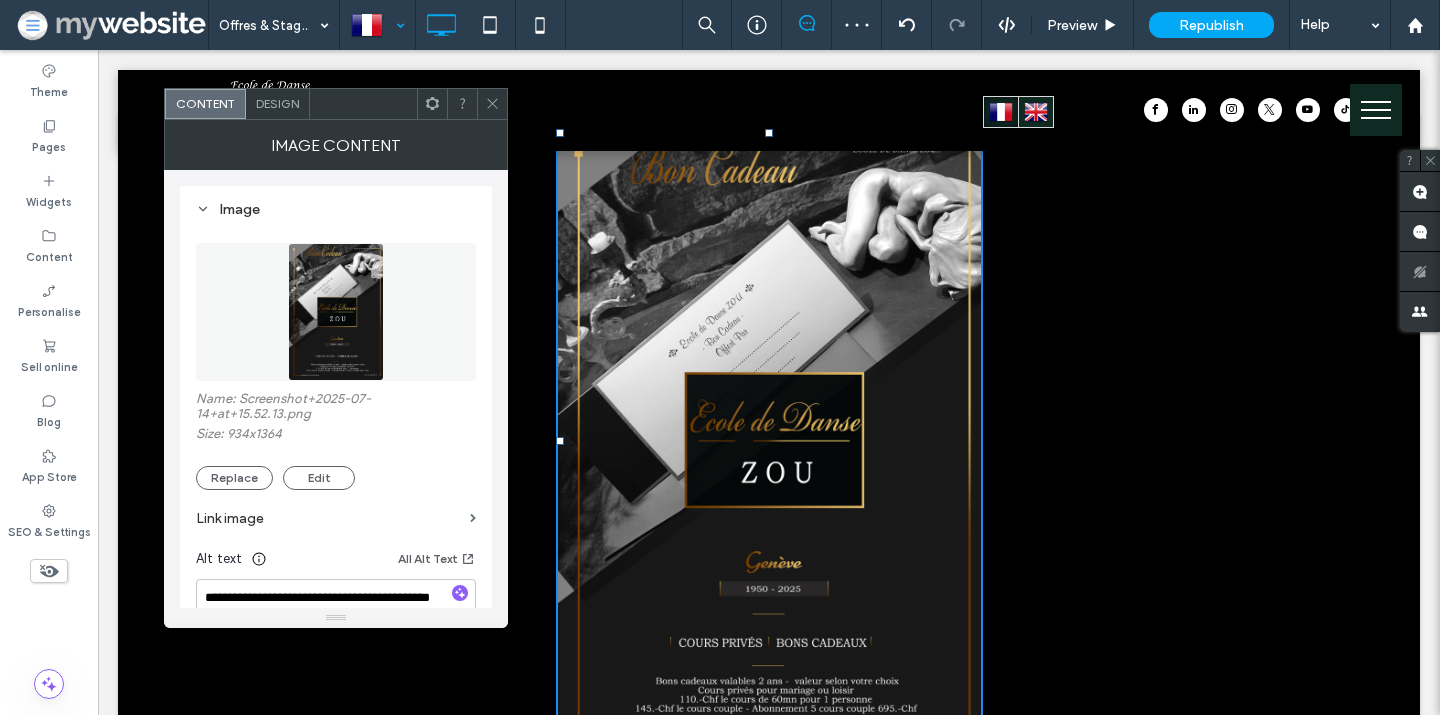 click 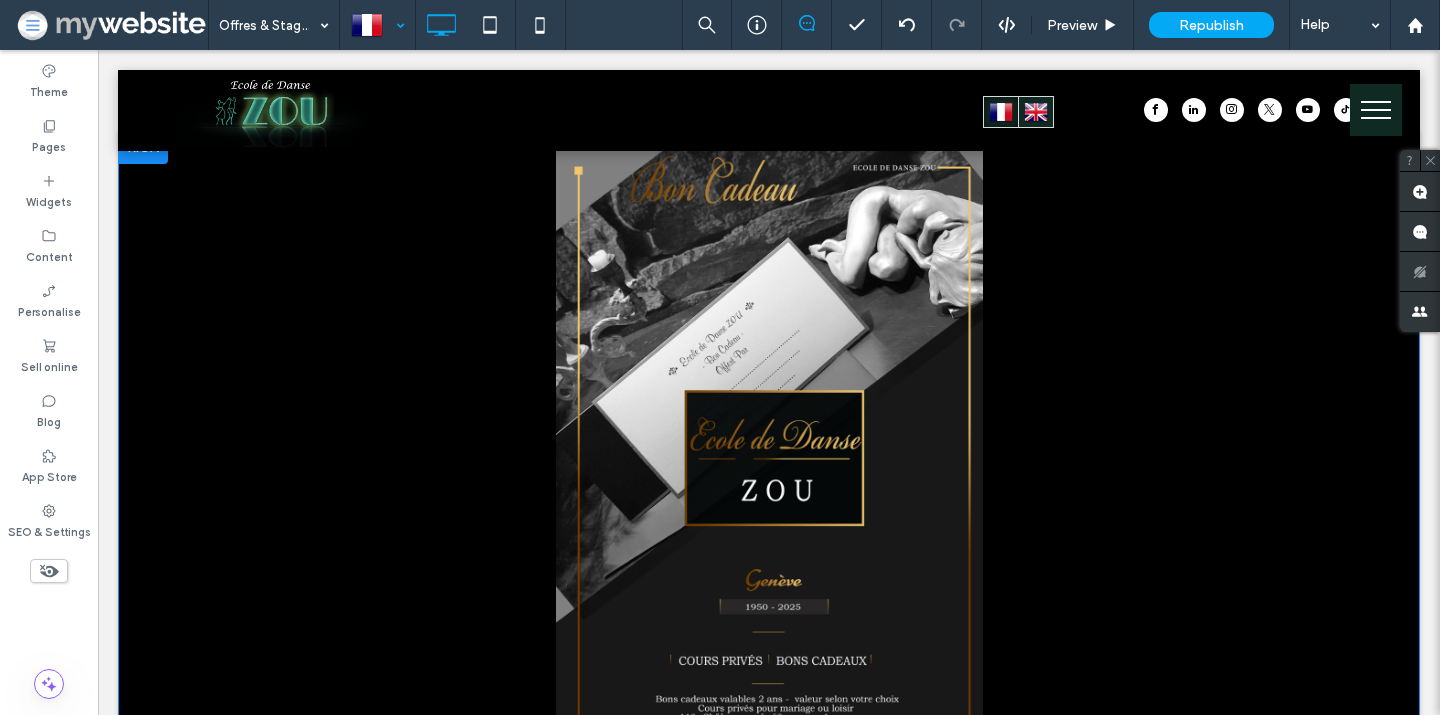 scroll, scrollTop: 0, scrollLeft: 0, axis: both 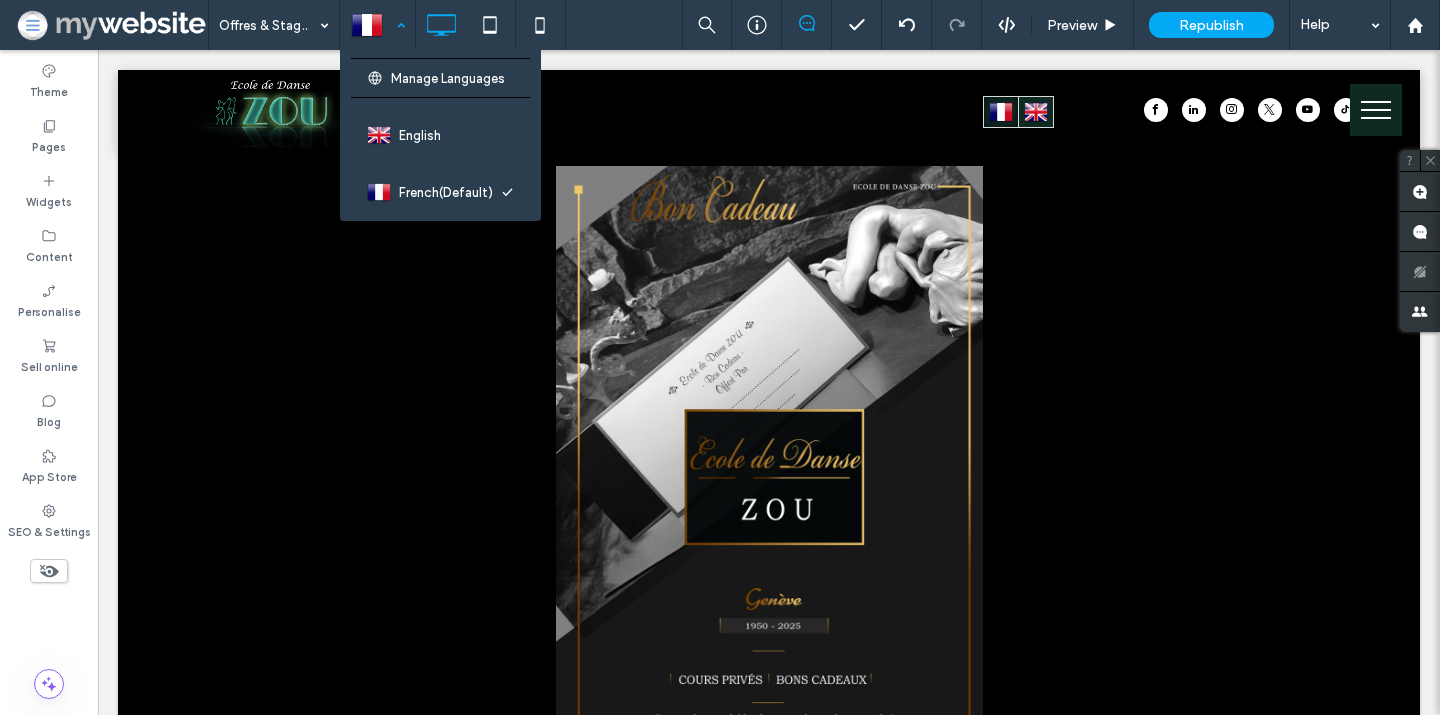 click at bounding box center (377, 25) 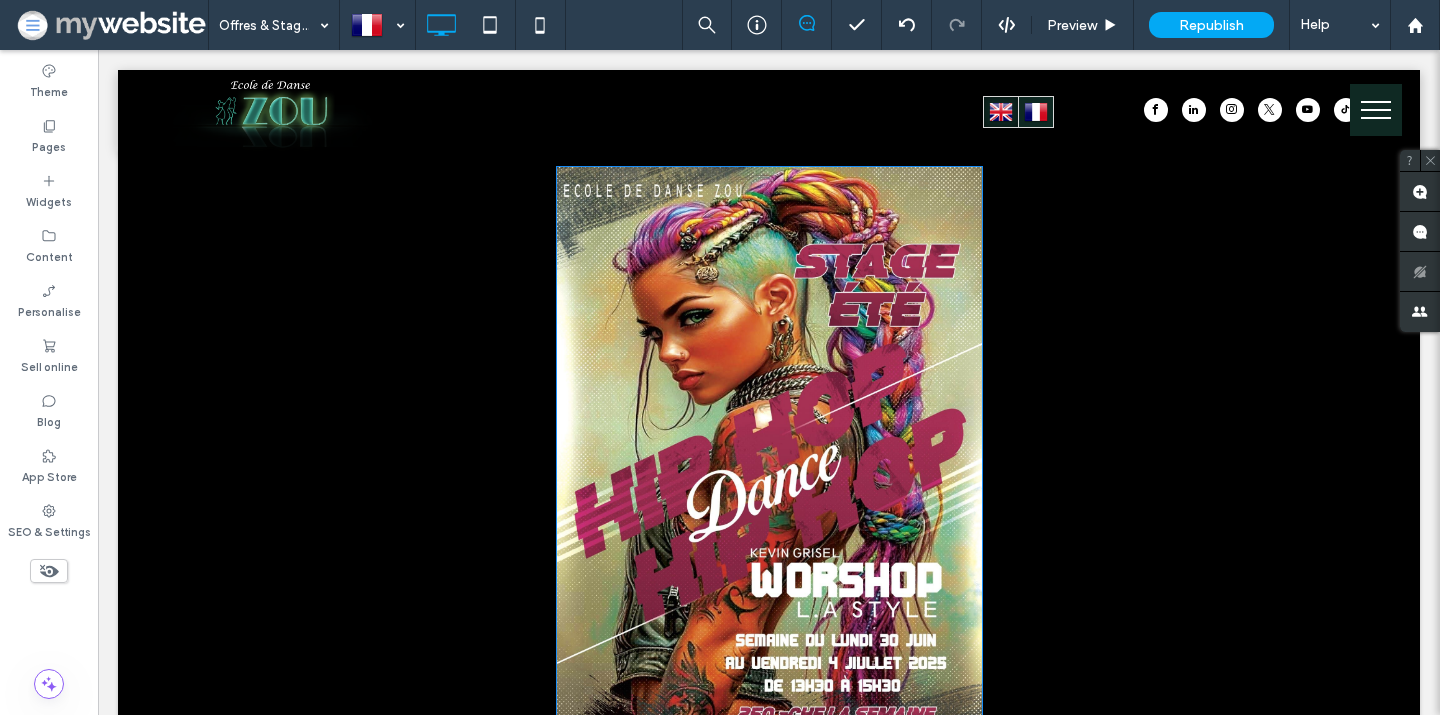 scroll, scrollTop: 0, scrollLeft: 0, axis: both 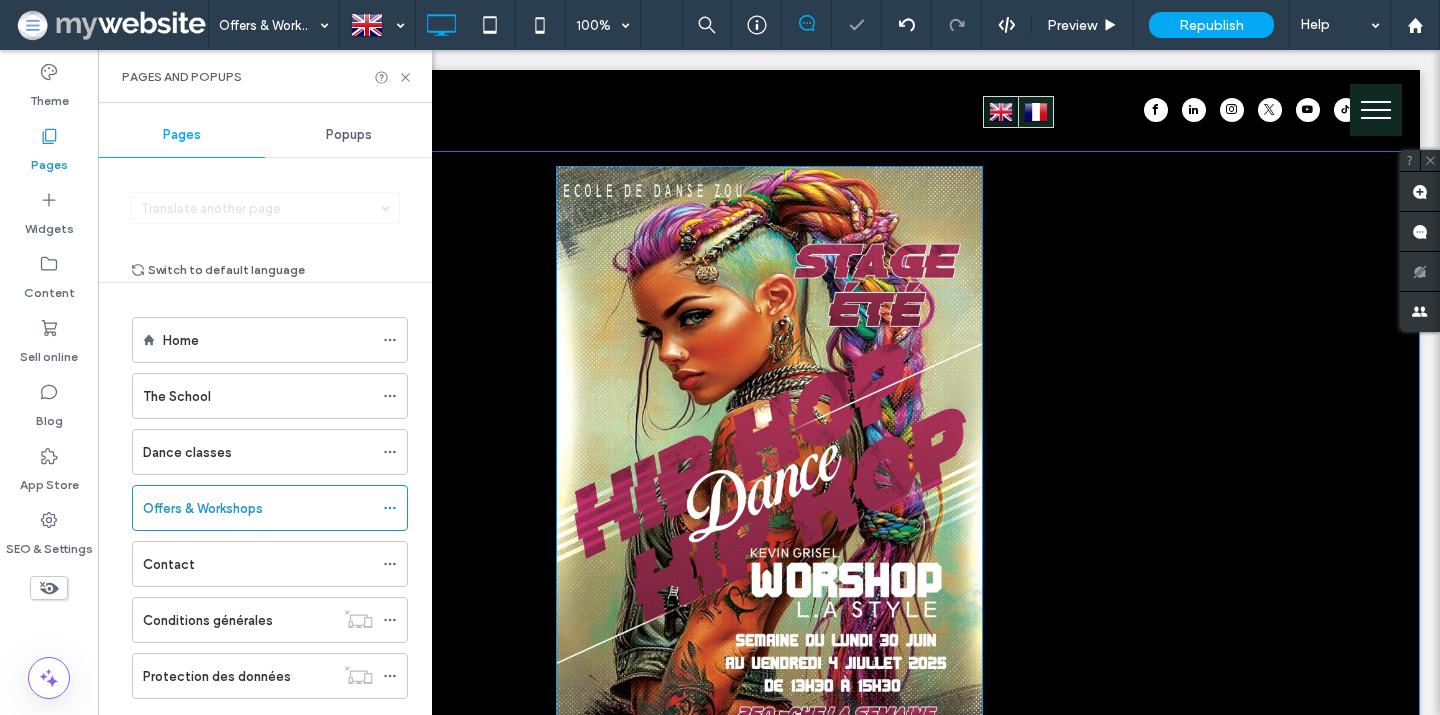 click at bounding box center [769, 484] 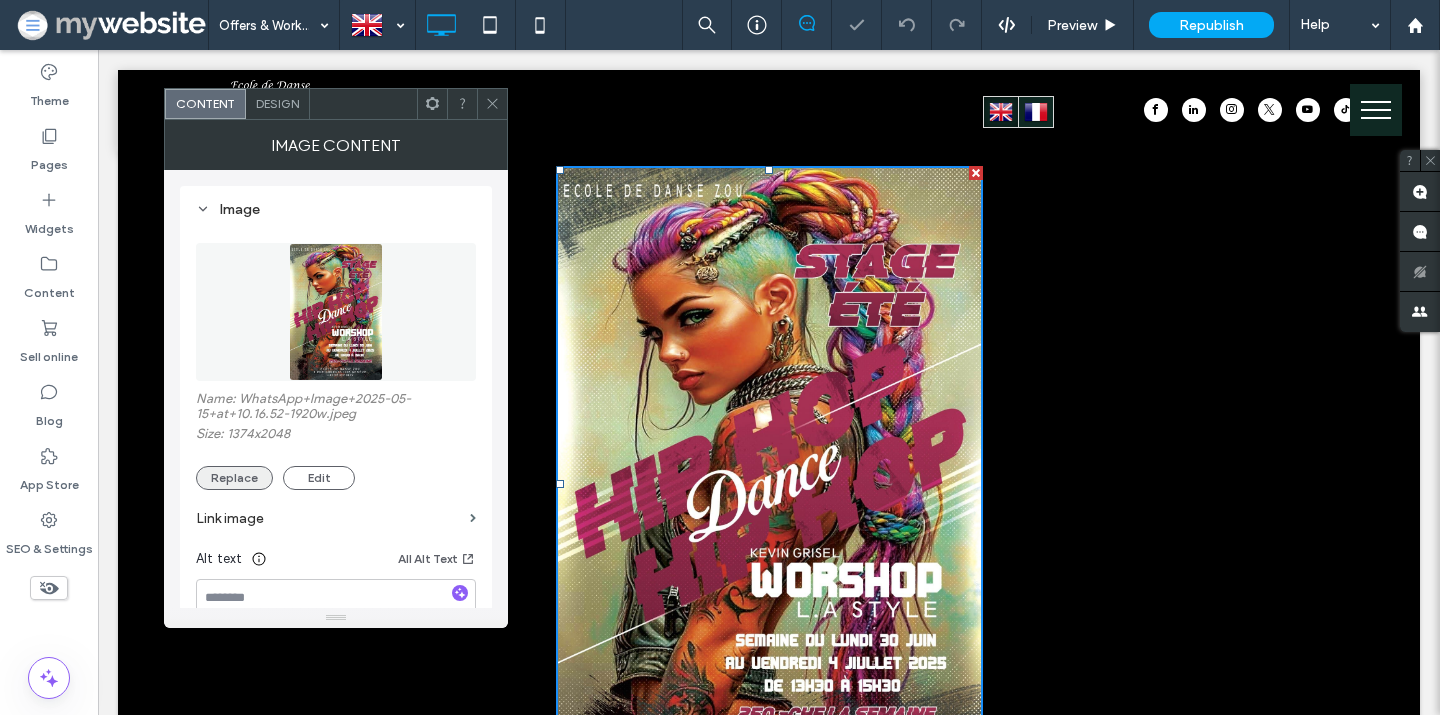 click on "Replace" at bounding box center (234, 478) 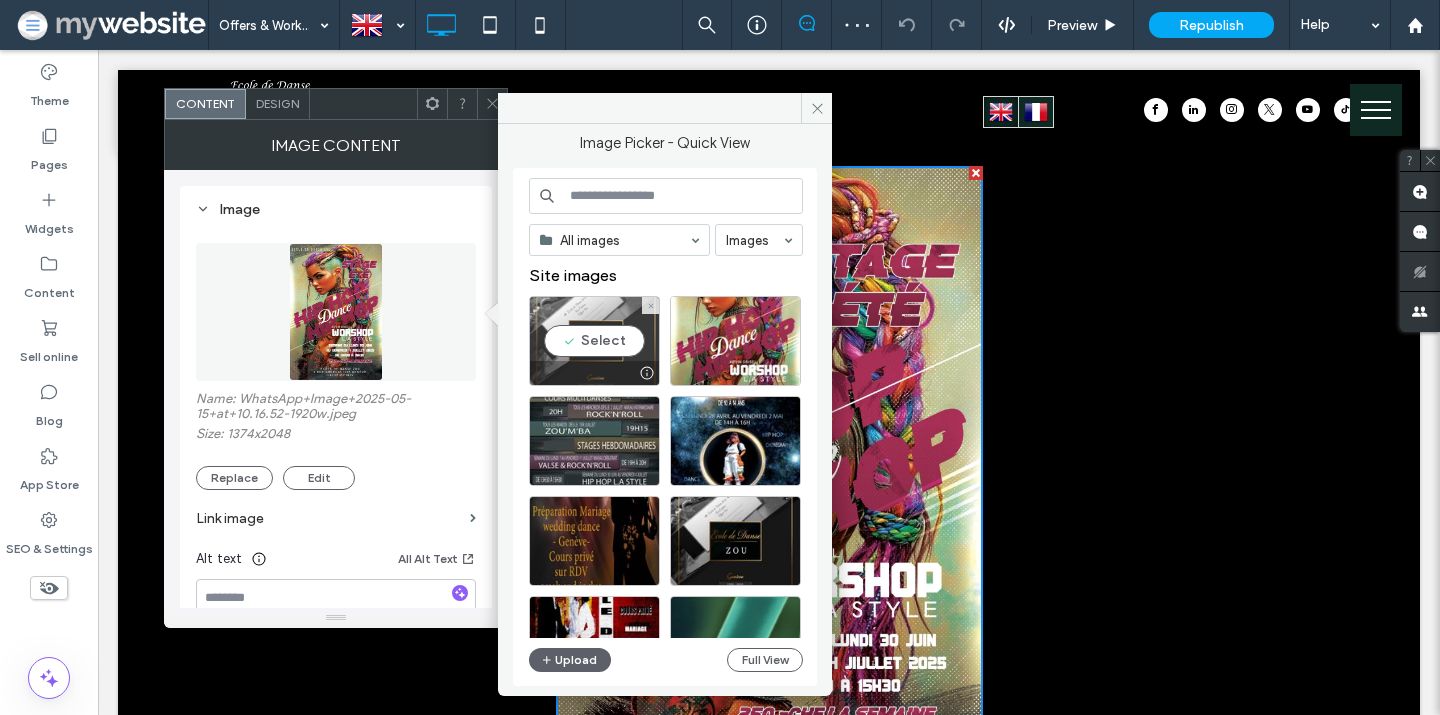 drag, startPoint x: 616, startPoint y: 352, endPoint x: 448, endPoint y: 122, distance: 284.82275 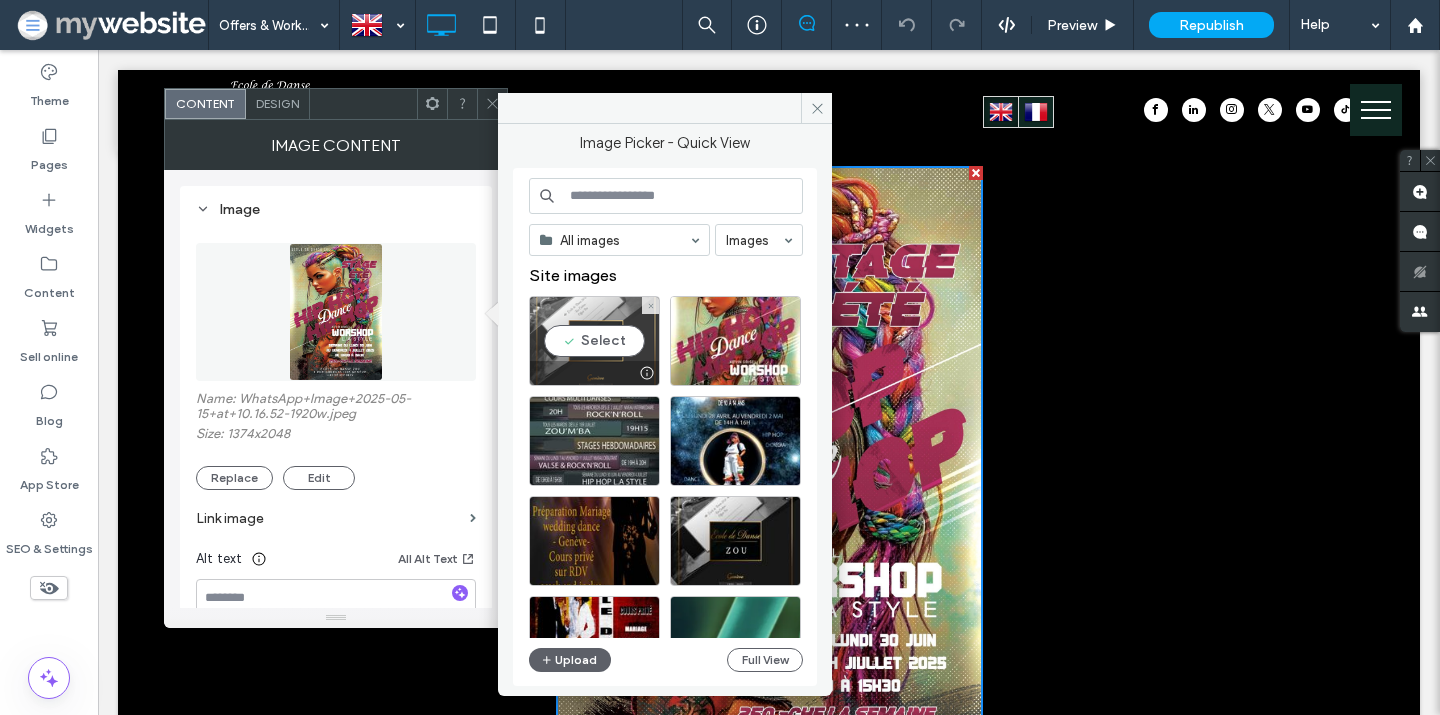 click on "Select" at bounding box center [594, 341] 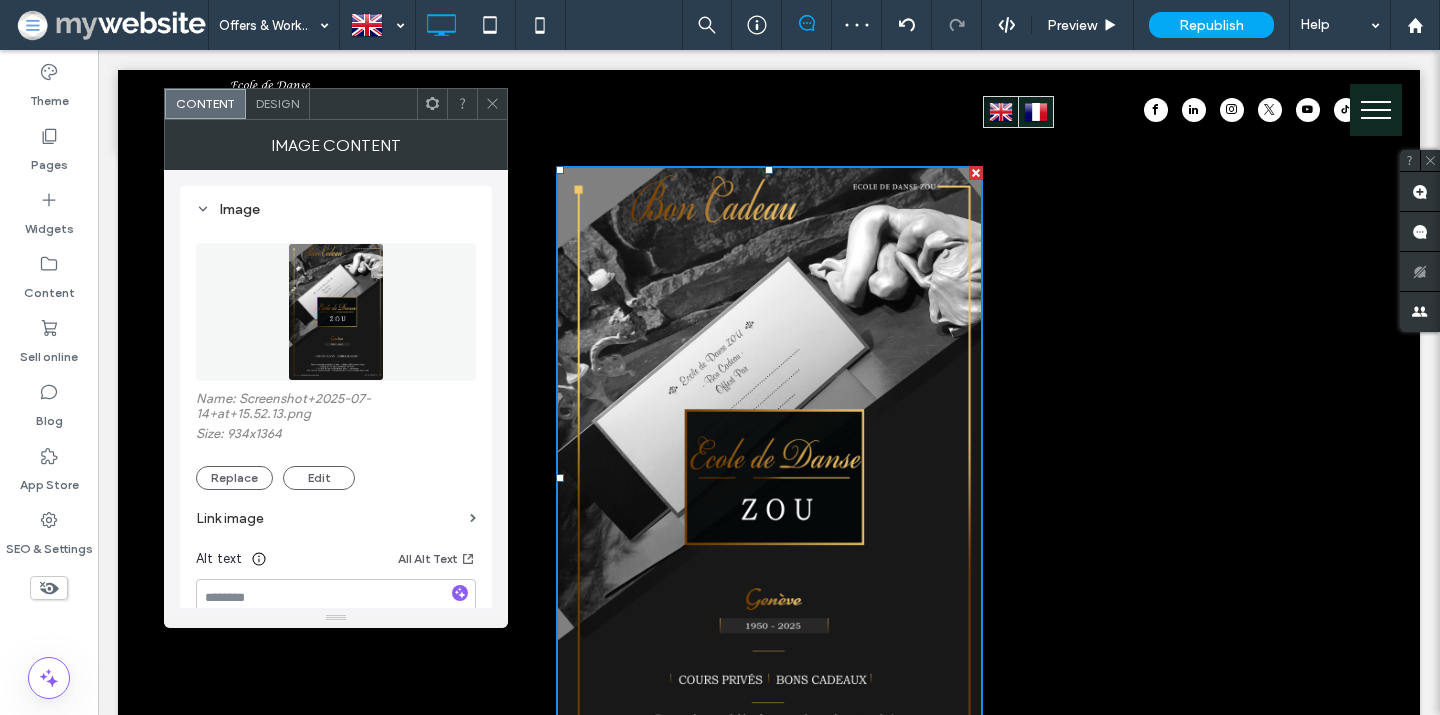 click 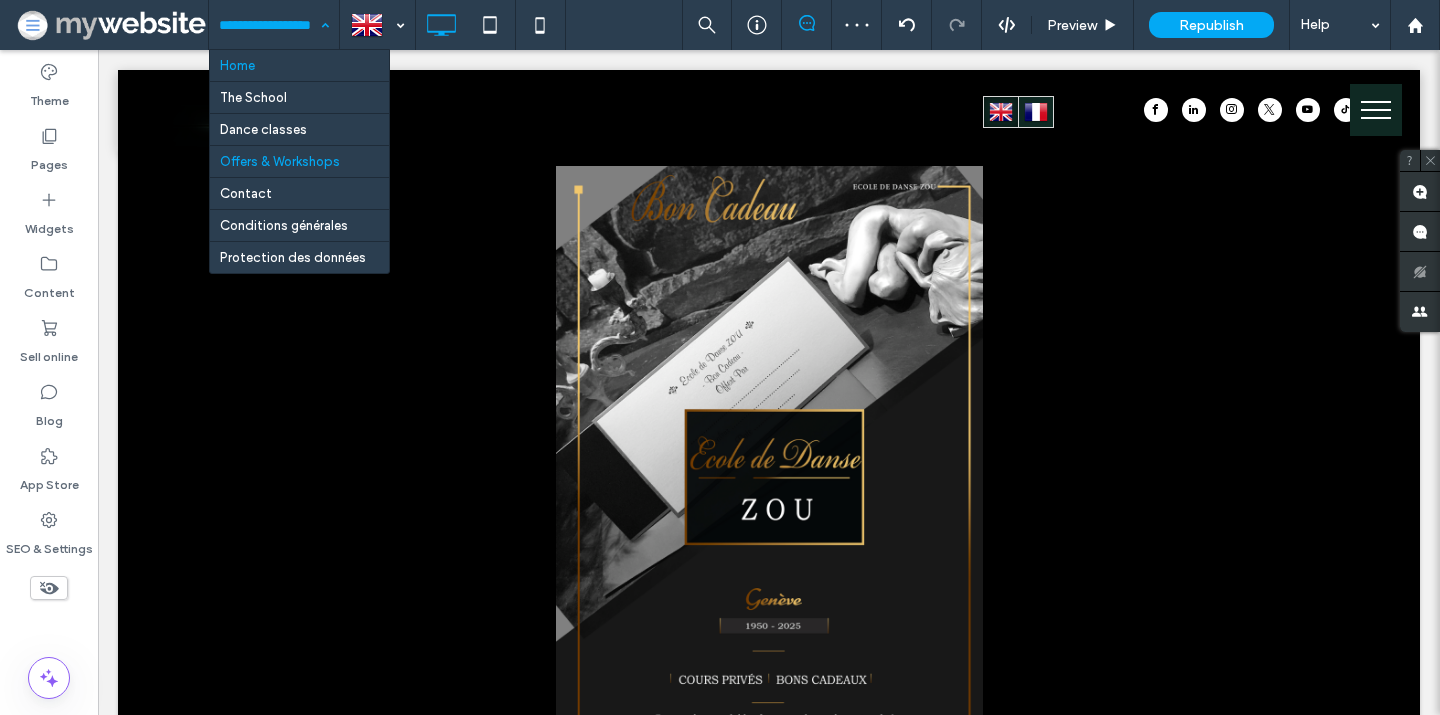 drag, startPoint x: 275, startPoint y: 60, endPoint x: 266, endPoint y: 11, distance: 49.819675 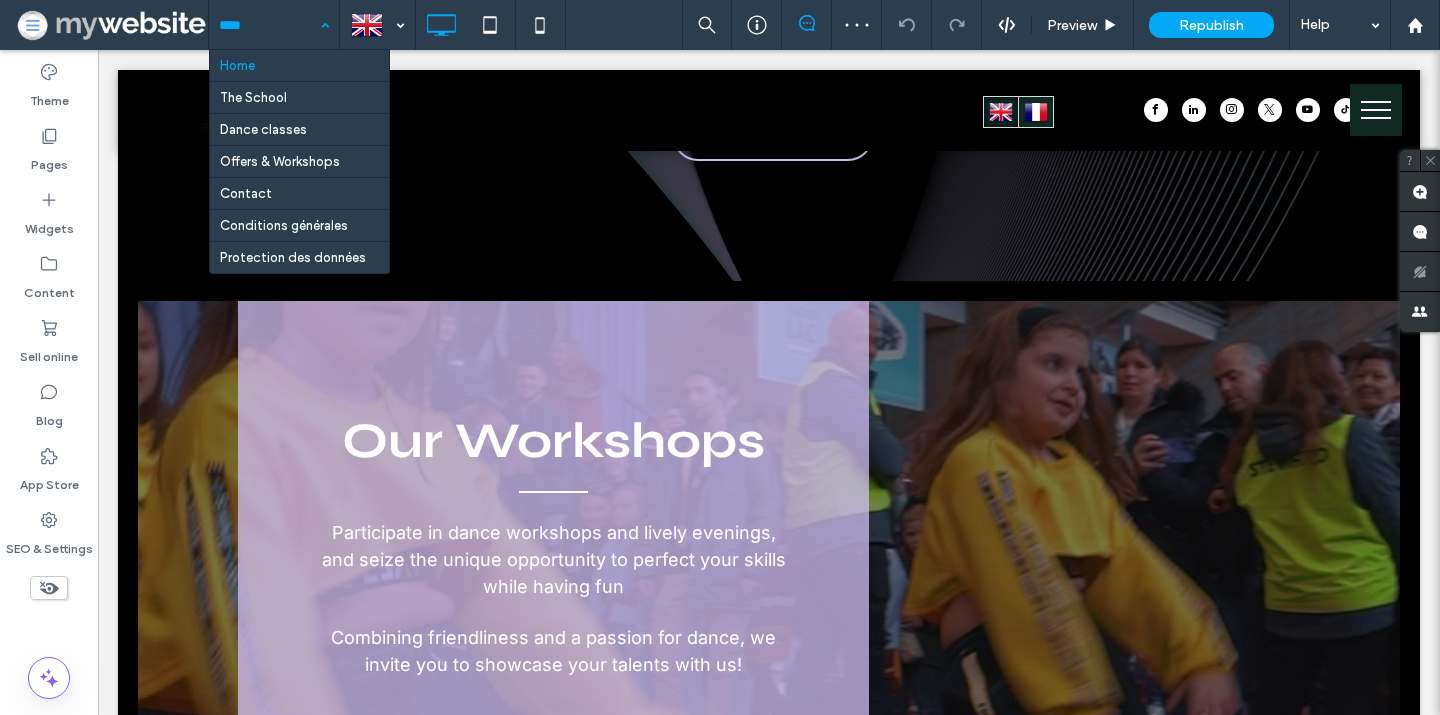 scroll, scrollTop: 2688, scrollLeft: 0, axis: vertical 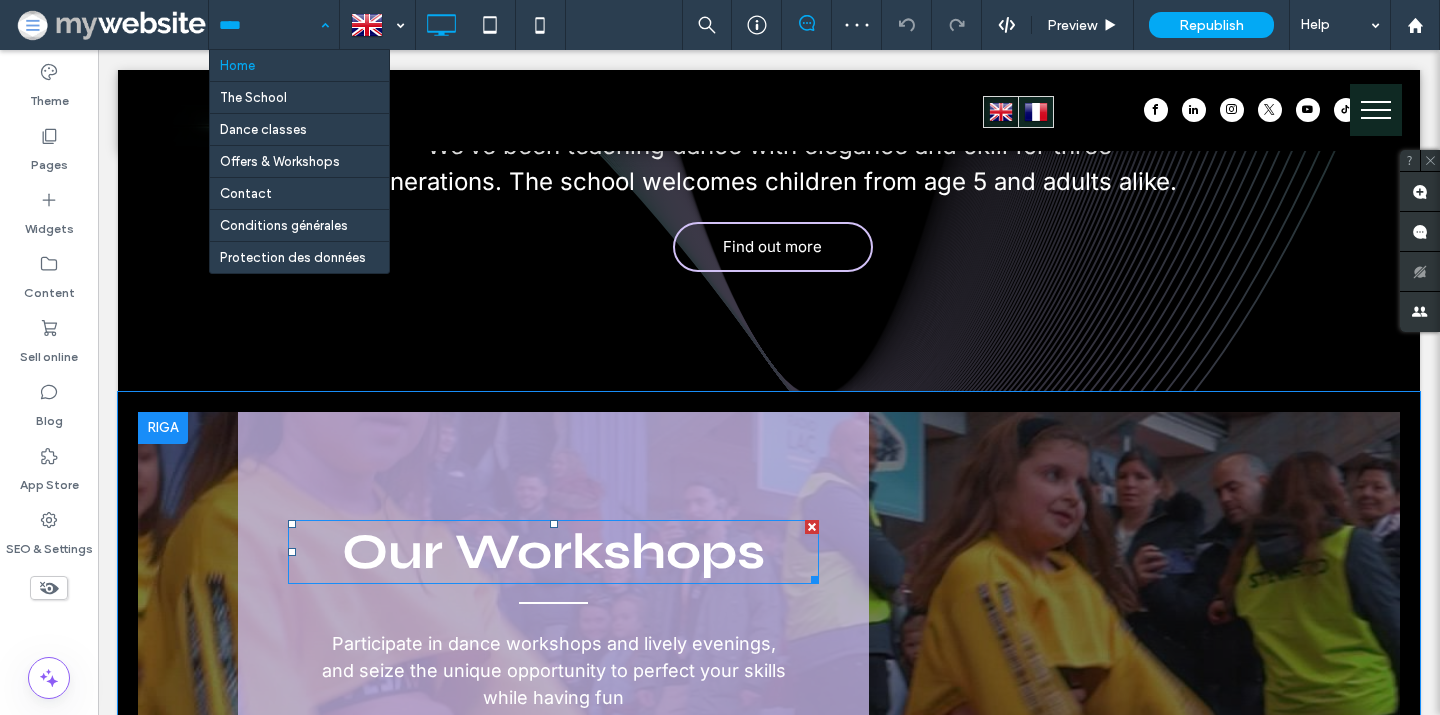 click on "Our Workshops" at bounding box center (553, 552) 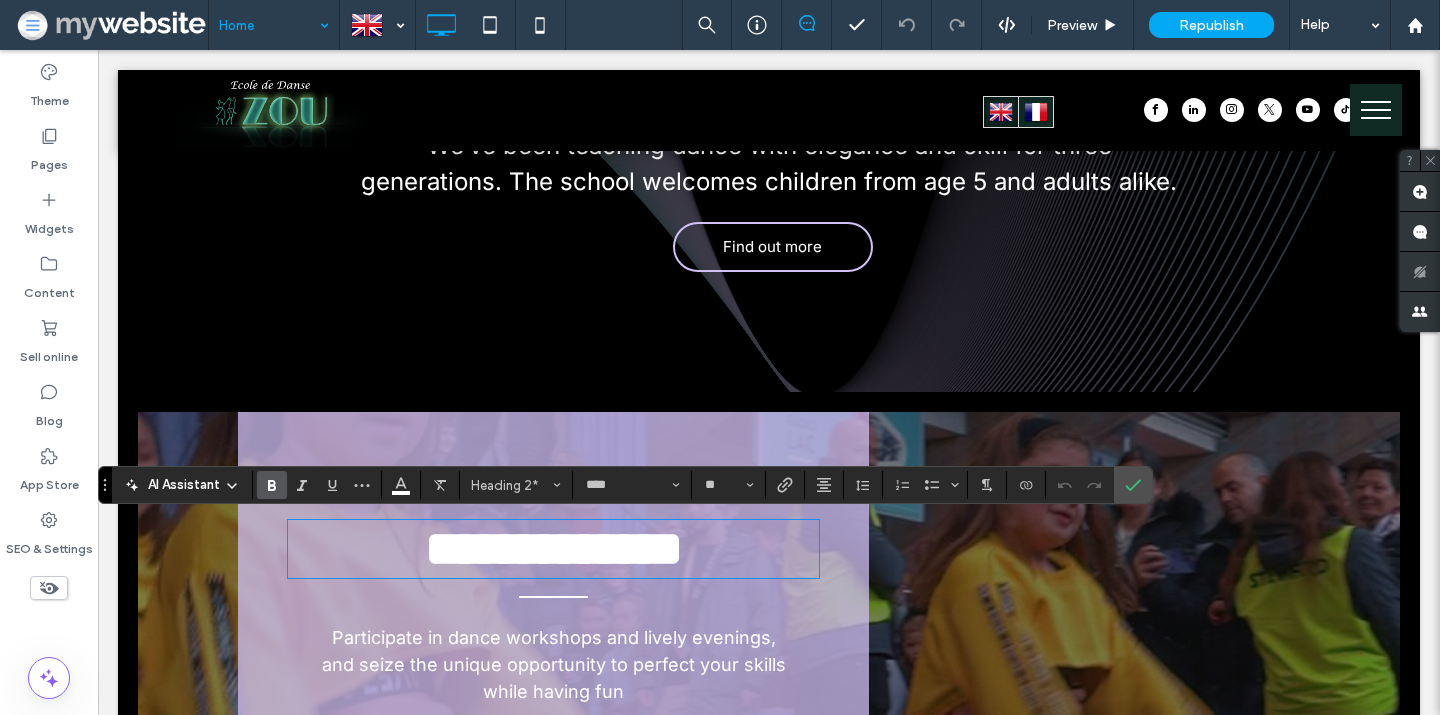 type on "*****" 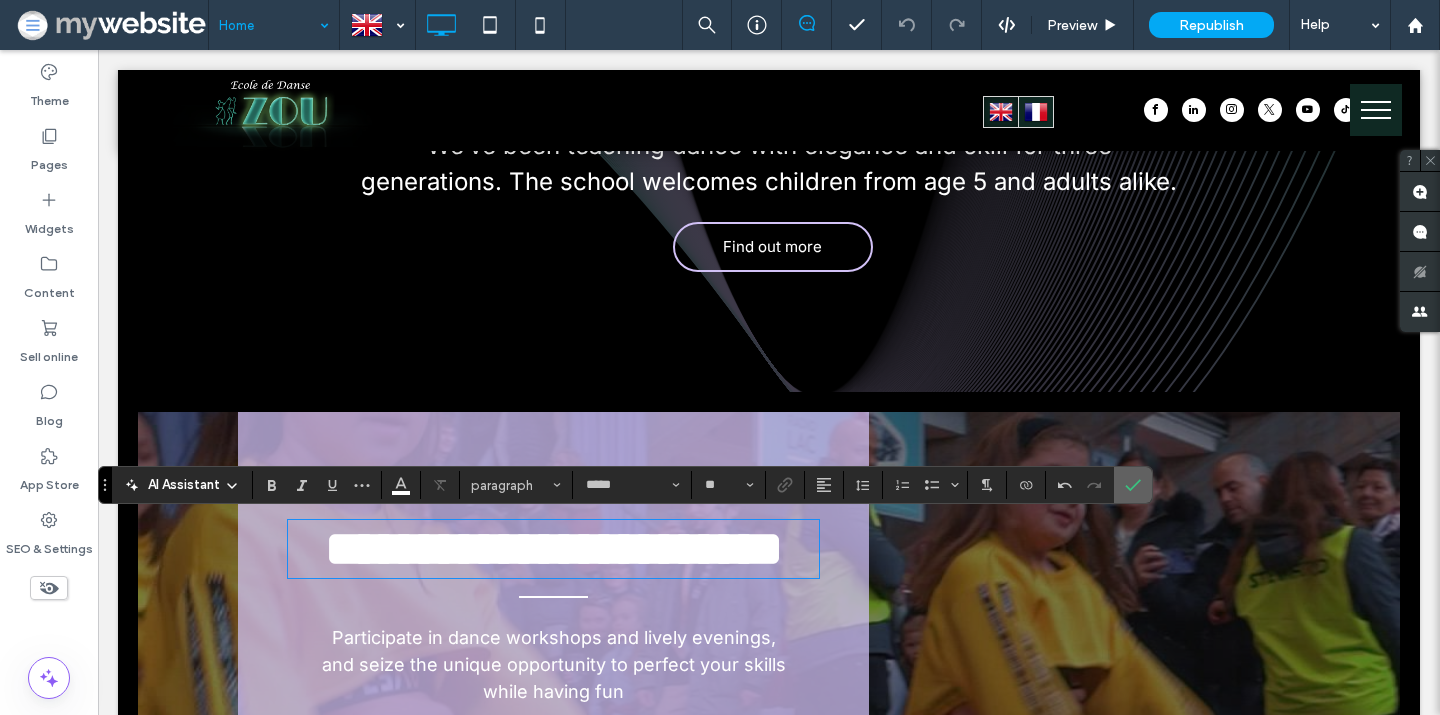 click 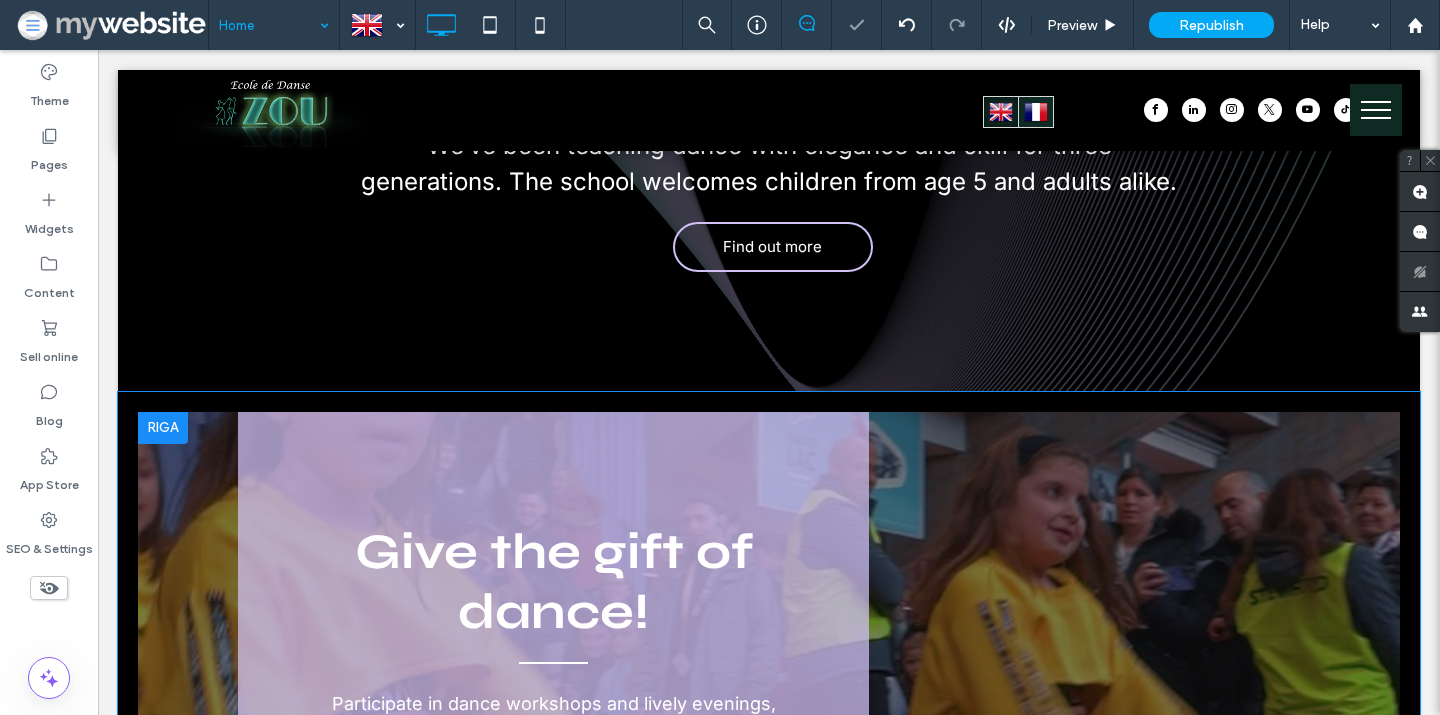 scroll, scrollTop: 2836, scrollLeft: 0, axis: vertical 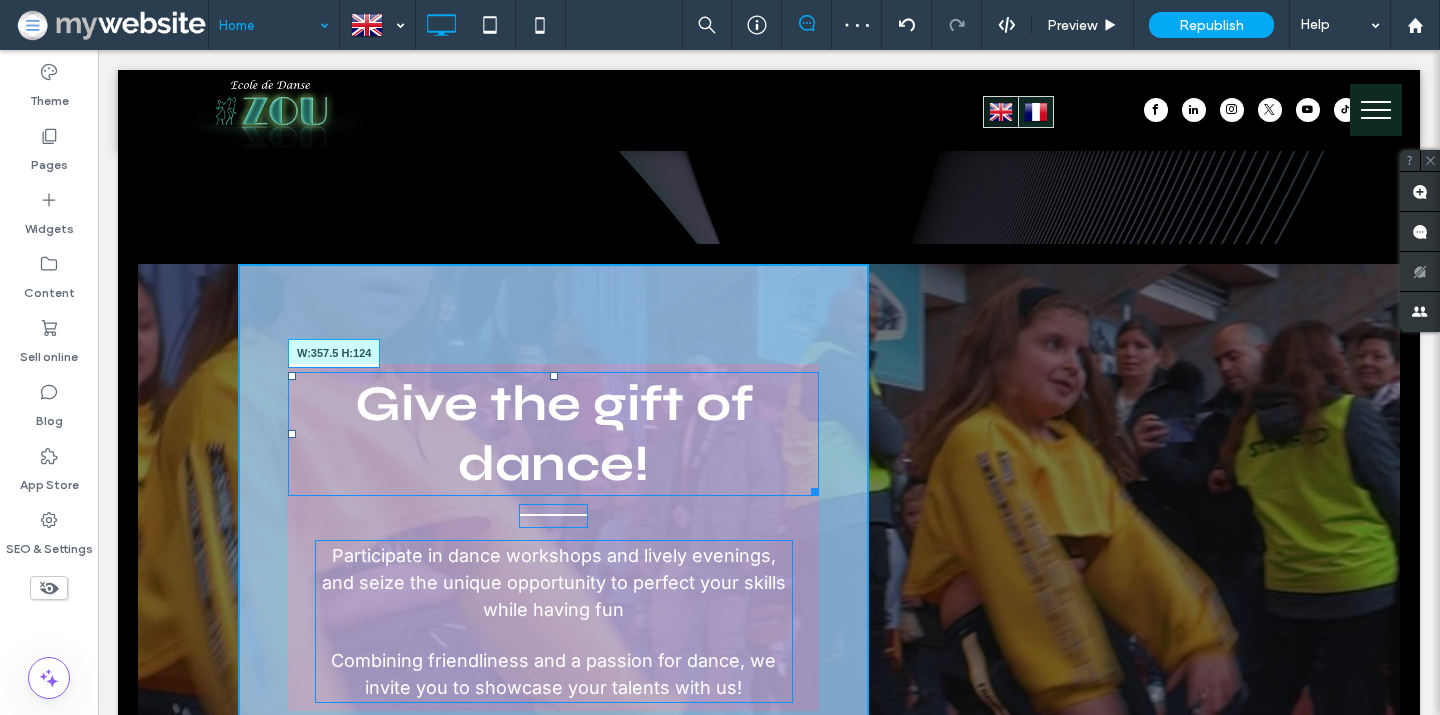 drag, startPoint x: 797, startPoint y: 481, endPoint x: 725, endPoint y: 473, distance: 72.443085 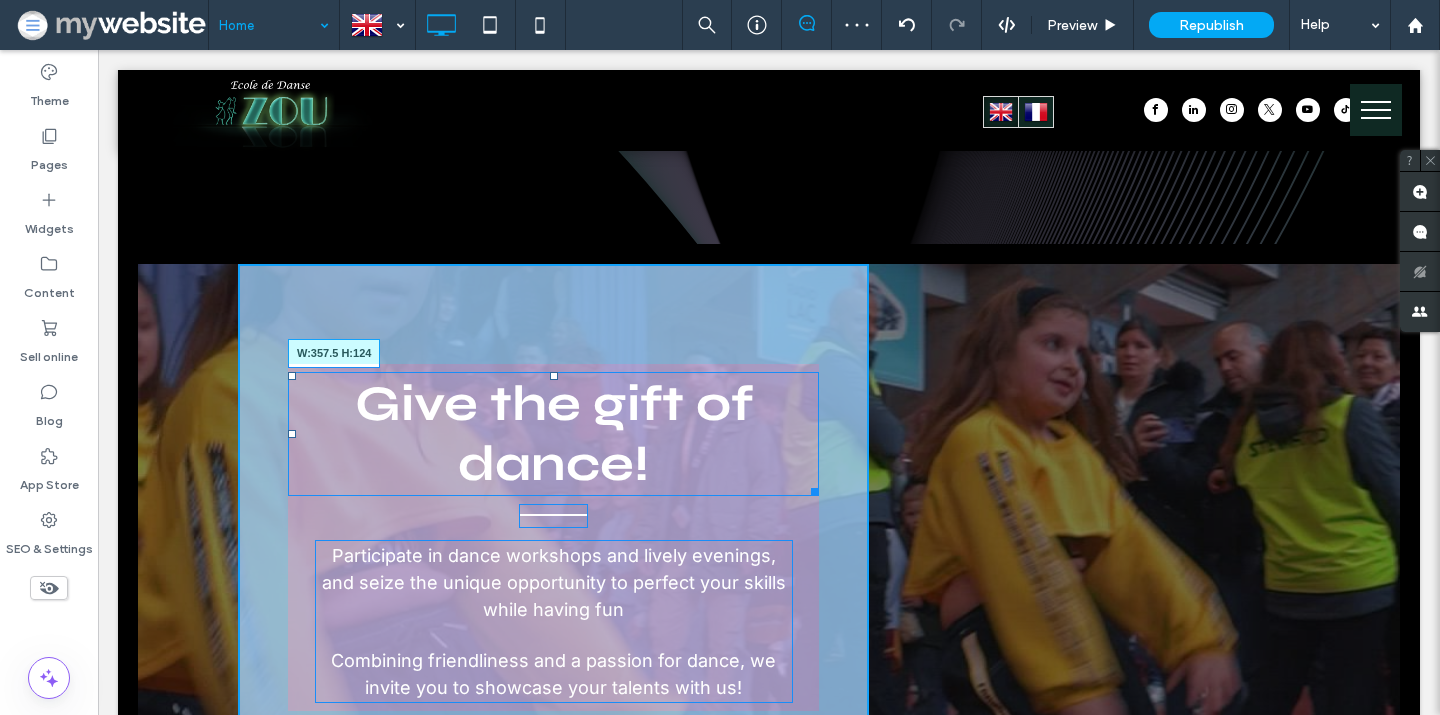 click on "Give the gift of dance! W:357.5 H:124
Participate in dance workshops and lively evenings, and seize the unique opportunity to perfect your skills while having fun Combining friendliness and a passion for dance, we invite you to showcase your talents with us! Click To Paste" at bounding box center (553, 537) 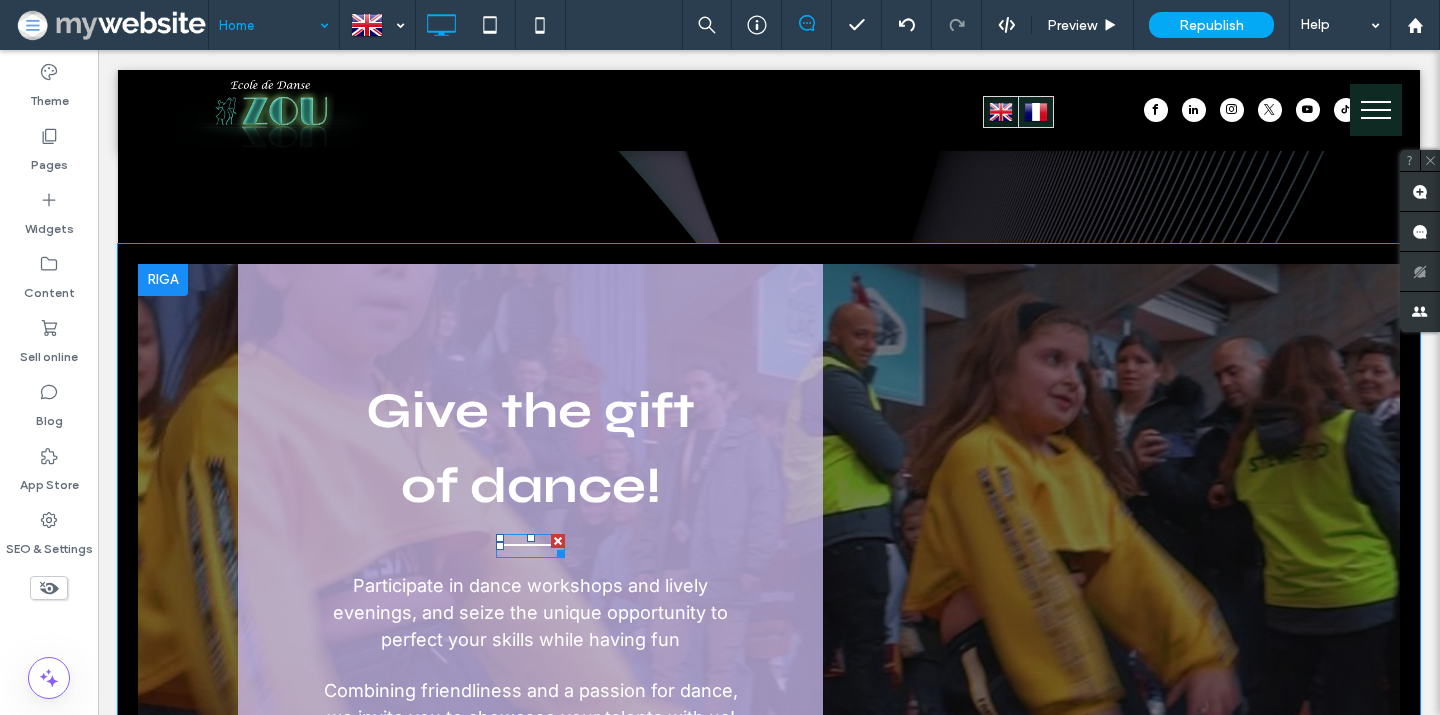 scroll, scrollTop: 3075, scrollLeft: 0, axis: vertical 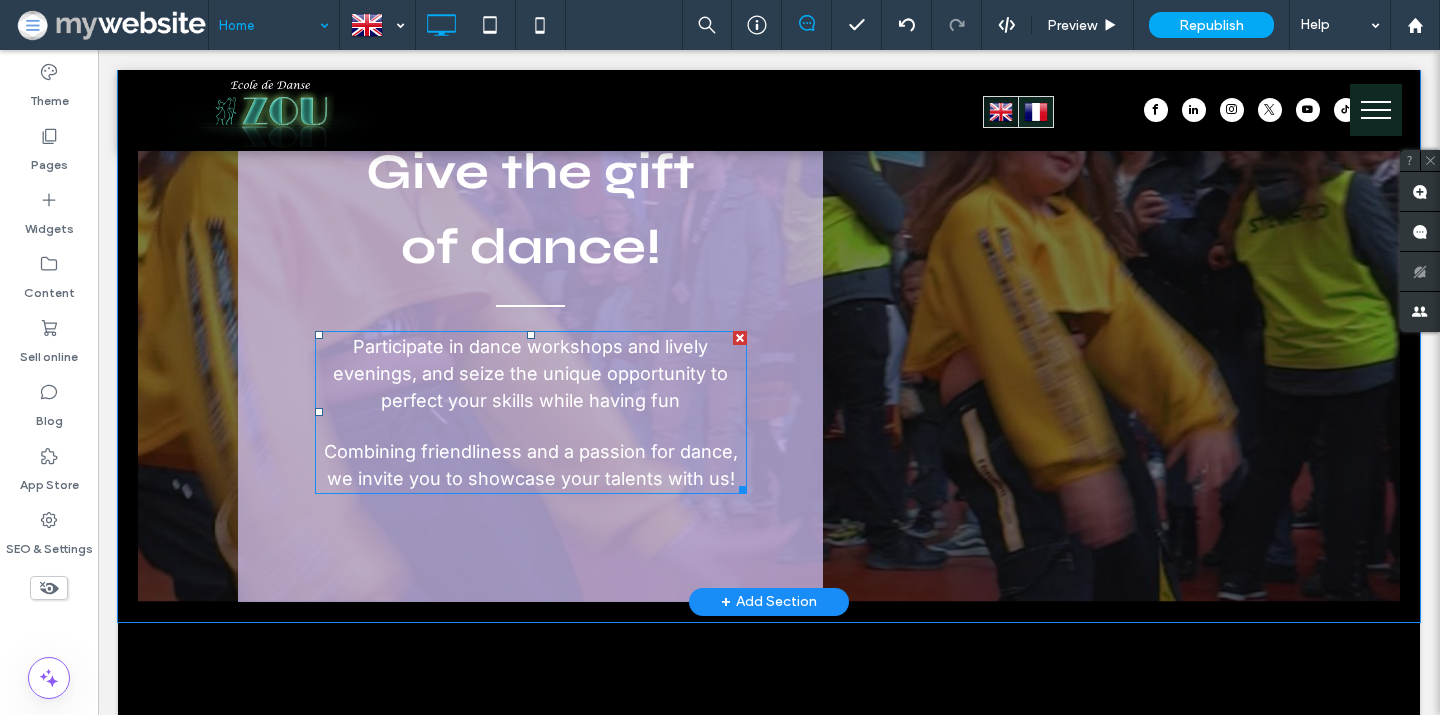 click at bounding box center (531, 426) 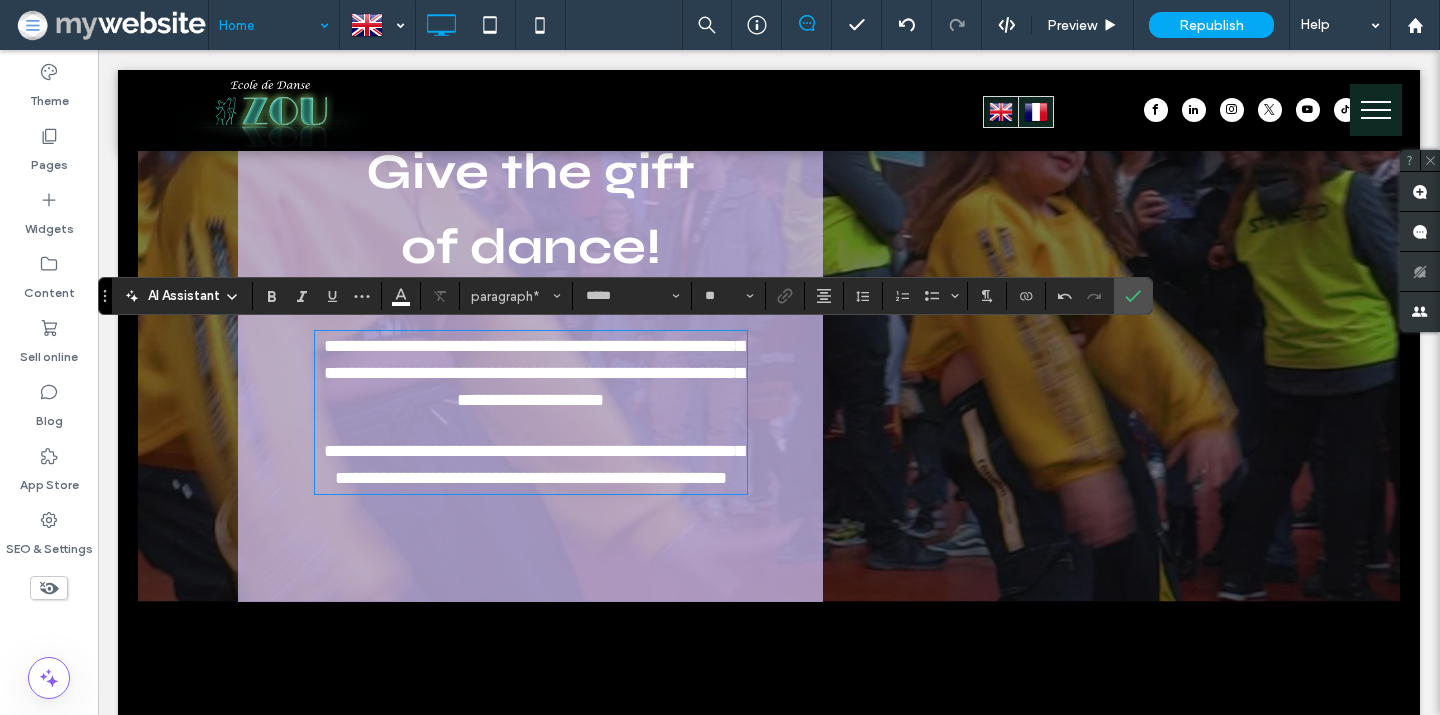 scroll, scrollTop: 0, scrollLeft: 0, axis: both 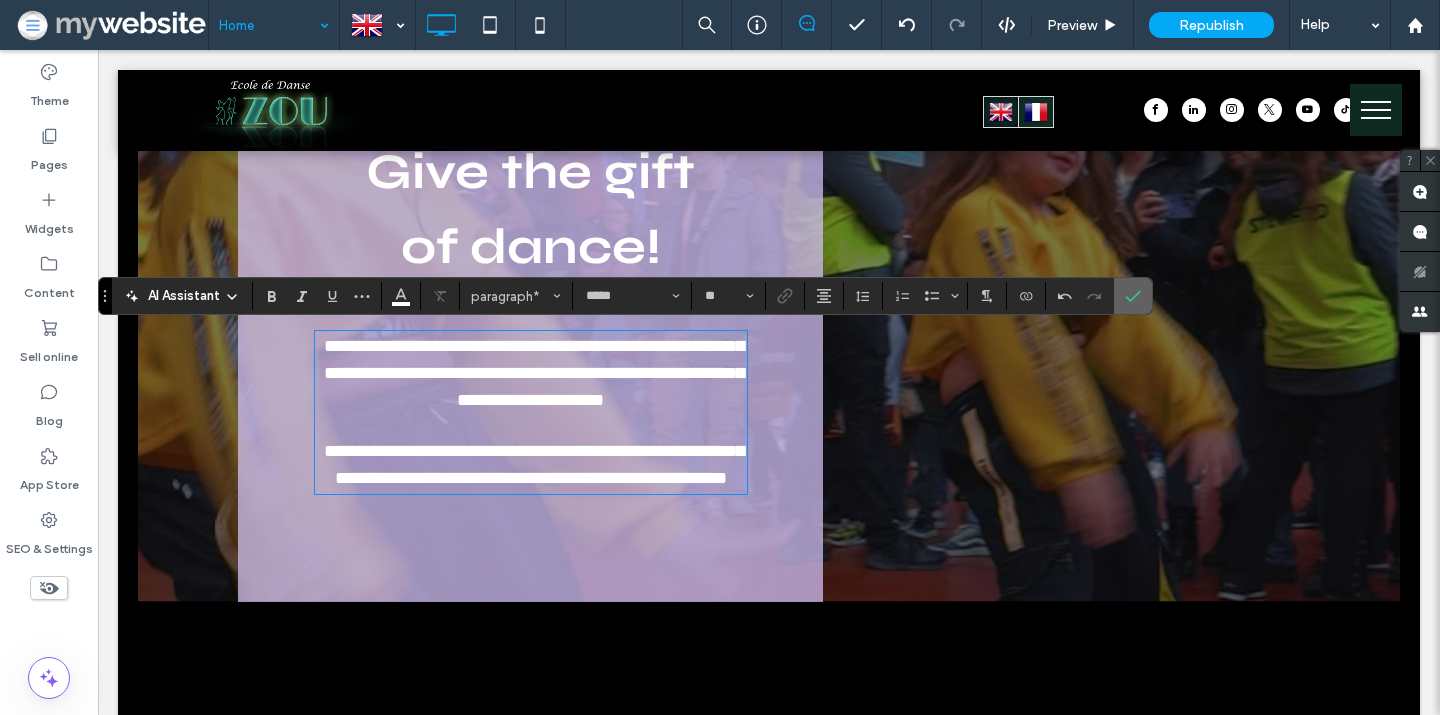 click 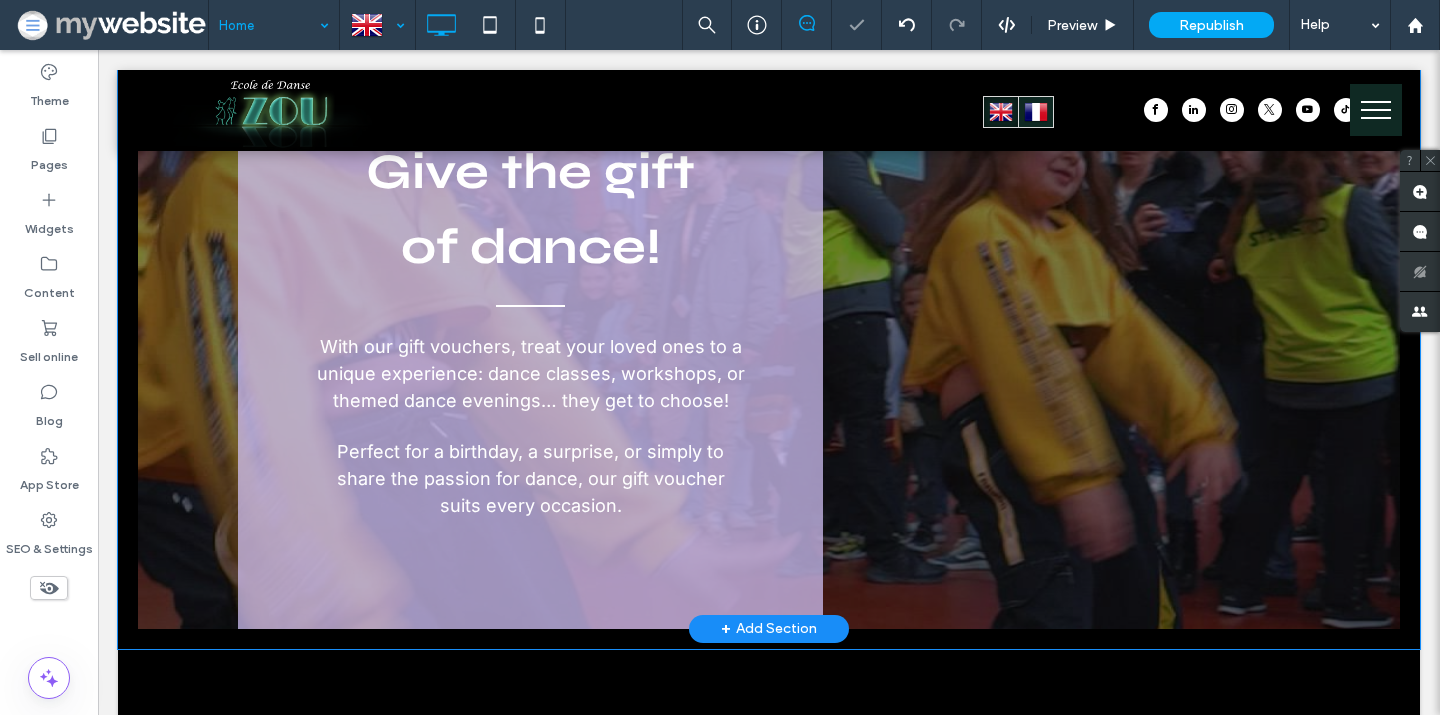 click at bounding box center [377, 25] 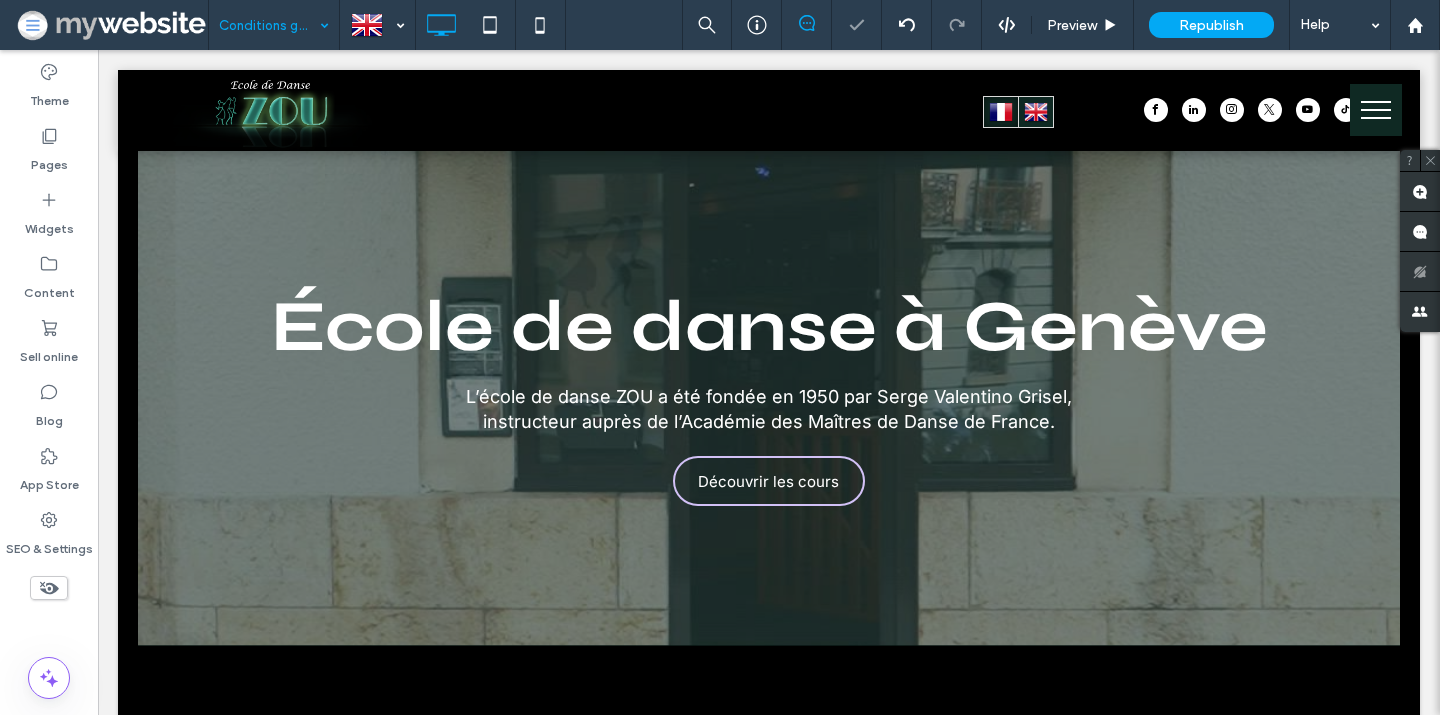 scroll, scrollTop: 0, scrollLeft: 0, axis: both 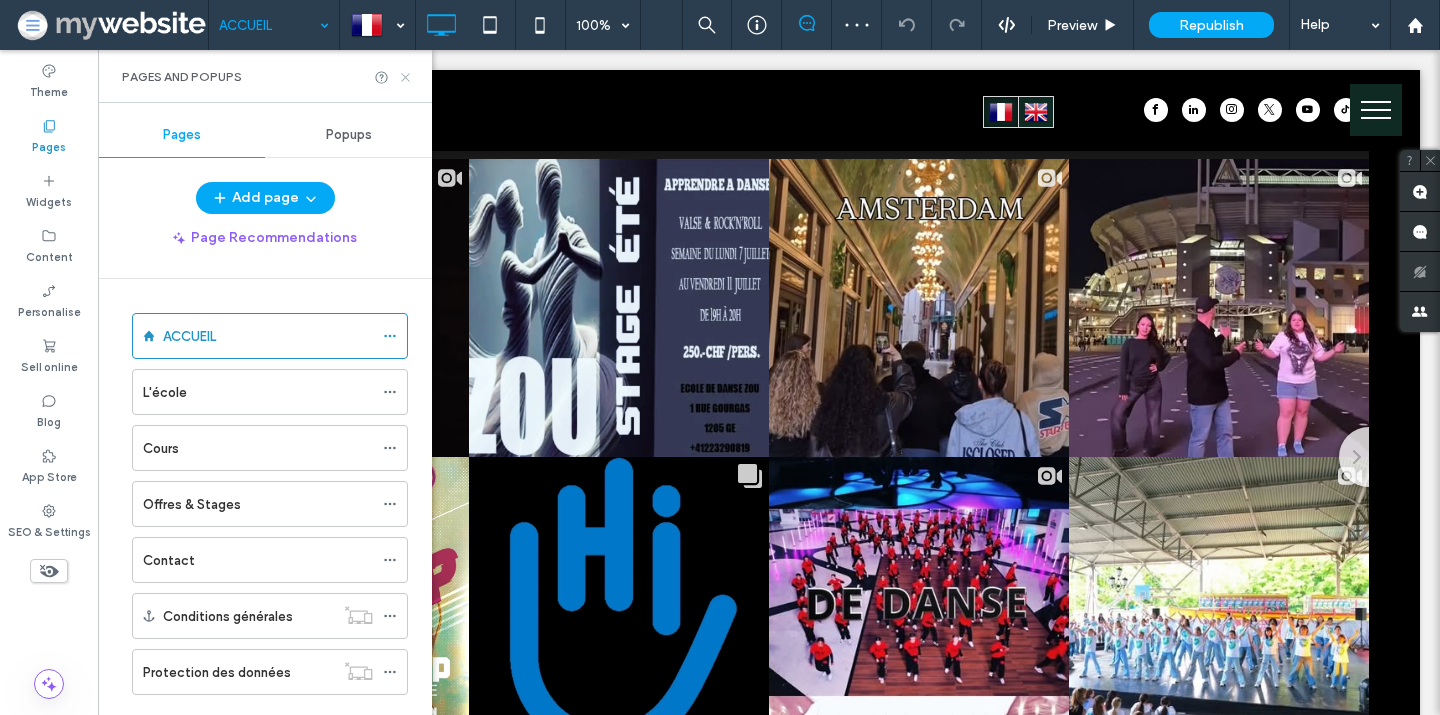 drag, startPoint x: 398, startPoint y: 74, endPoint x: 460, endPoint y: 225, distance: 163.23296 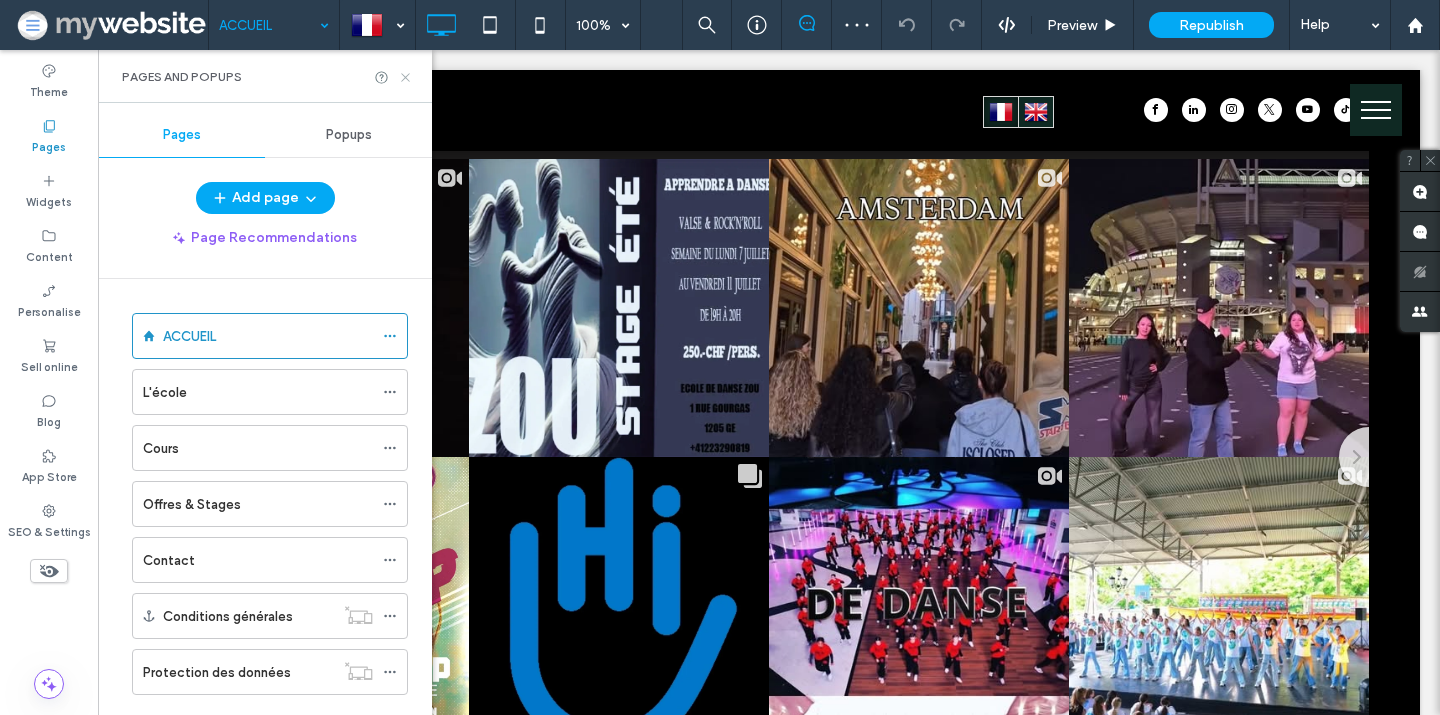 click 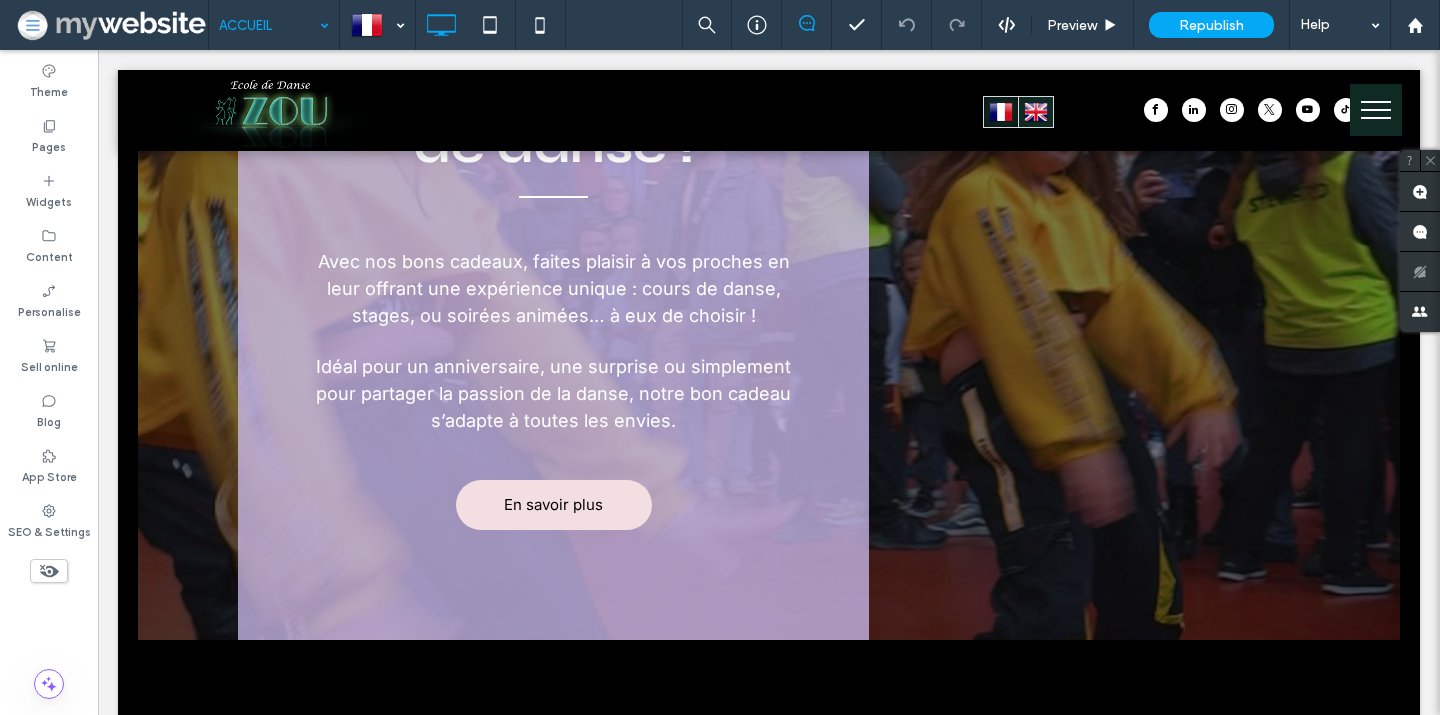 scroll, scrollTop: 3268, scrollLeft: 0, axis: vertical 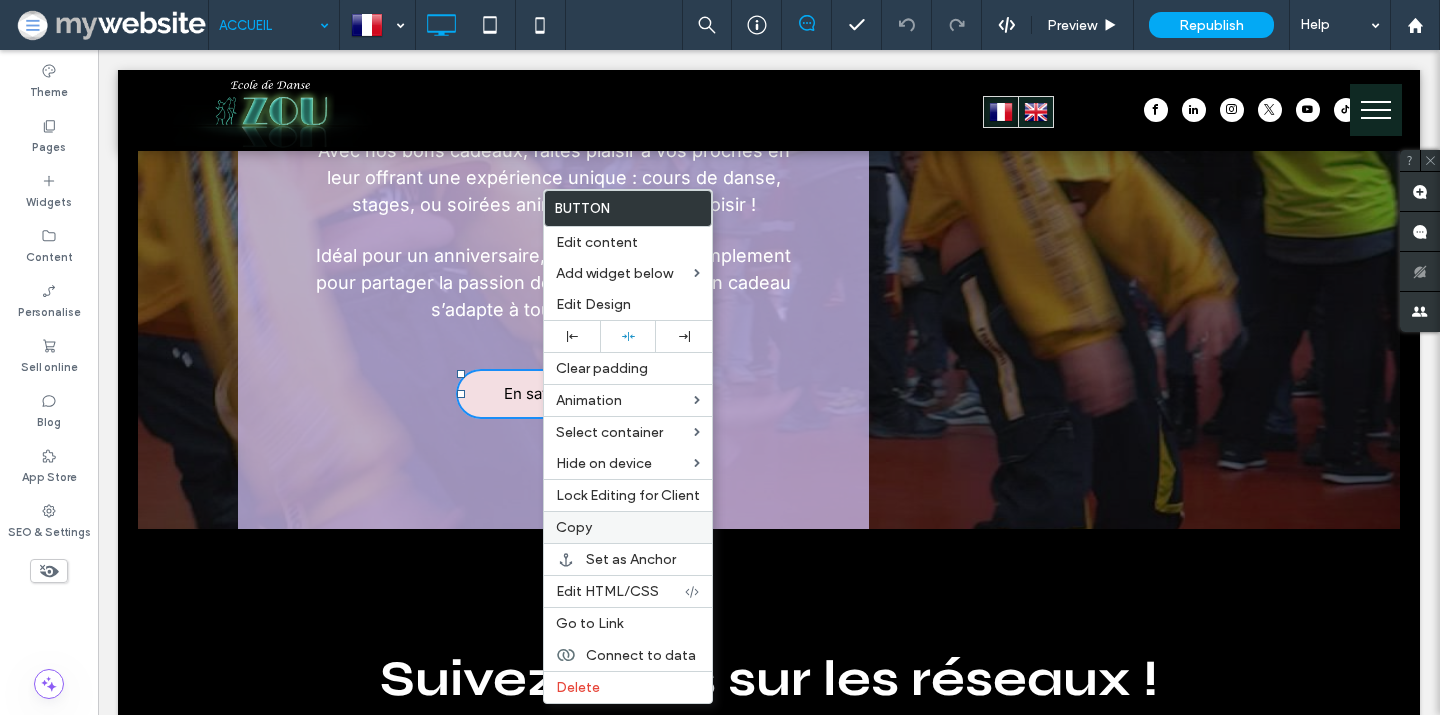 click on "Copy" at bounding box center [574, 527] 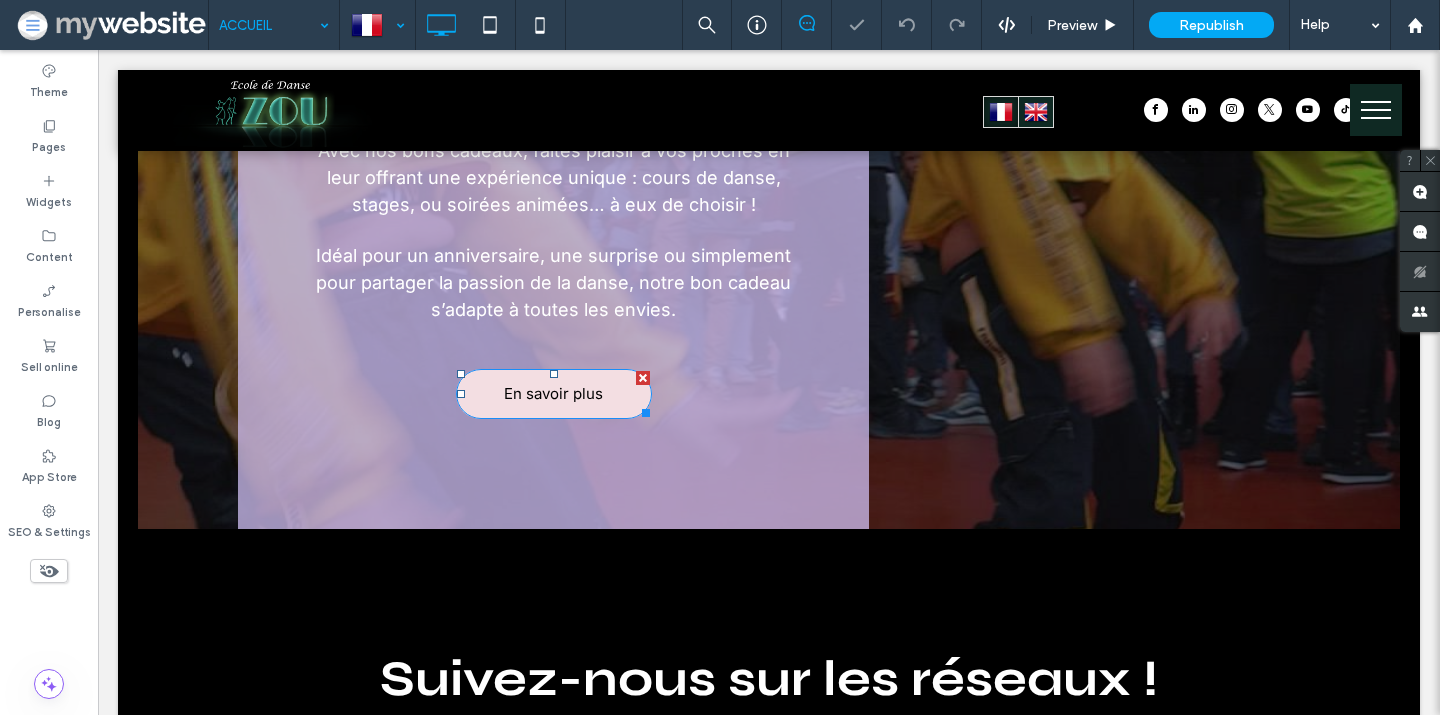 click at bounding box center (377, 25) 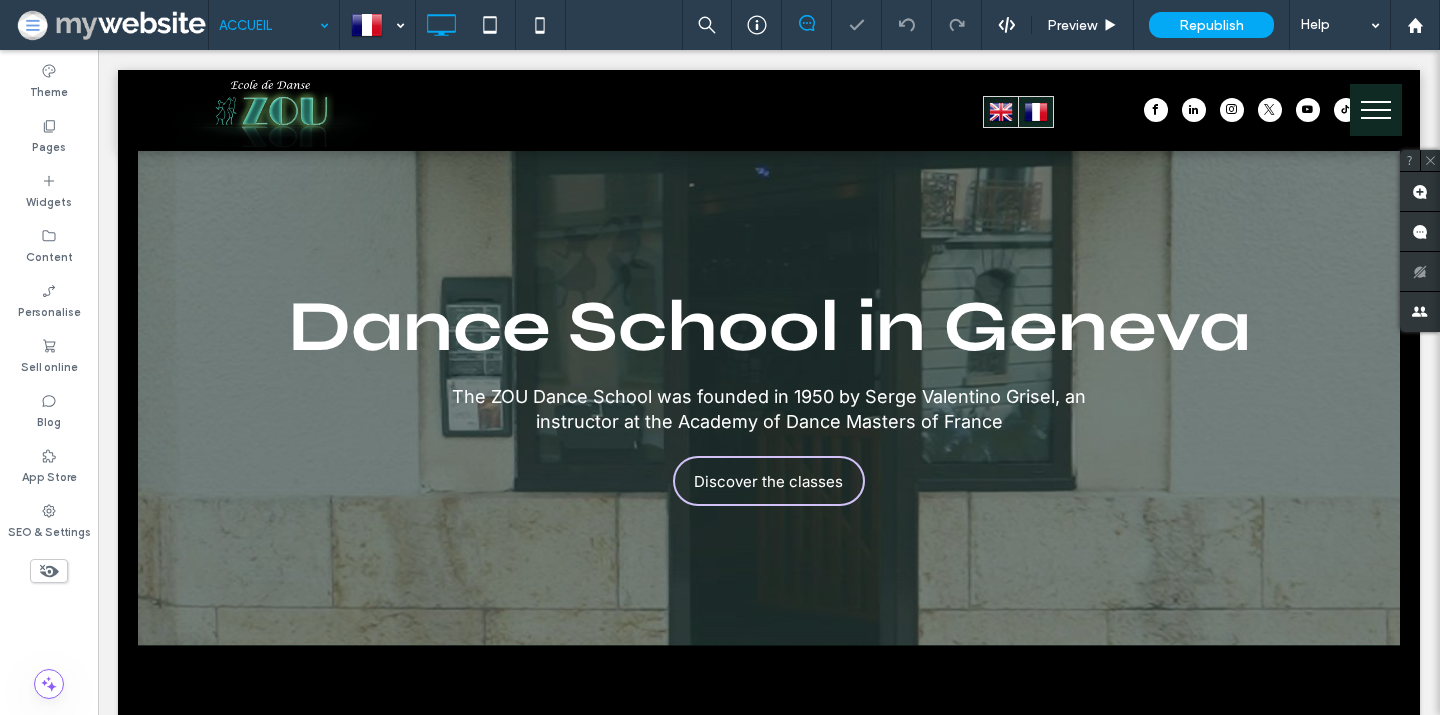 scroll, scrollTop: 0, scrollLeft: 0, axis: both 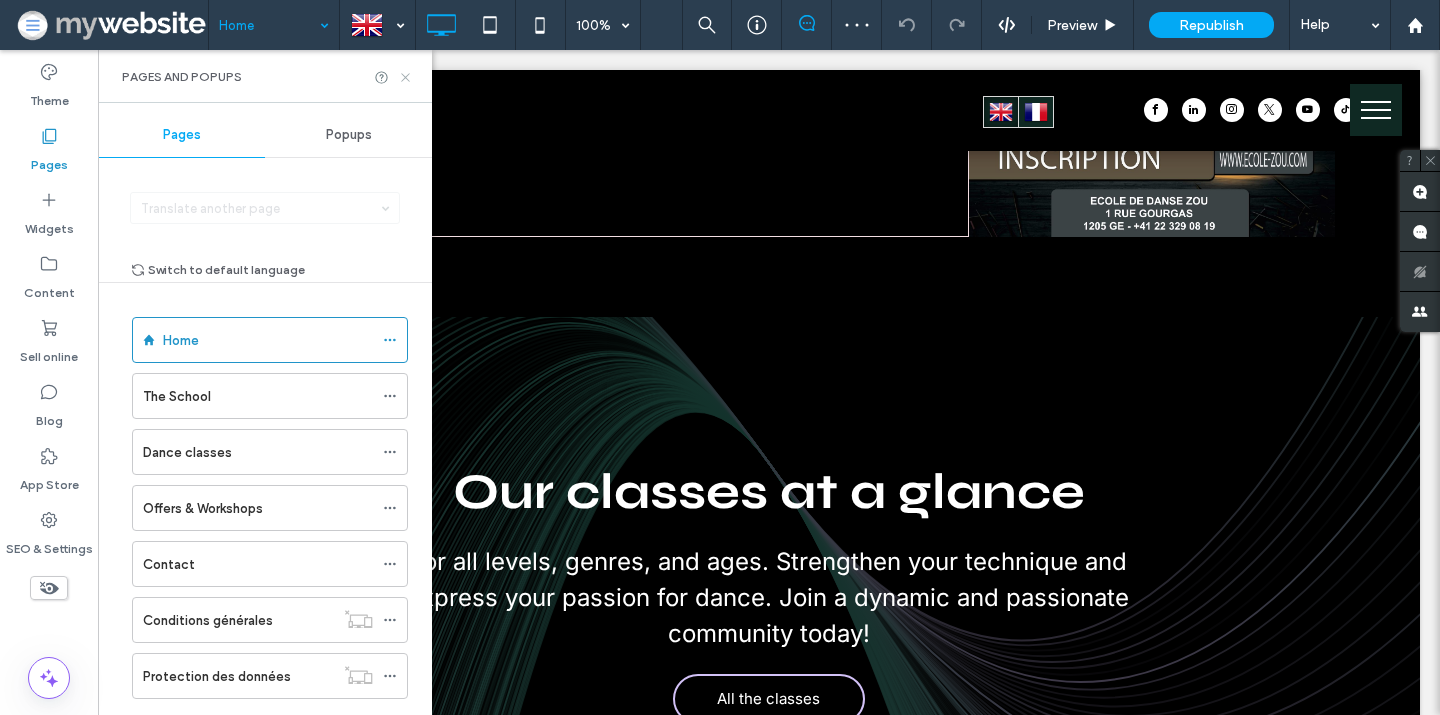 click 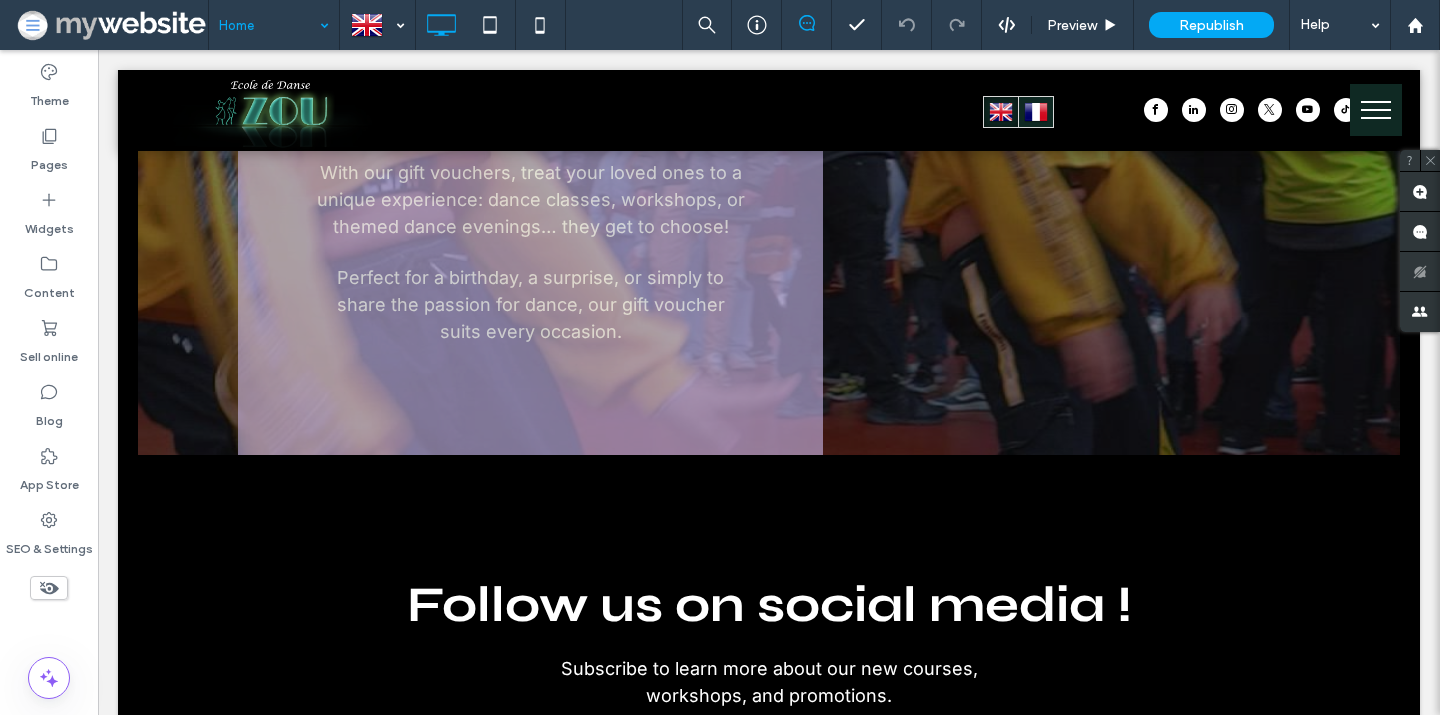 scroll, scrollTop: 3275, scrollLeft: 0, axis: vertical 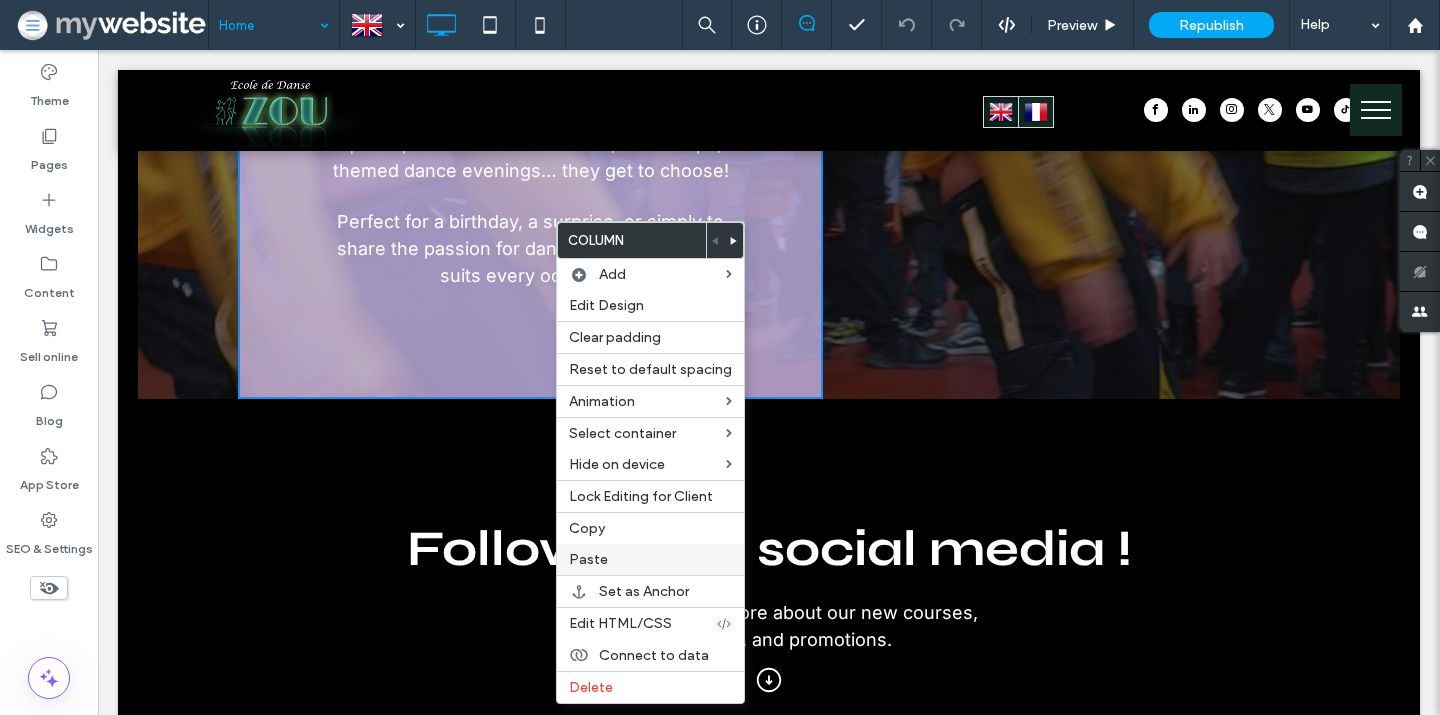 click on "Paste" at bounding box center [650, 559] 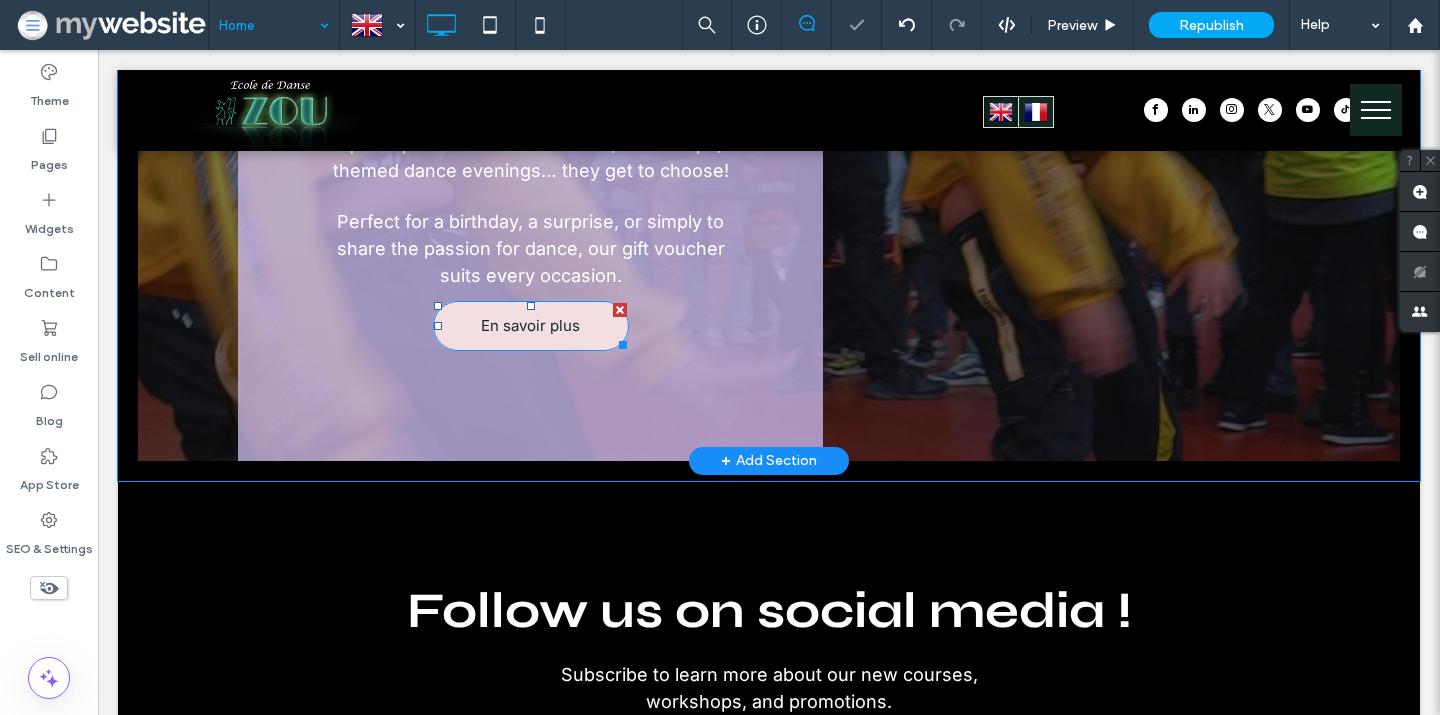 click on "En savoir plus" at bounding box center (530, 325) 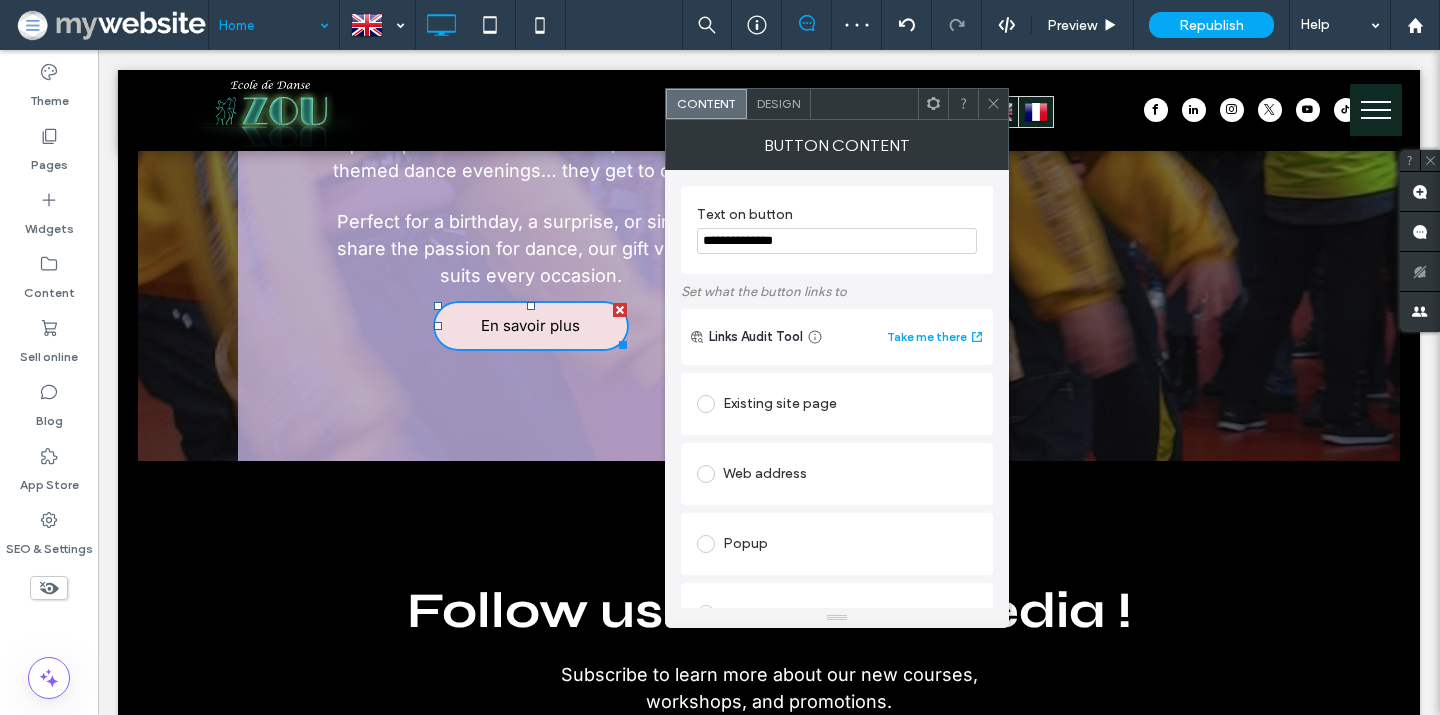 click on "**********" at bounding box center [837, 241] 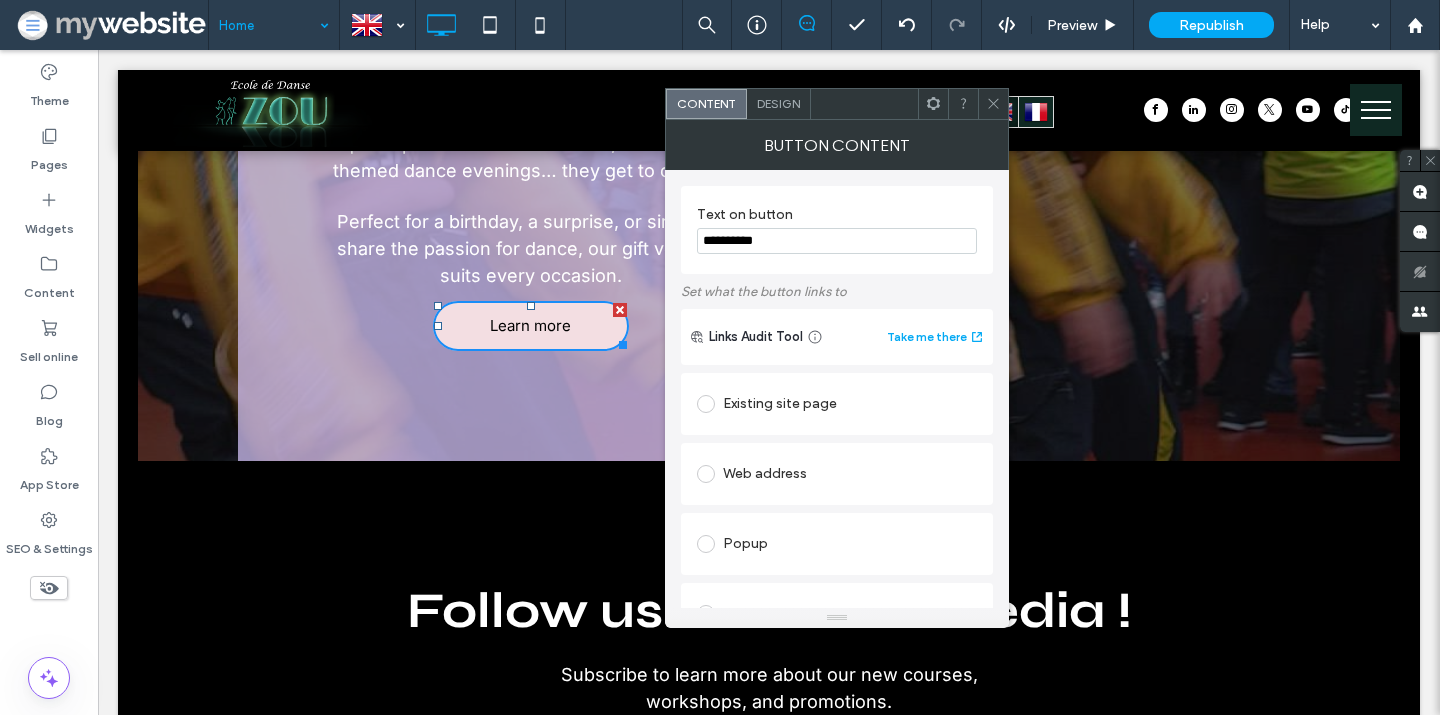 scroll, scrollTop: 311, scrollLeft: 0, axis: vertical 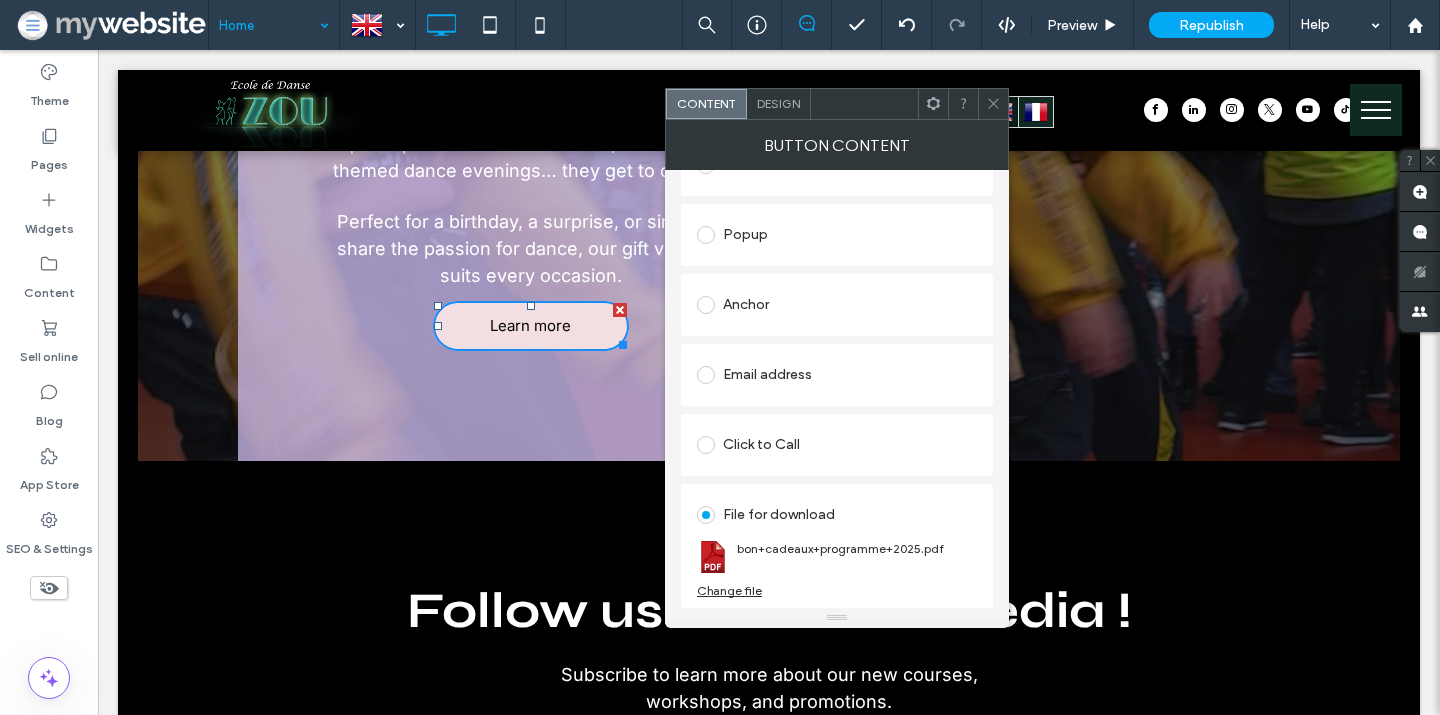 type on "**********" 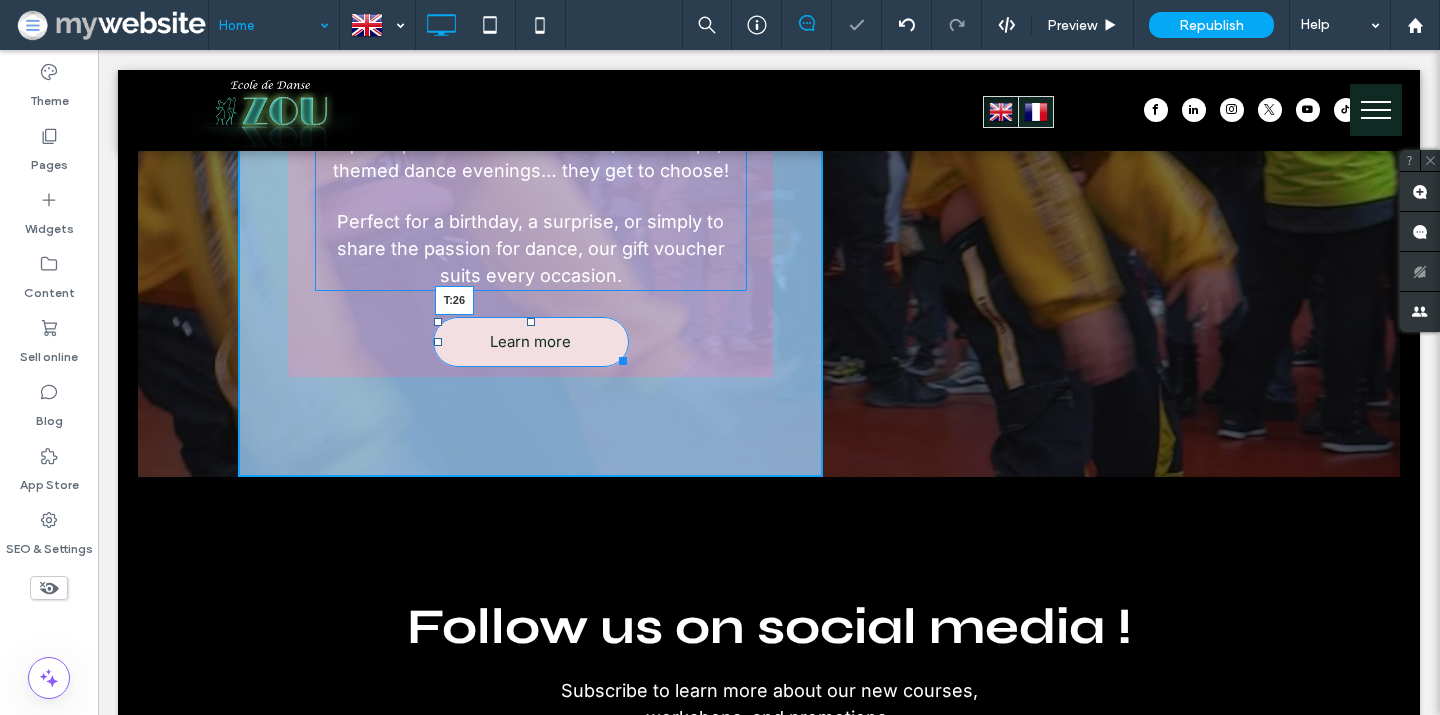 drag, startPoint x: 524, startPoint y: 303, endPoint x: 603, endPoint y: 360, distance: 97.41663 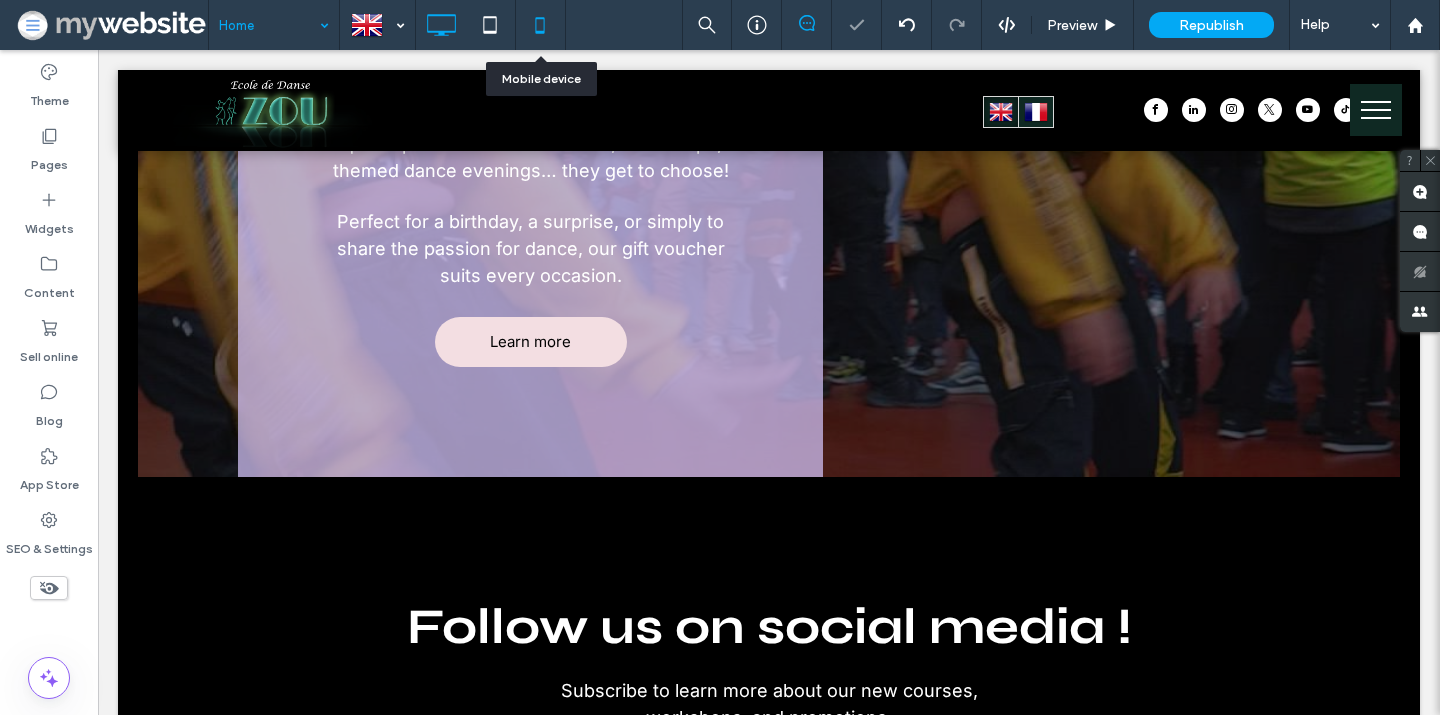 click 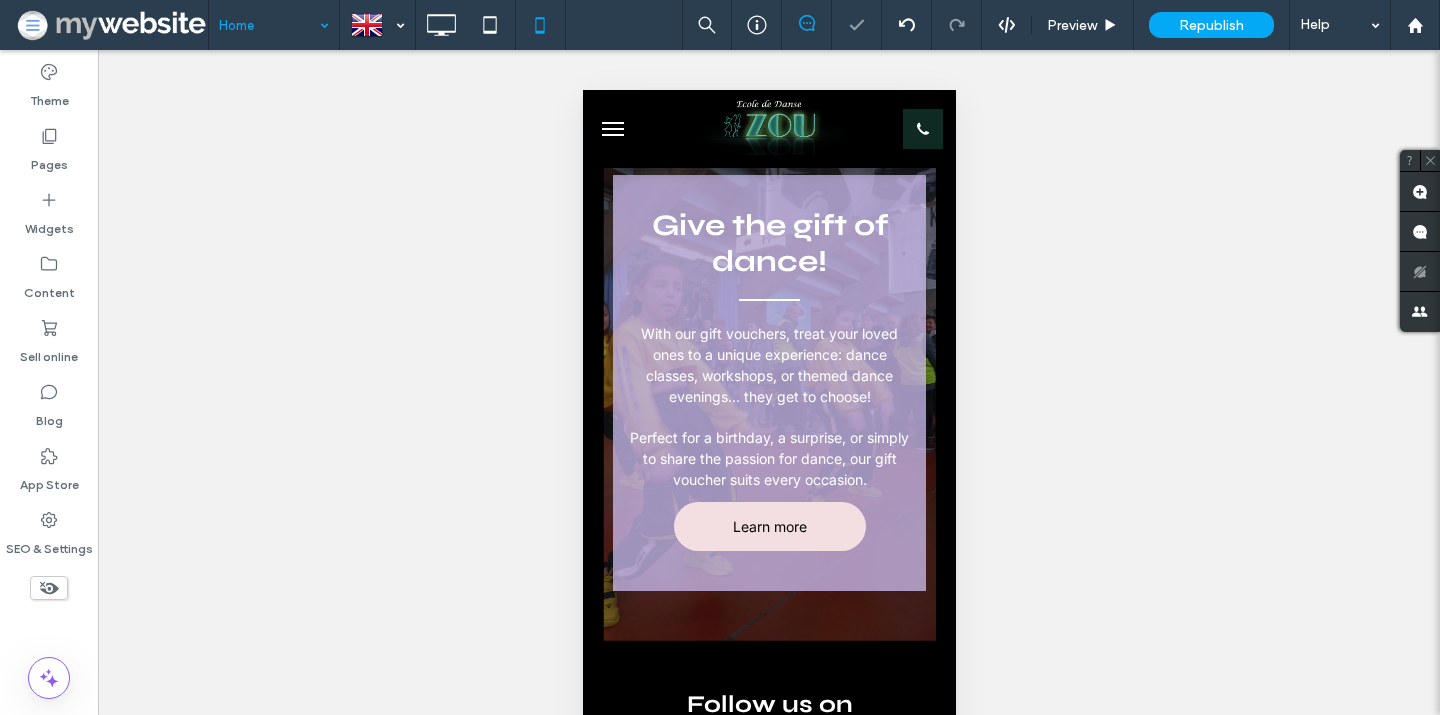 scroll, scrollTop: 3025, scrollLeft: 0, axis: vertical 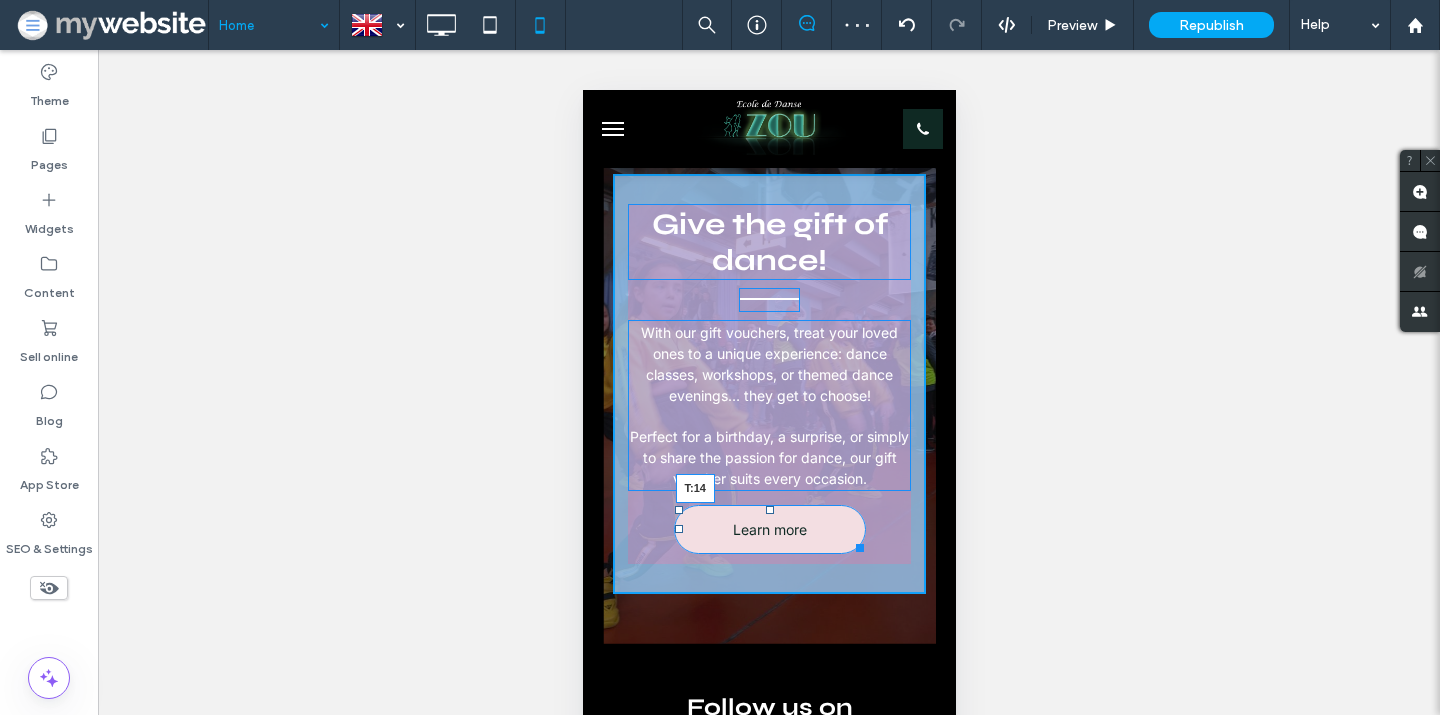 drag, startPoint x: 762, startPoint y: 533, endPoint x: 1337, endPoint y: 623, distance: 582.00085 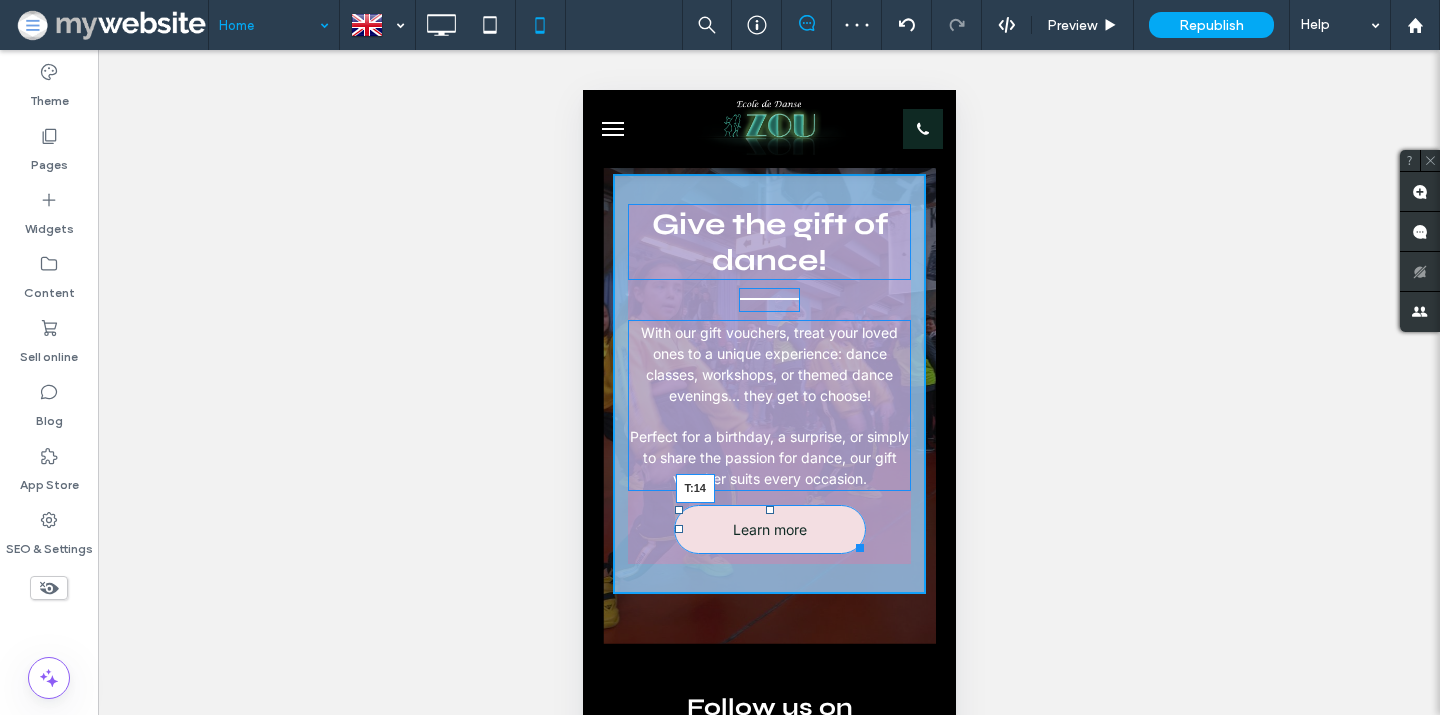 click at bounding box center [769, 510] 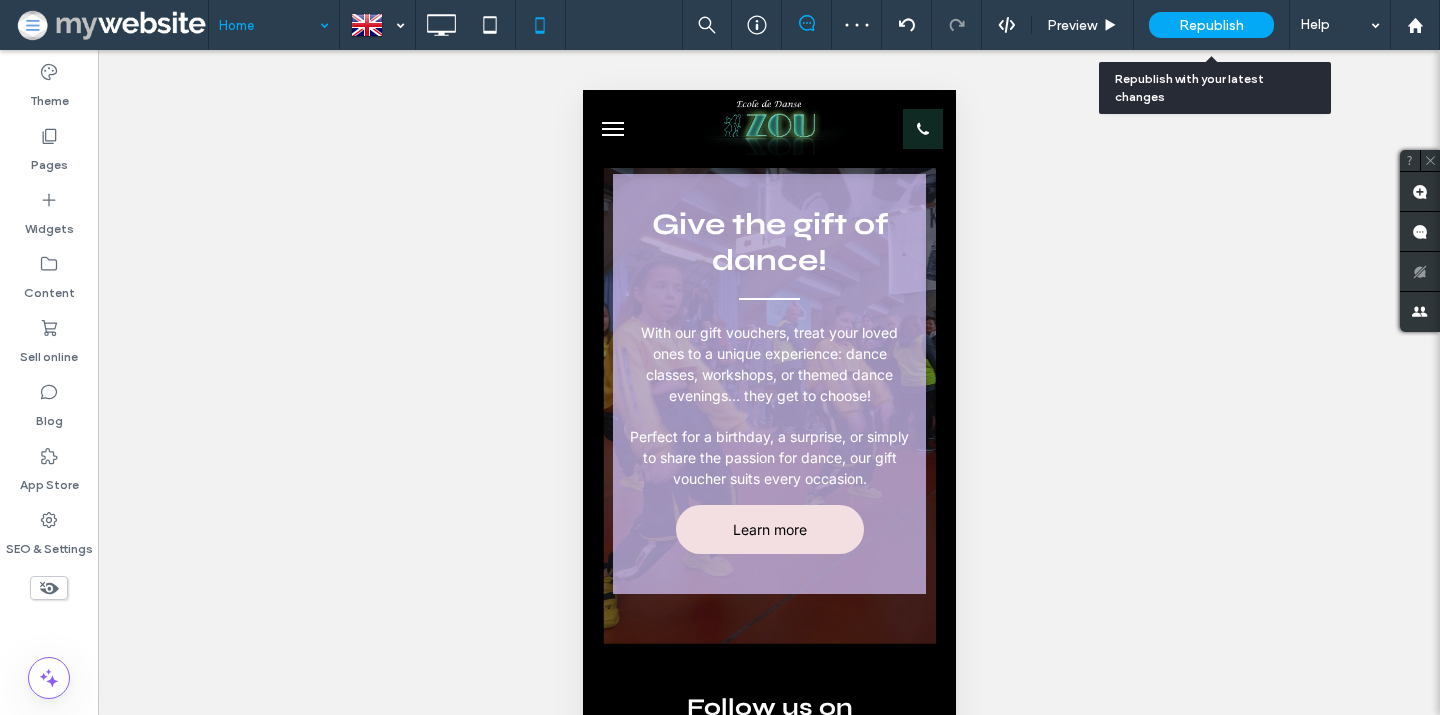 click on "Republish" at bounding box center (1211, 25) 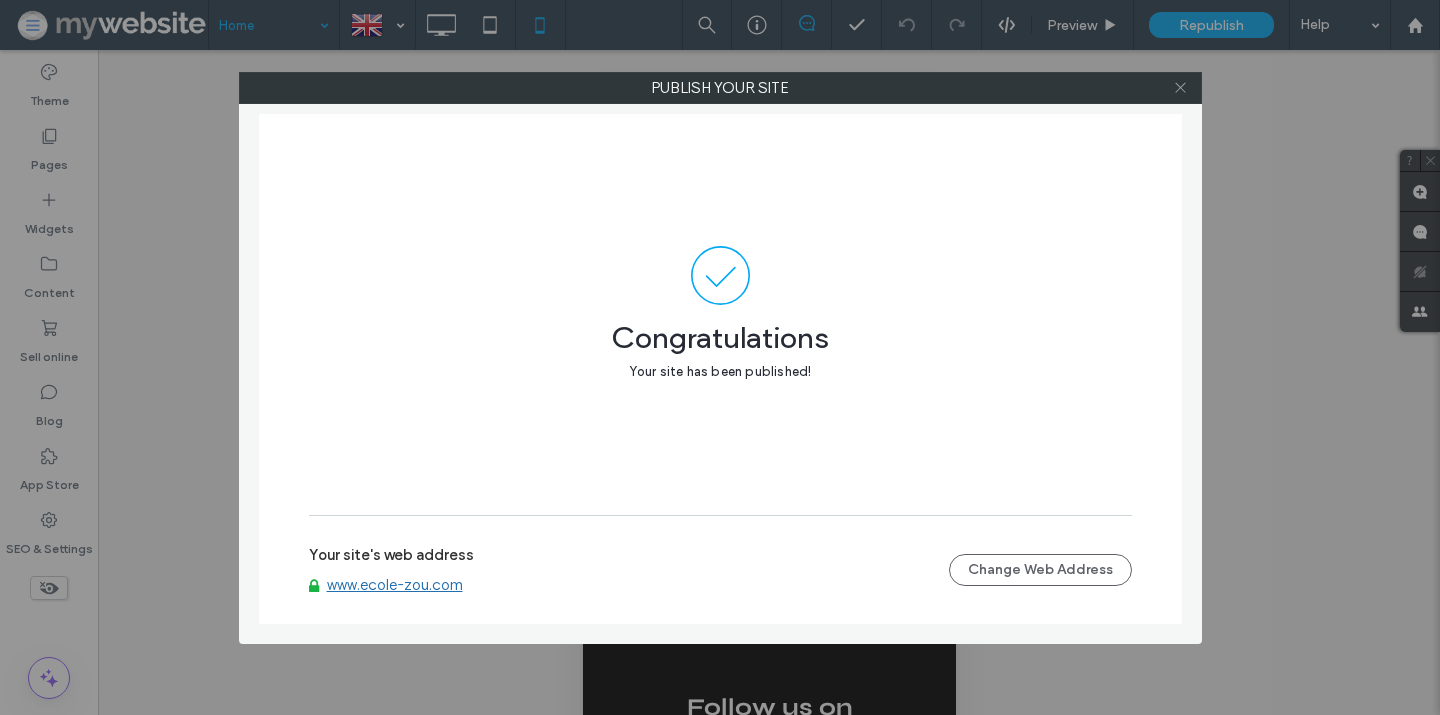 click 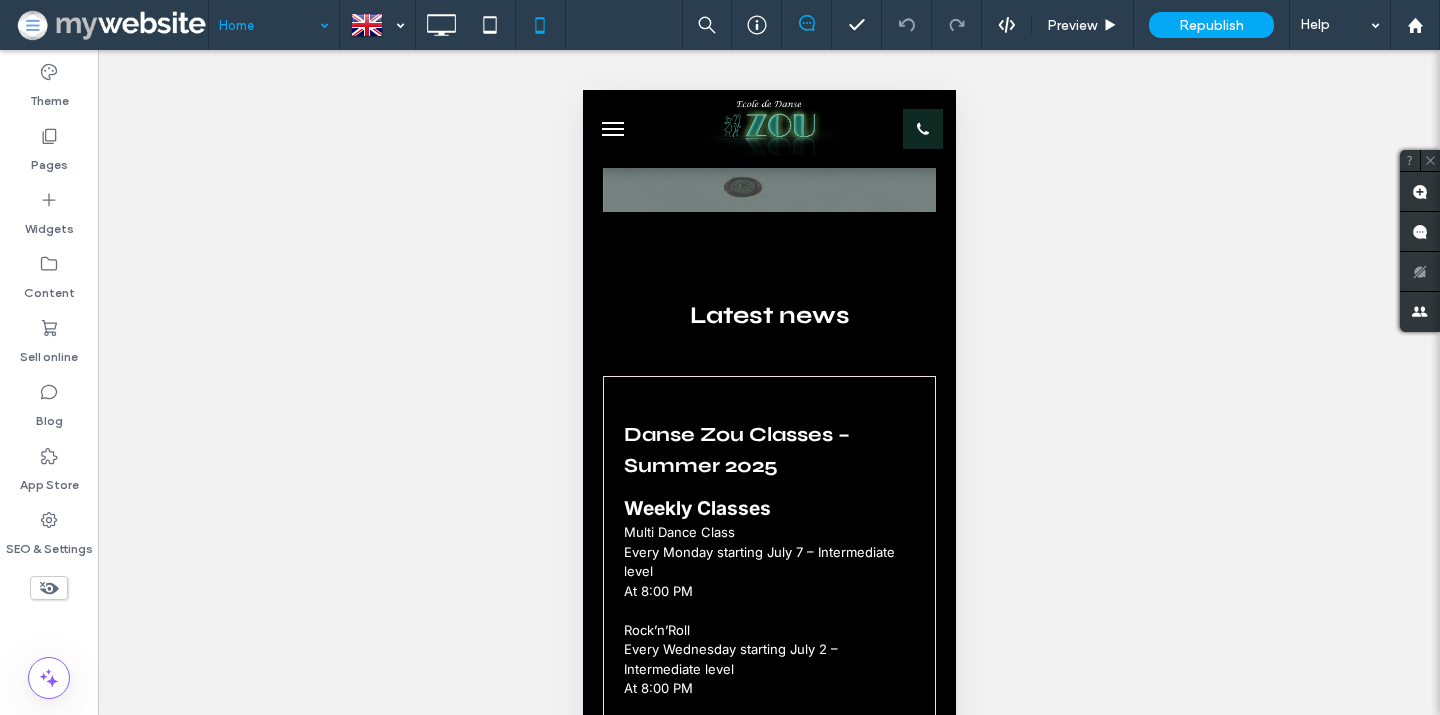 scroll, scrollTop: 0, scrollLeft: 0, axis: both 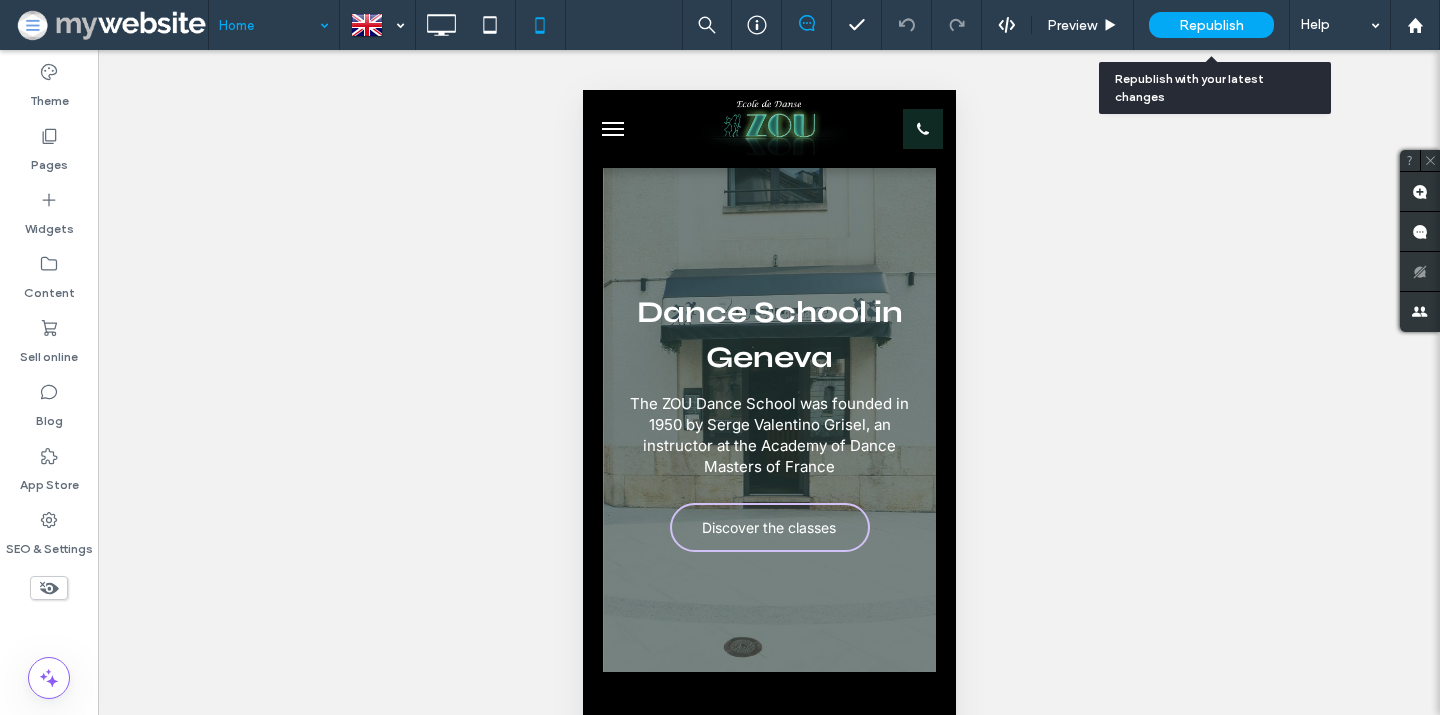 click on "Republish" at bounding box center [1211, 25] 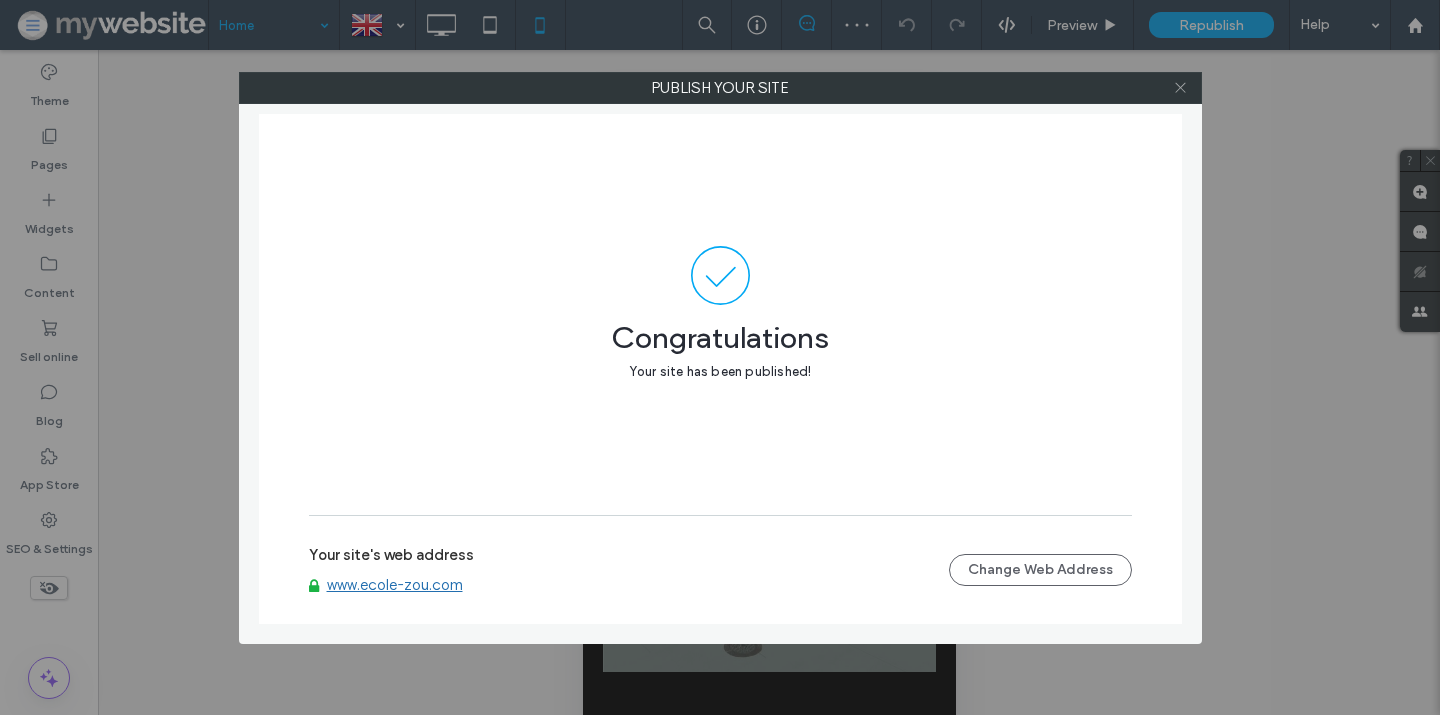click 